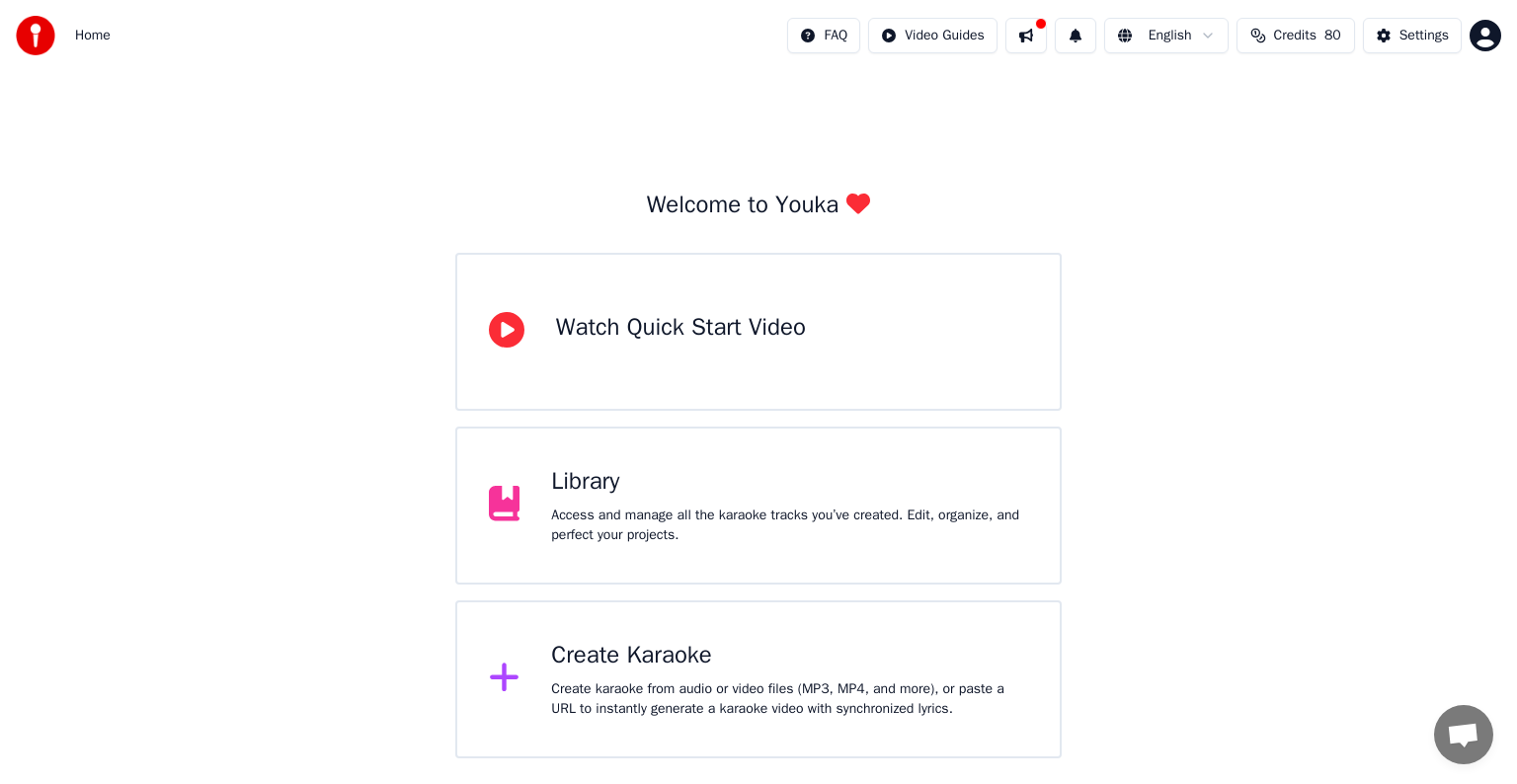 scroll, scrollTop: 0, scrollLeft: 0, axis: both 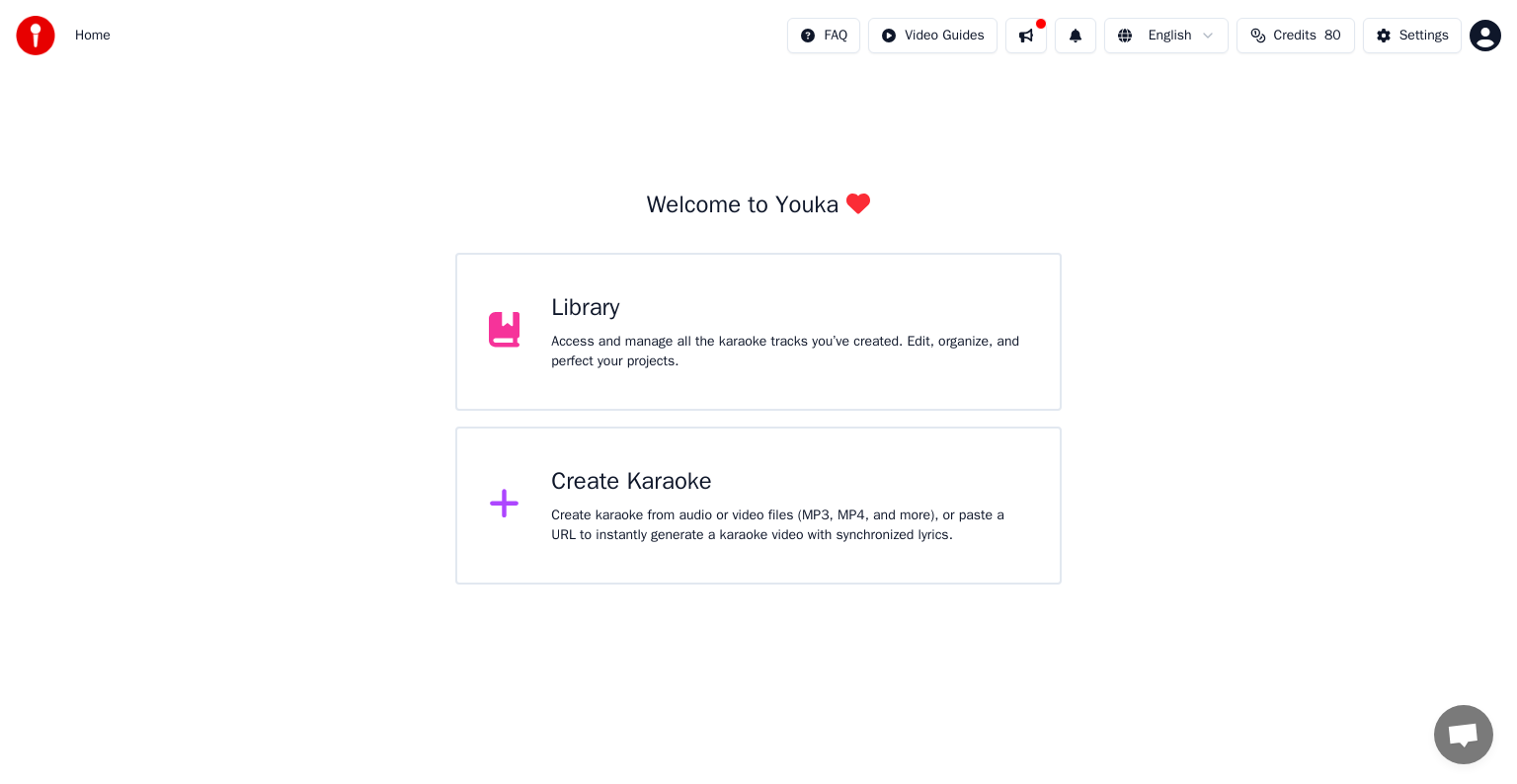 click on "Create Karaoke" at bounding box center [789, 482] 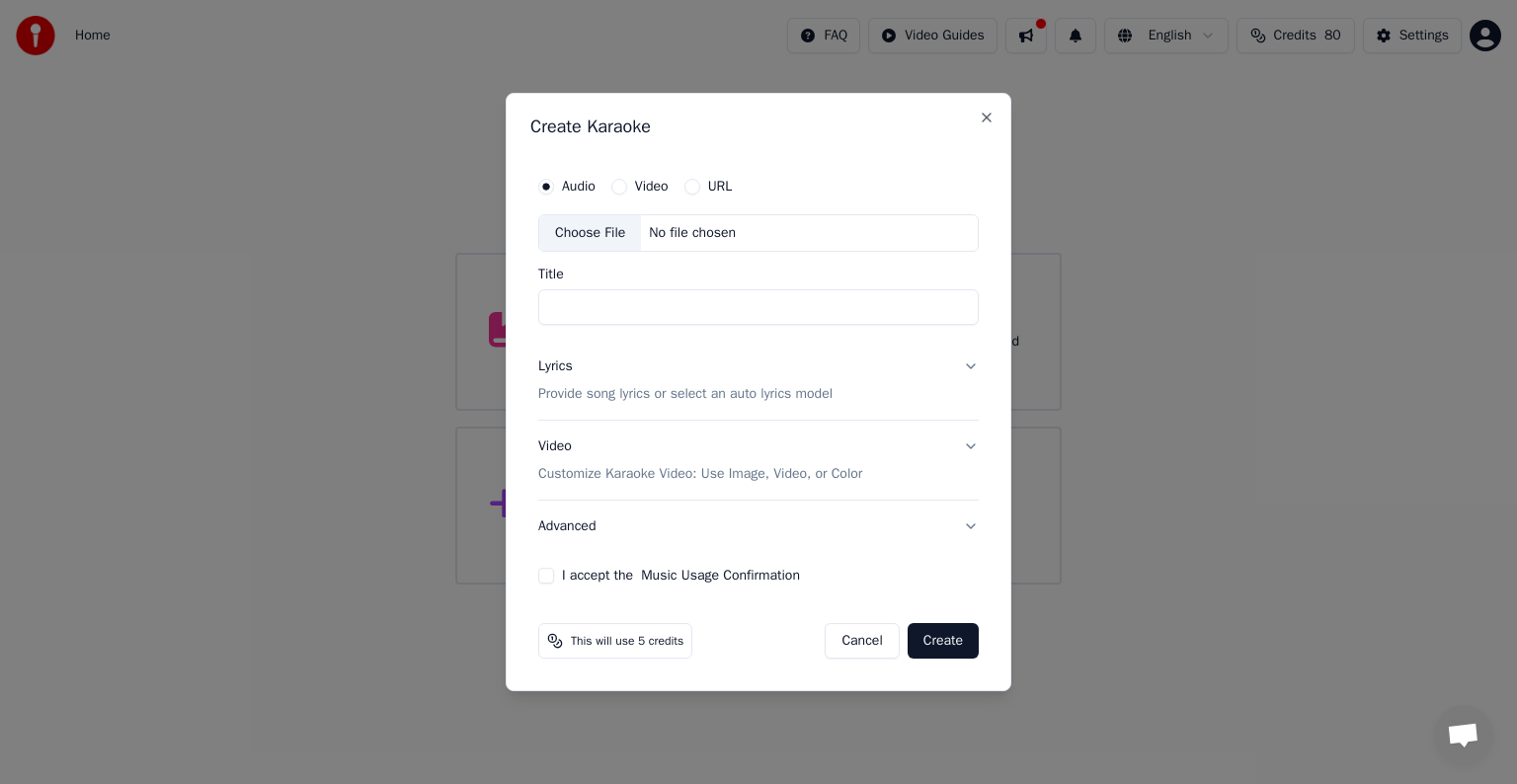 click on "Video" at bounding box center [652, 187] 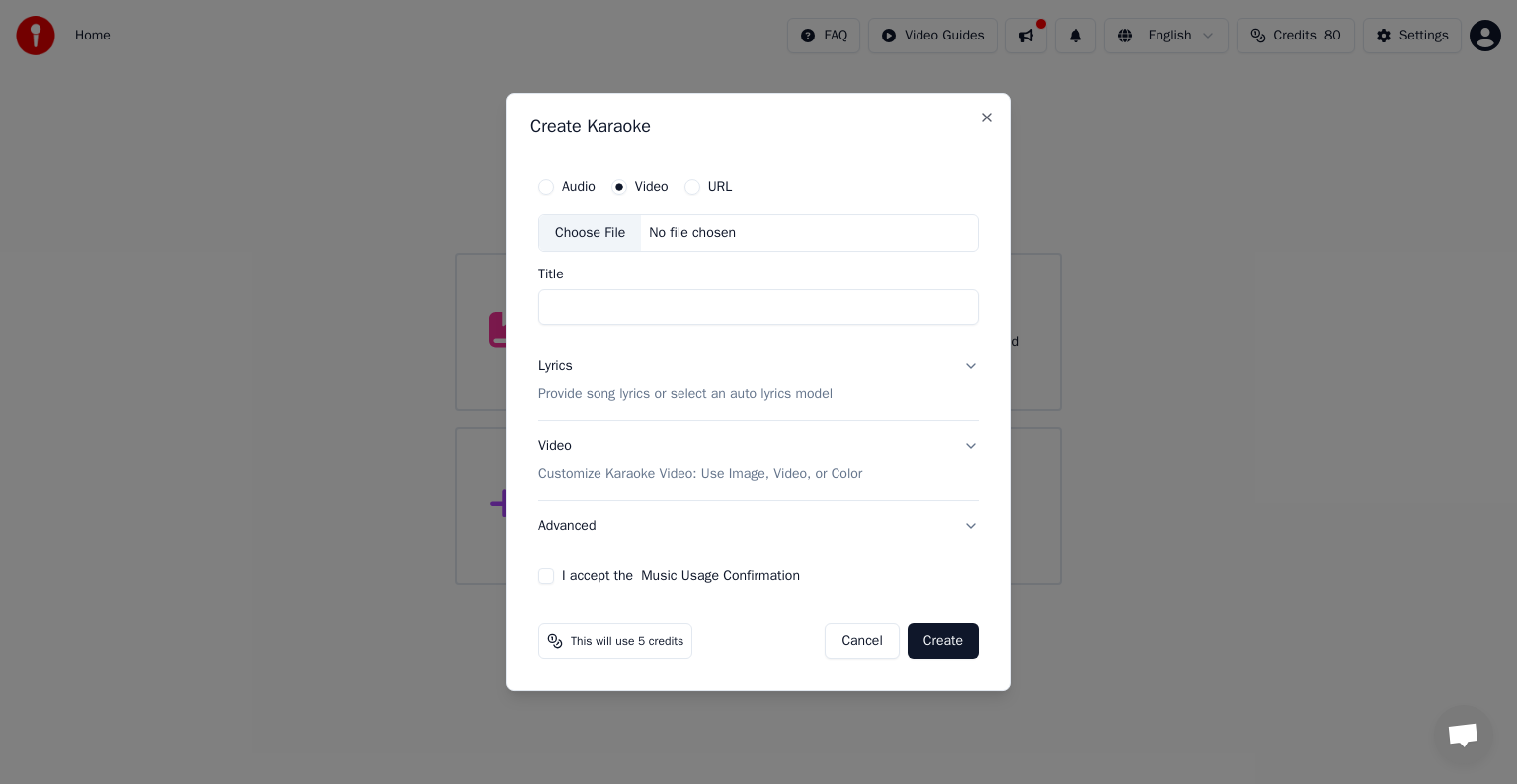 click on "URL" at bounding box center (708, 187) 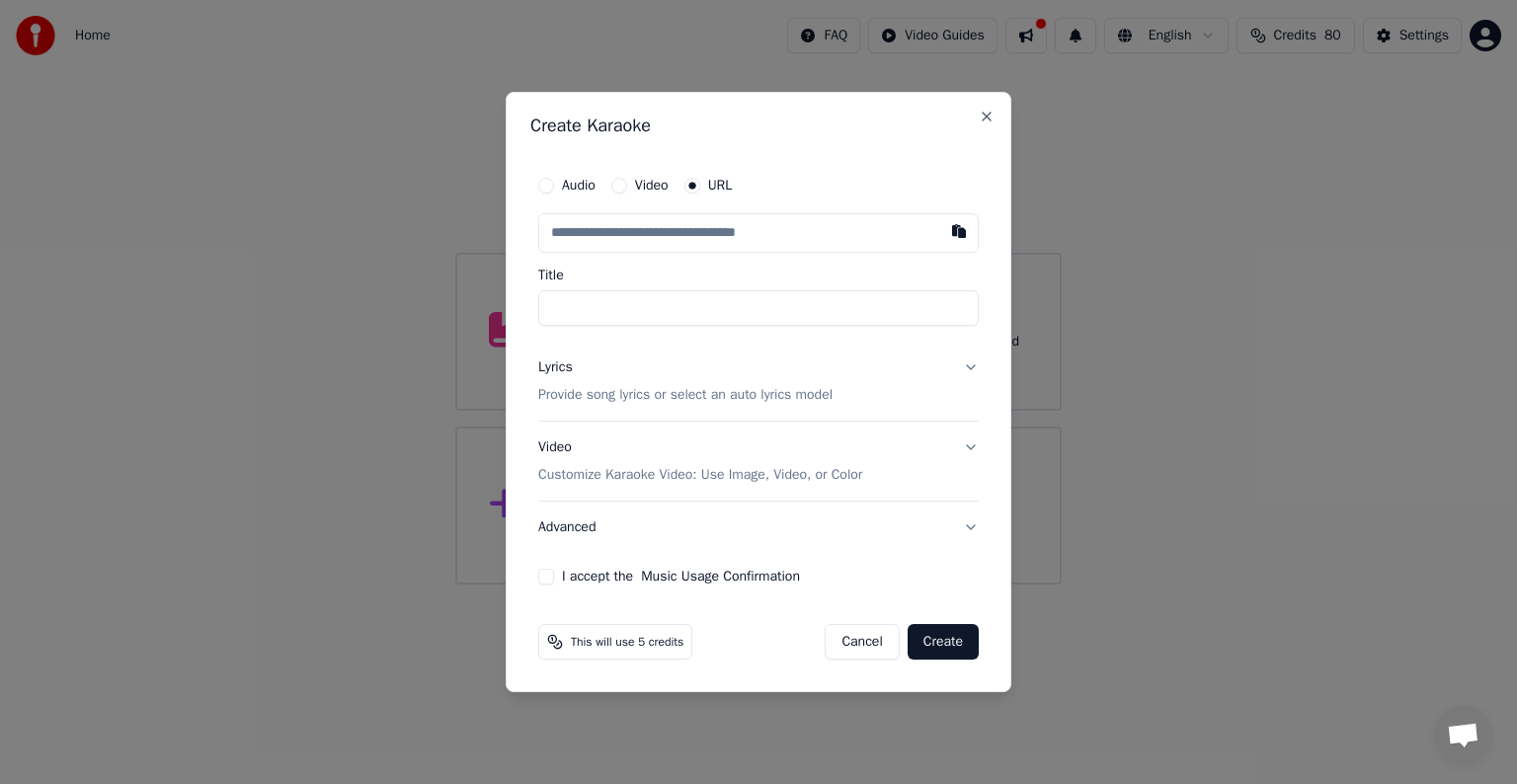 click at bounding box center (758, 233) 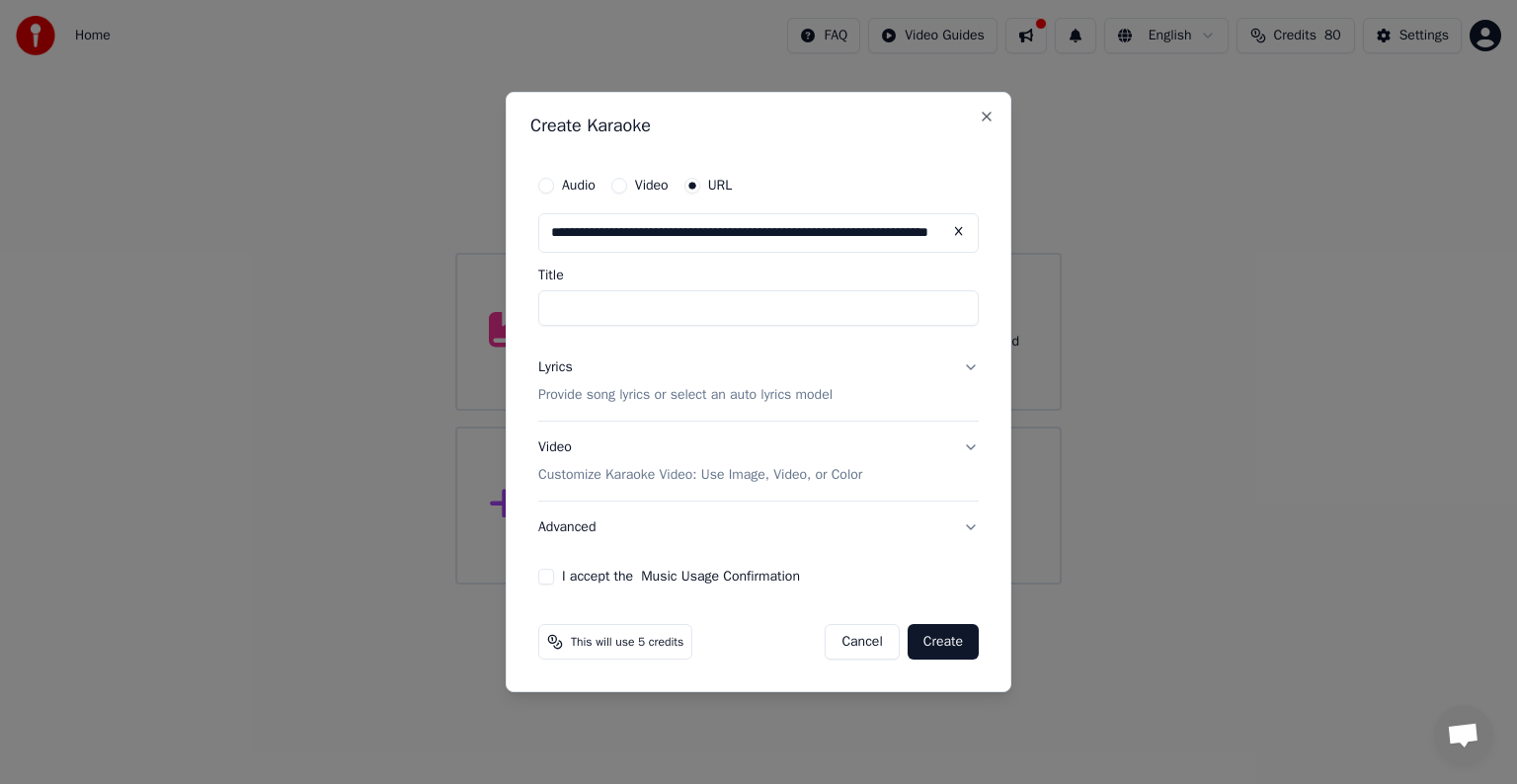 scroll, scrollTop: 0, scrollLeft: 119, axis: horizontal 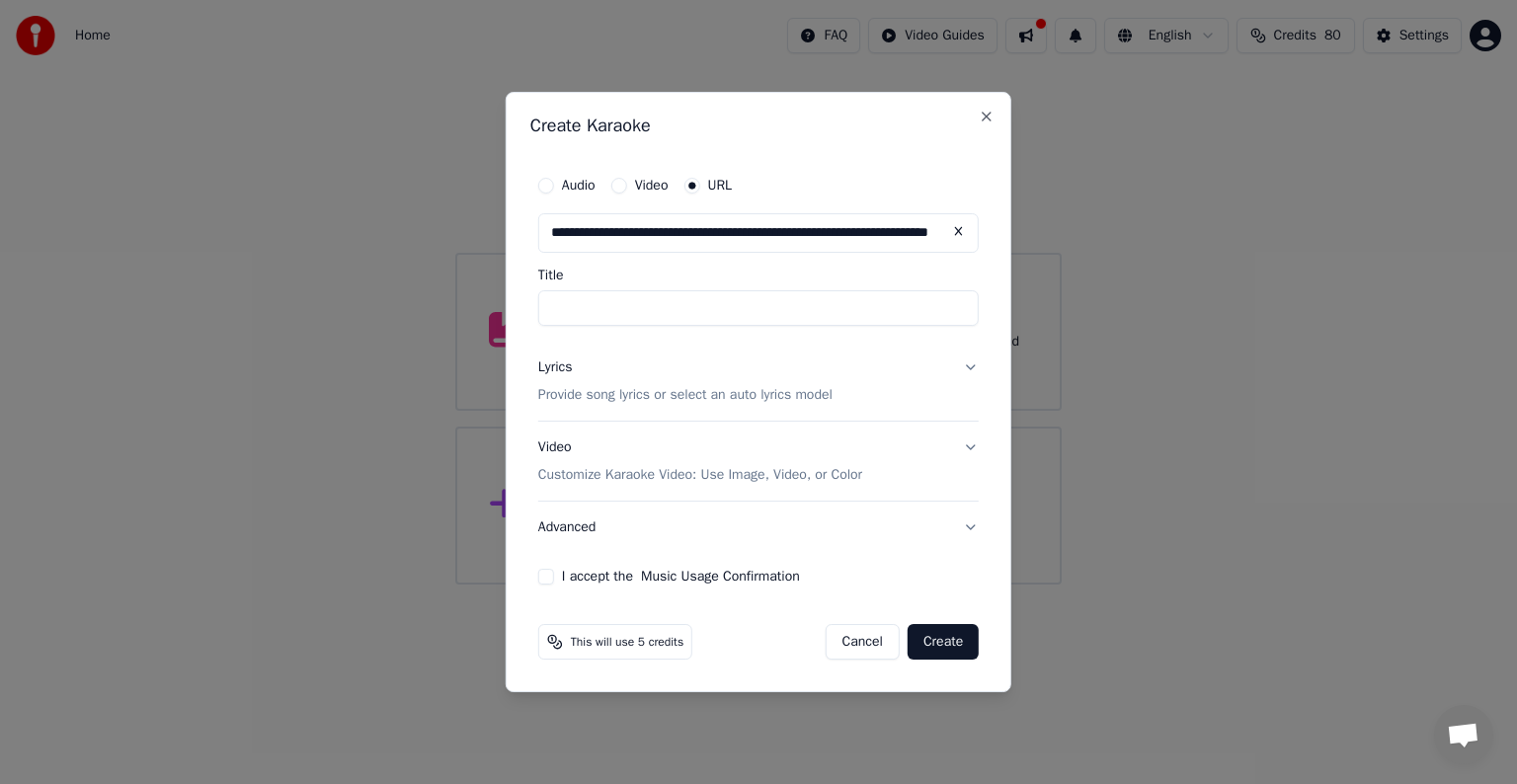type on "**********" 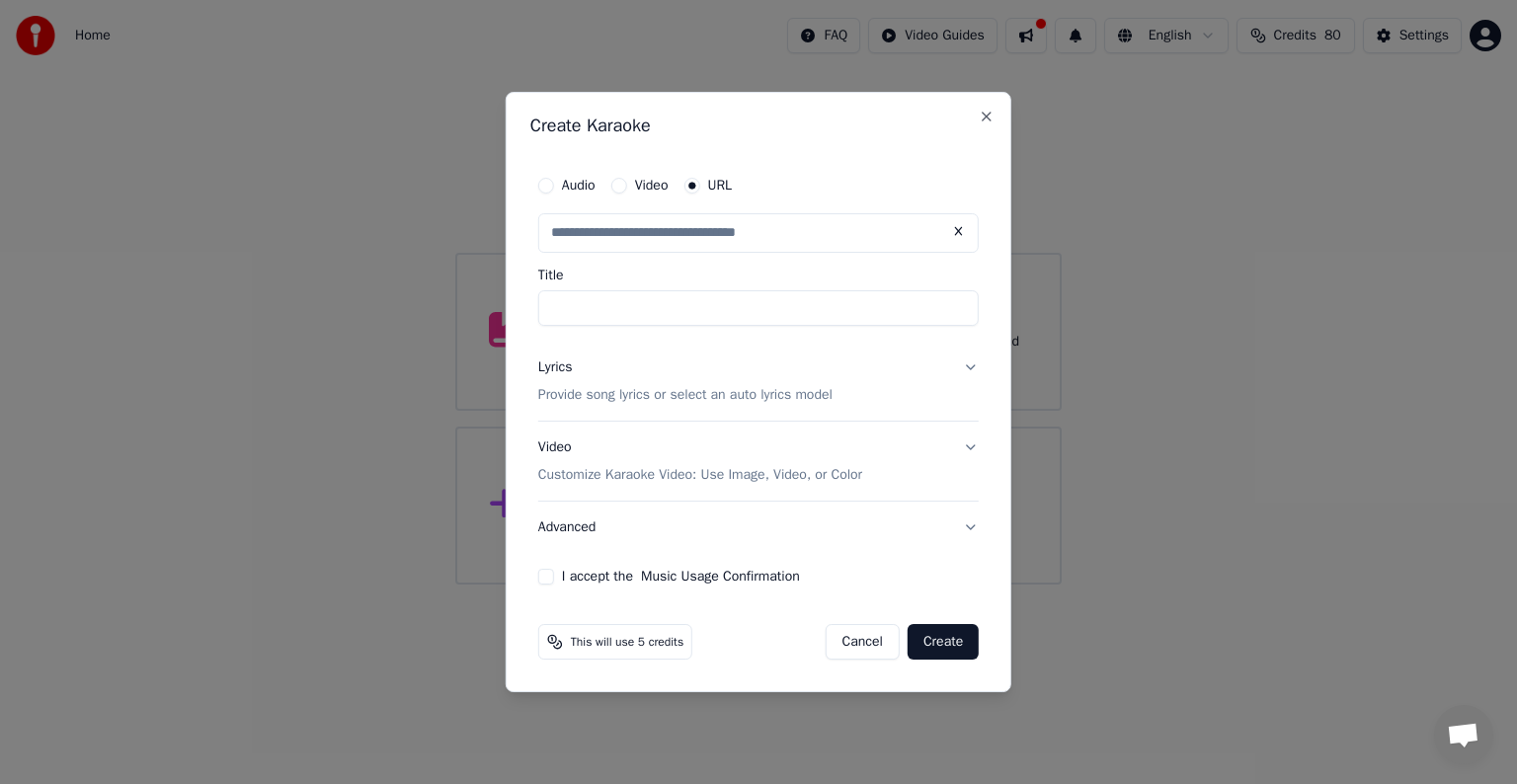 type on "**********" 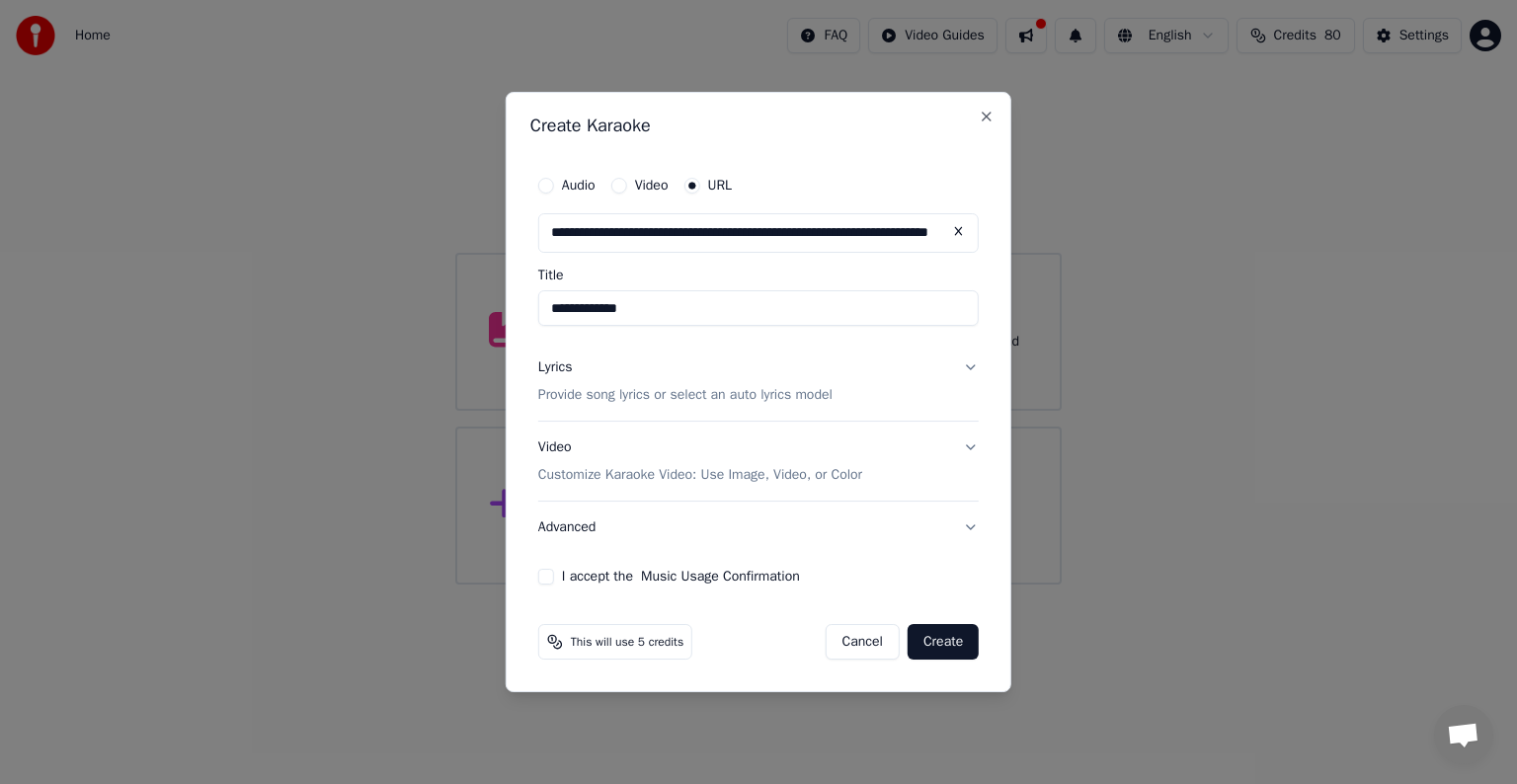 scroll, scrollTop: 0, scrollLeft: 0, axis: both 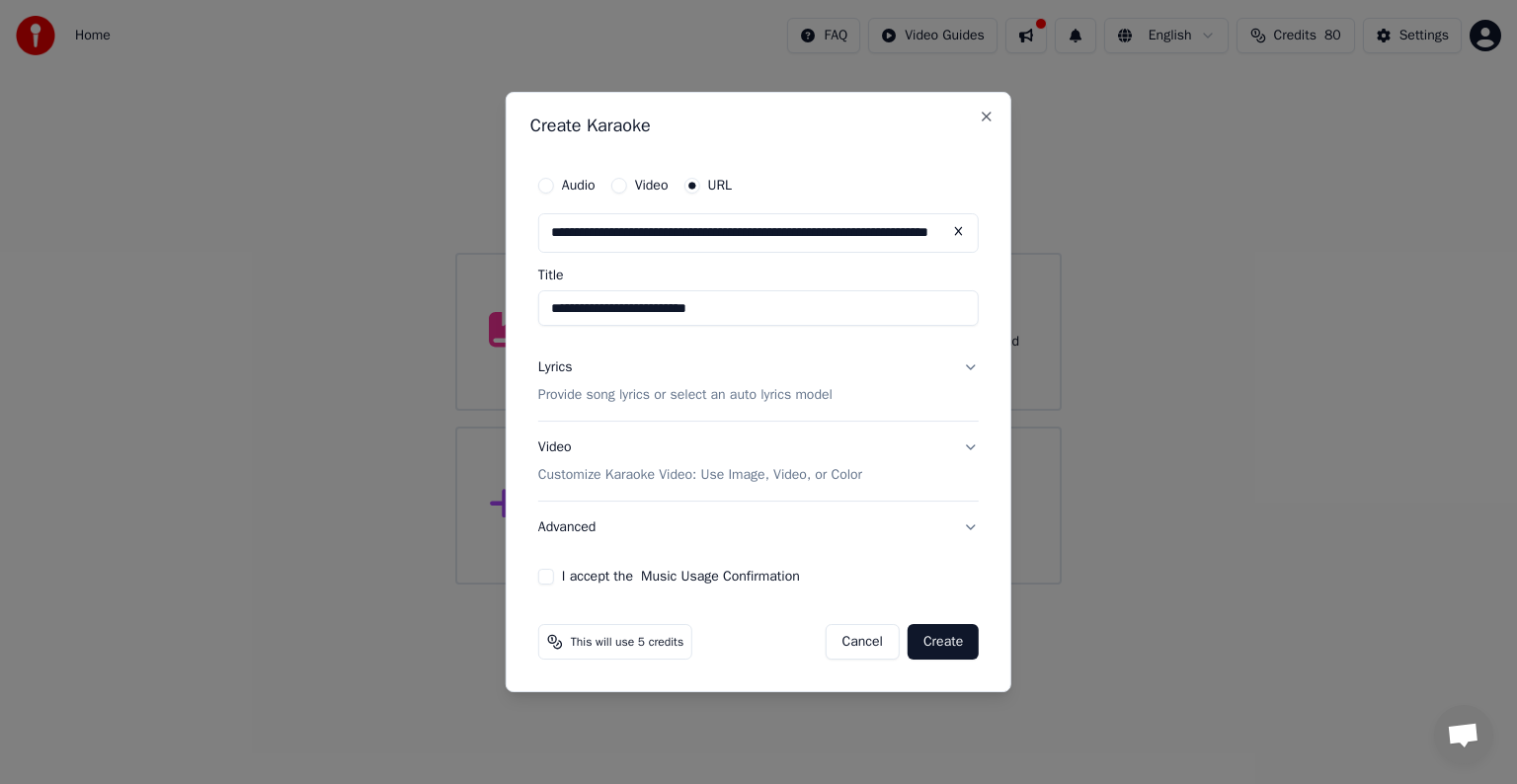 type on "**********" 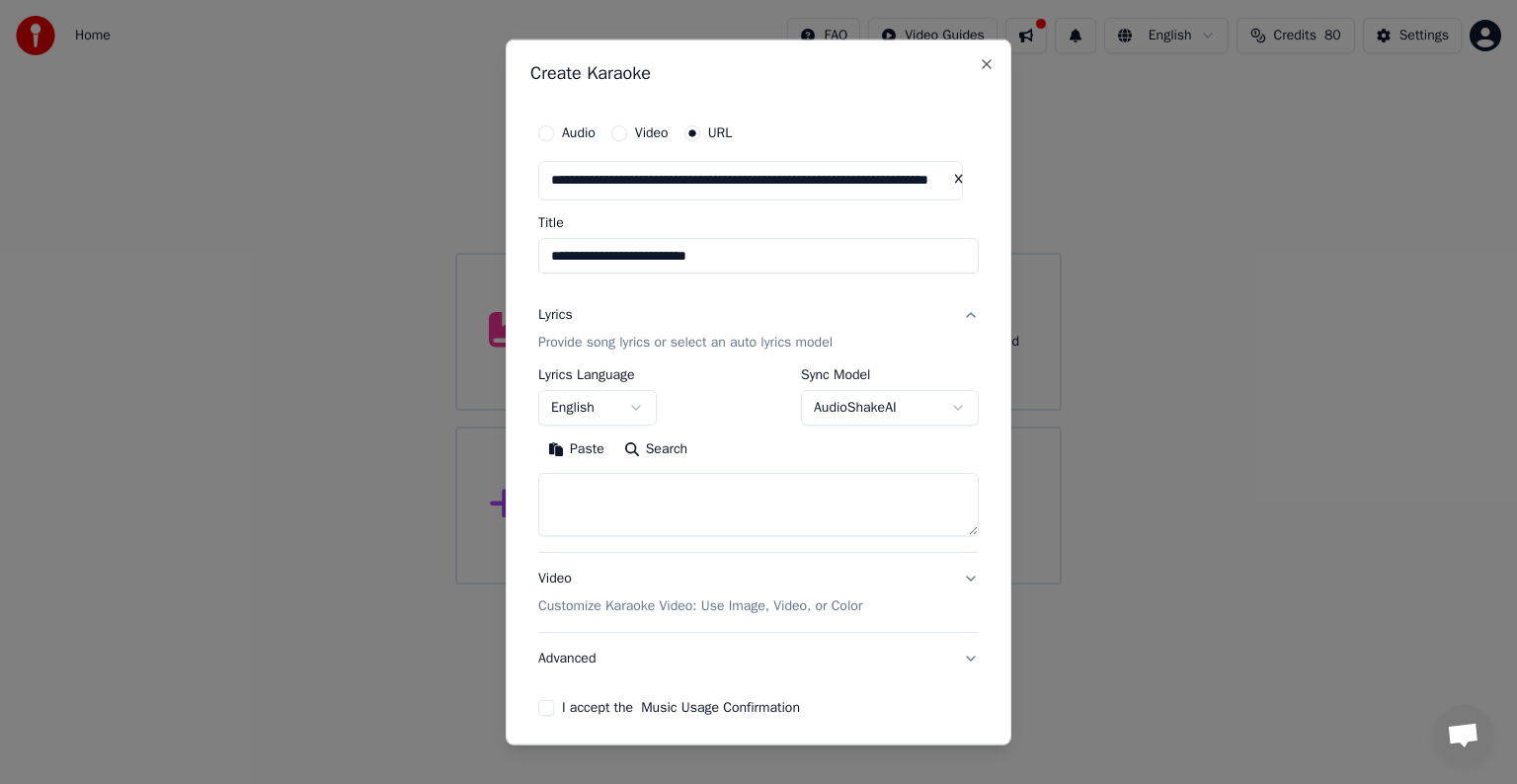 click on "English" at bounding box center [598, 408] 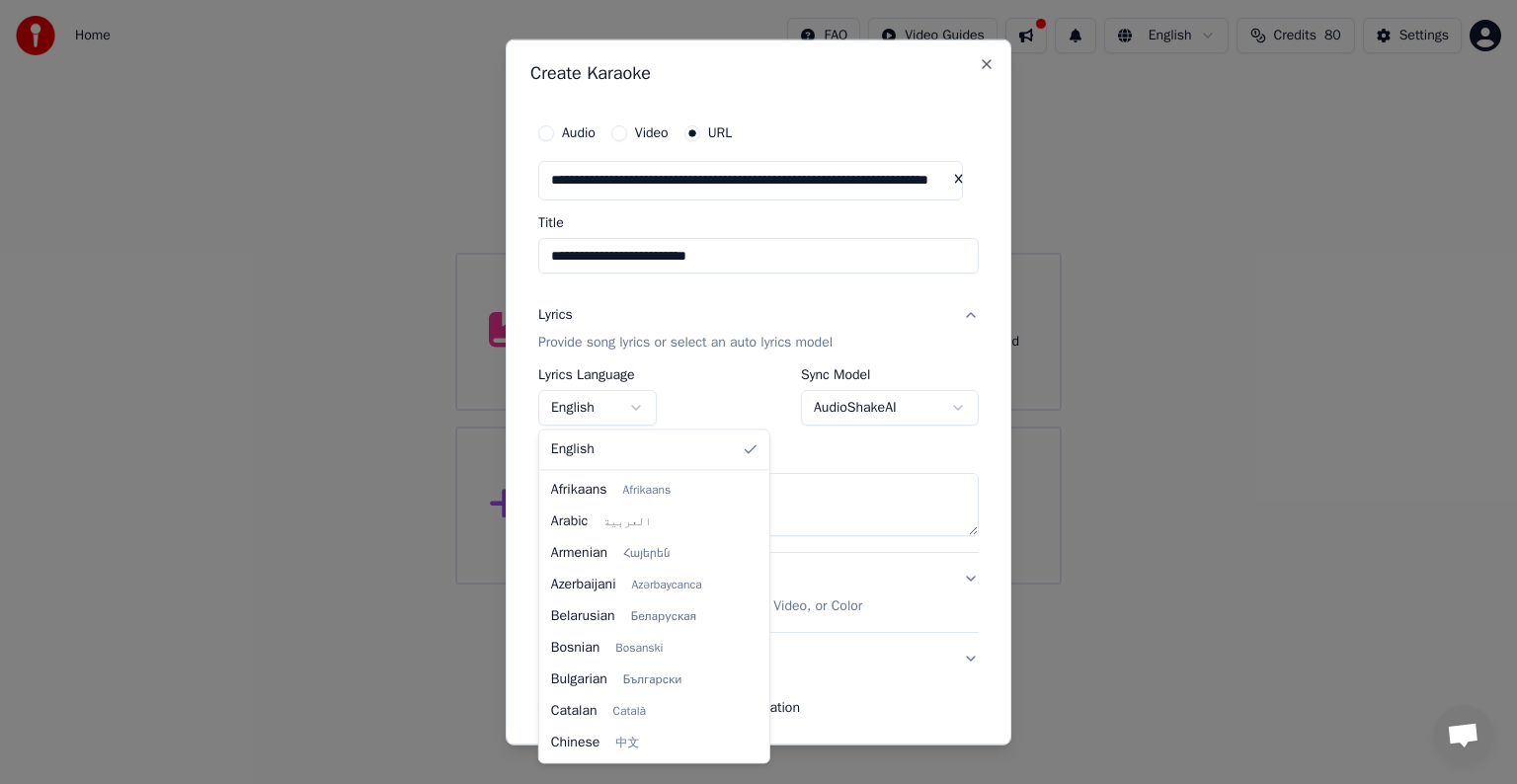 scroll, scrollTop: 695, scrollLeft: 0, axis: vertical 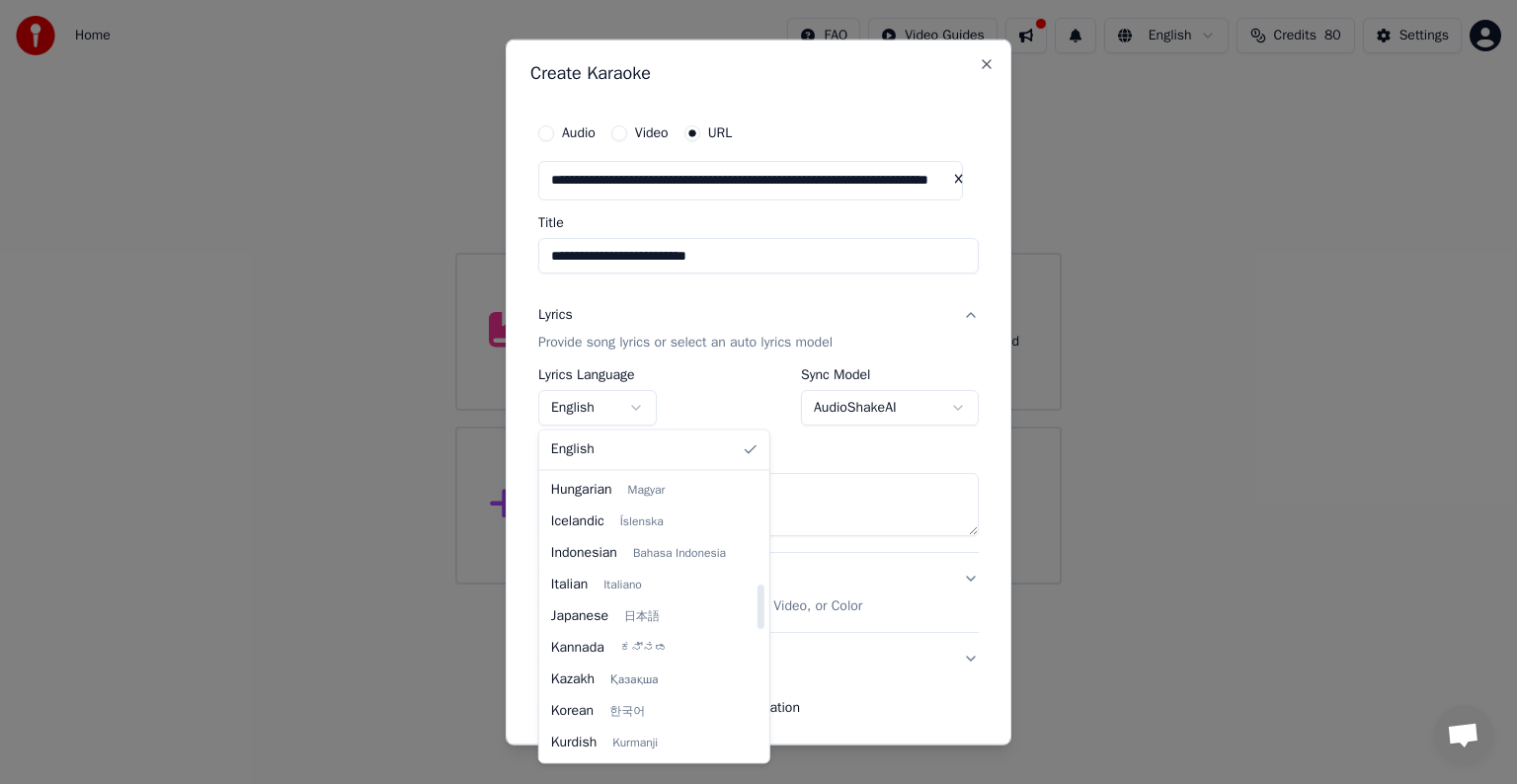 select on "**" 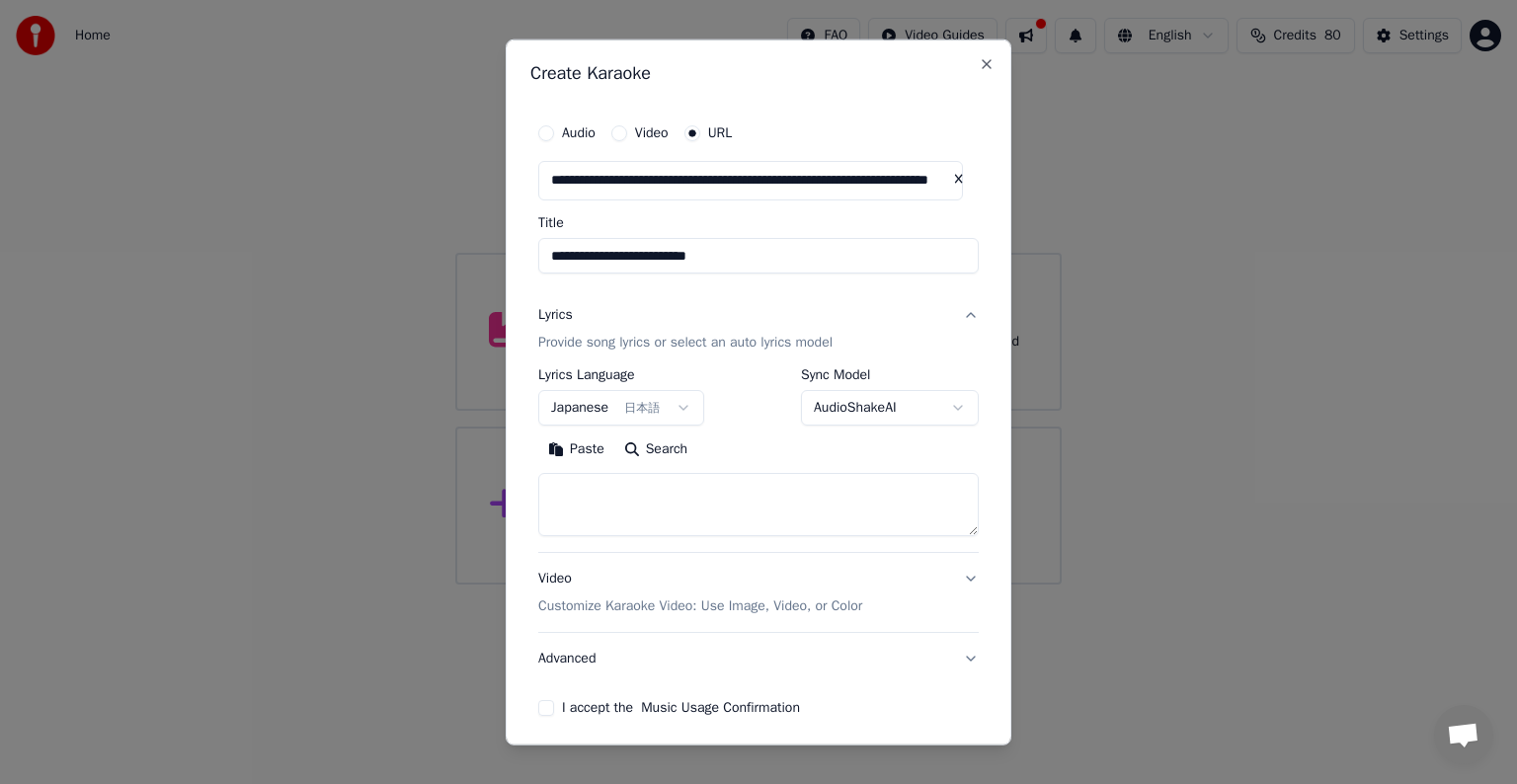 click at bounding box center (758, 505) 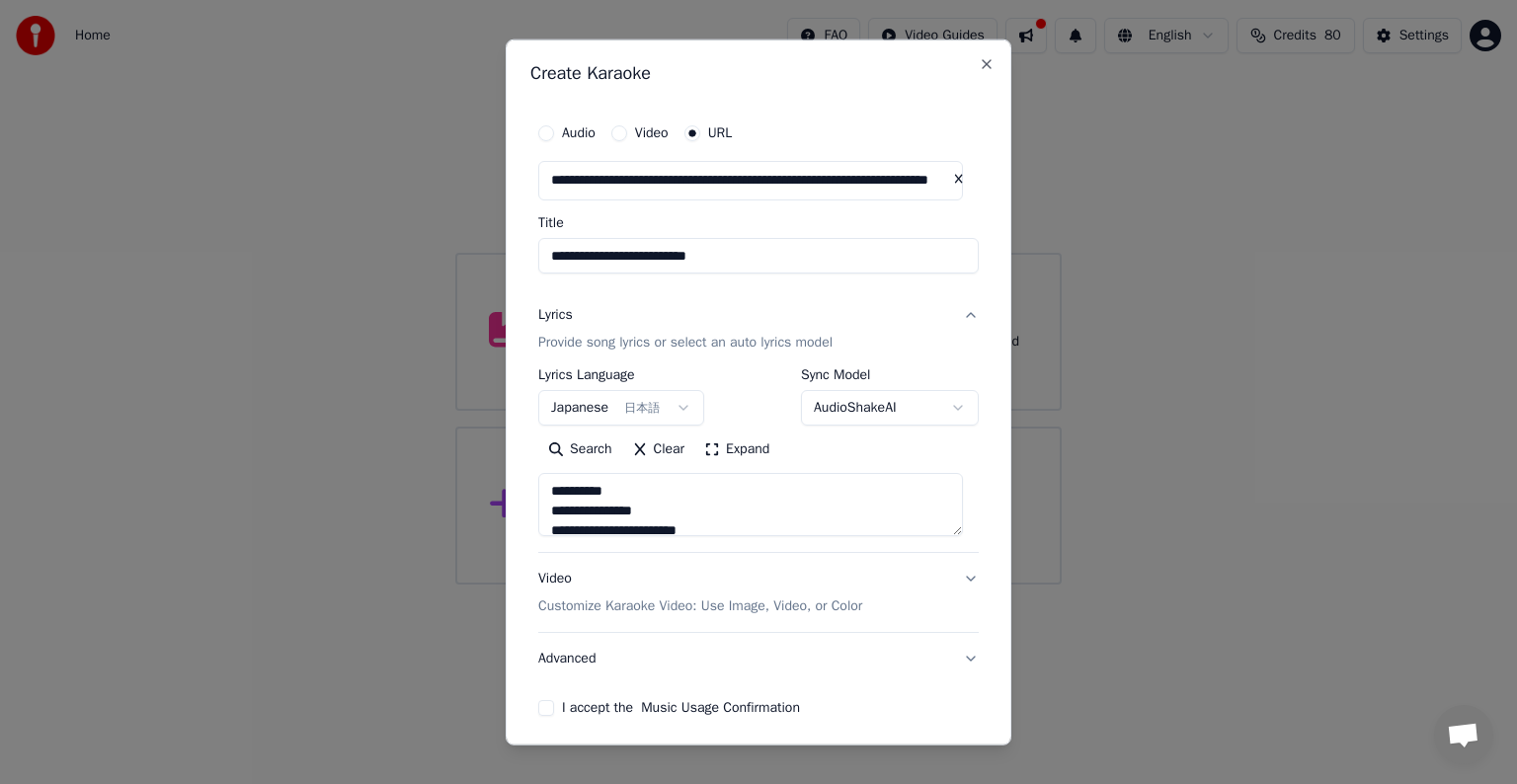 scroll, scrollTop: 1682, scrollLeft: 0, axis: vertical 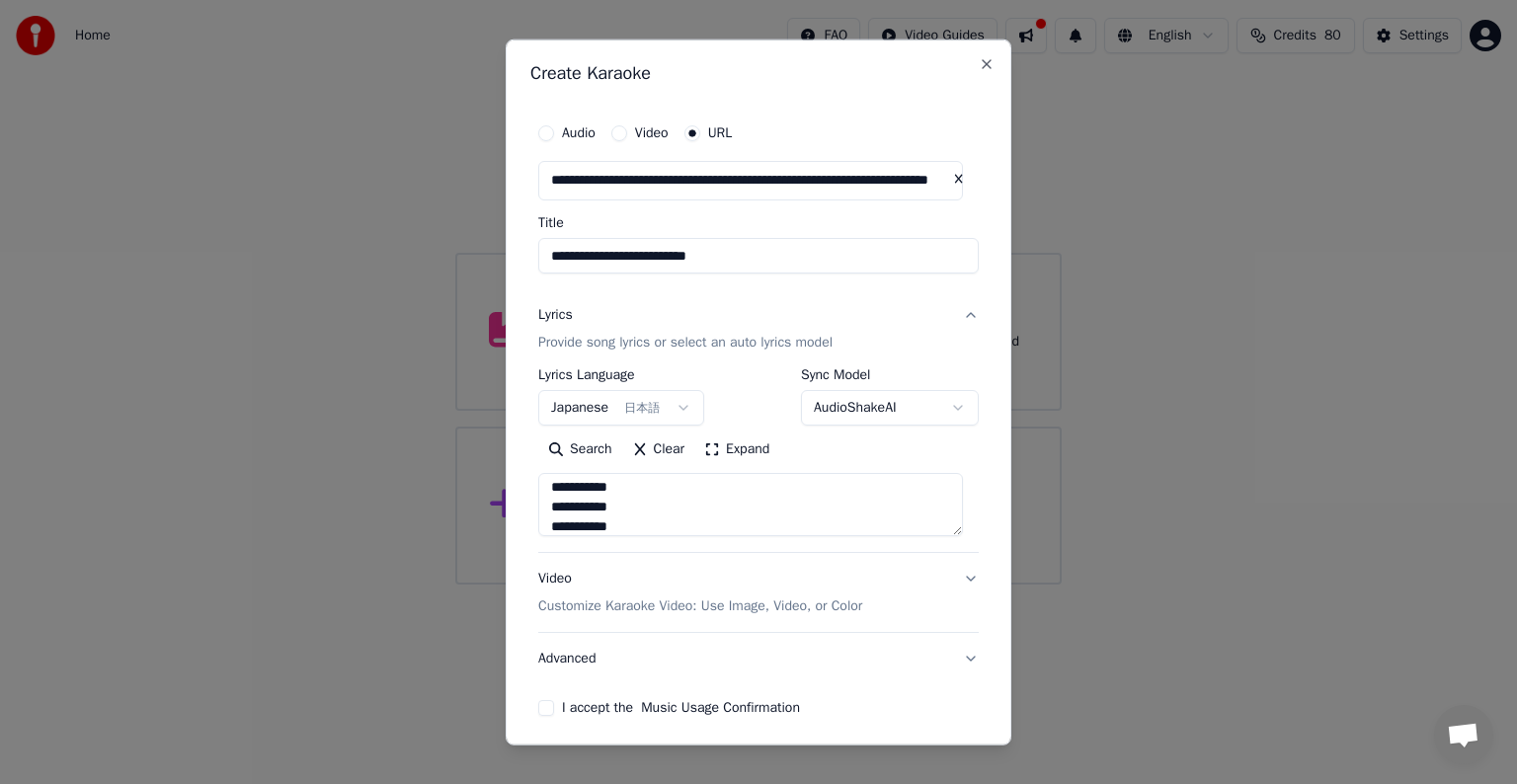 type on "**********" 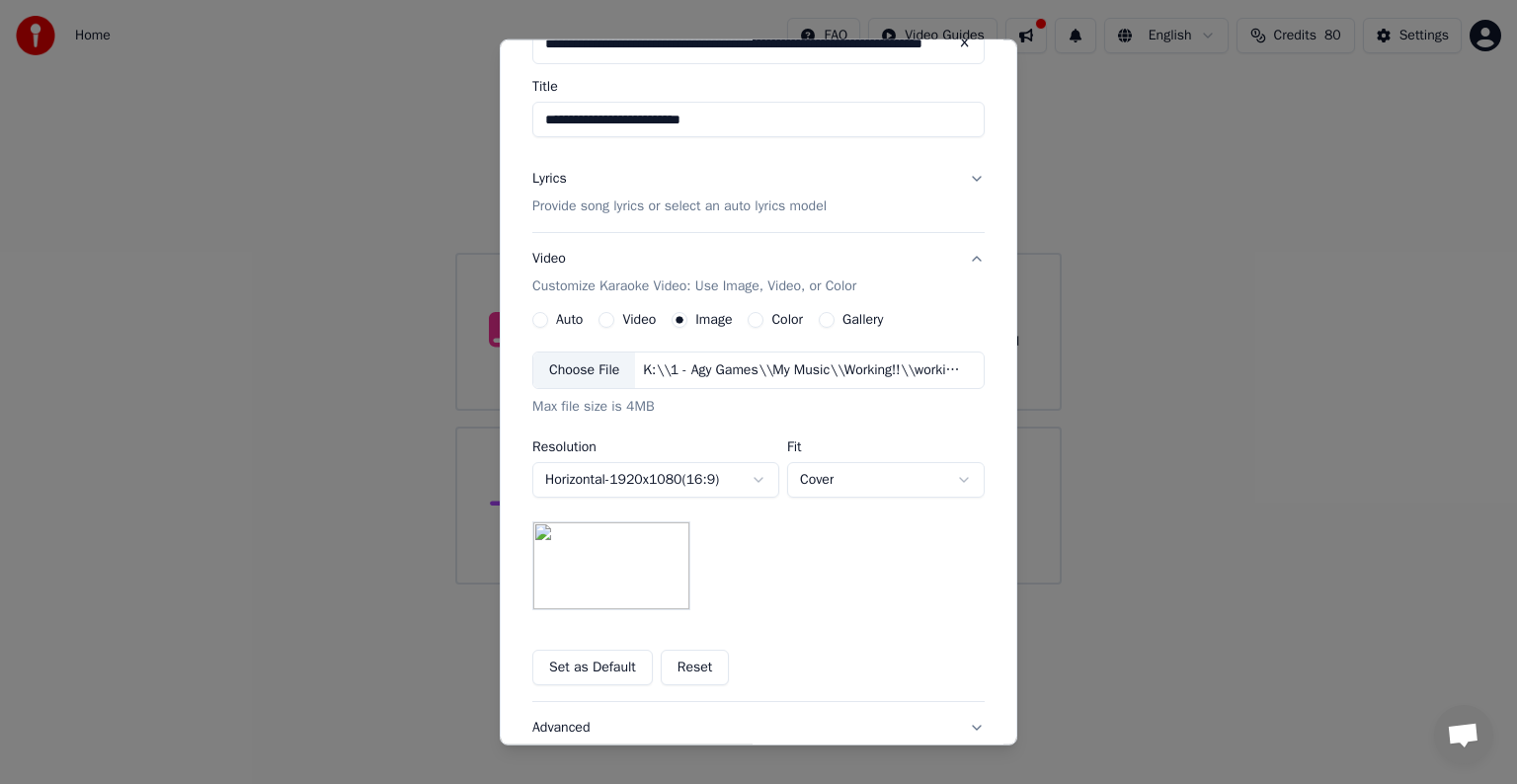 scroll, scrollTop: 197, scrollLeft: 0, axis: vertical 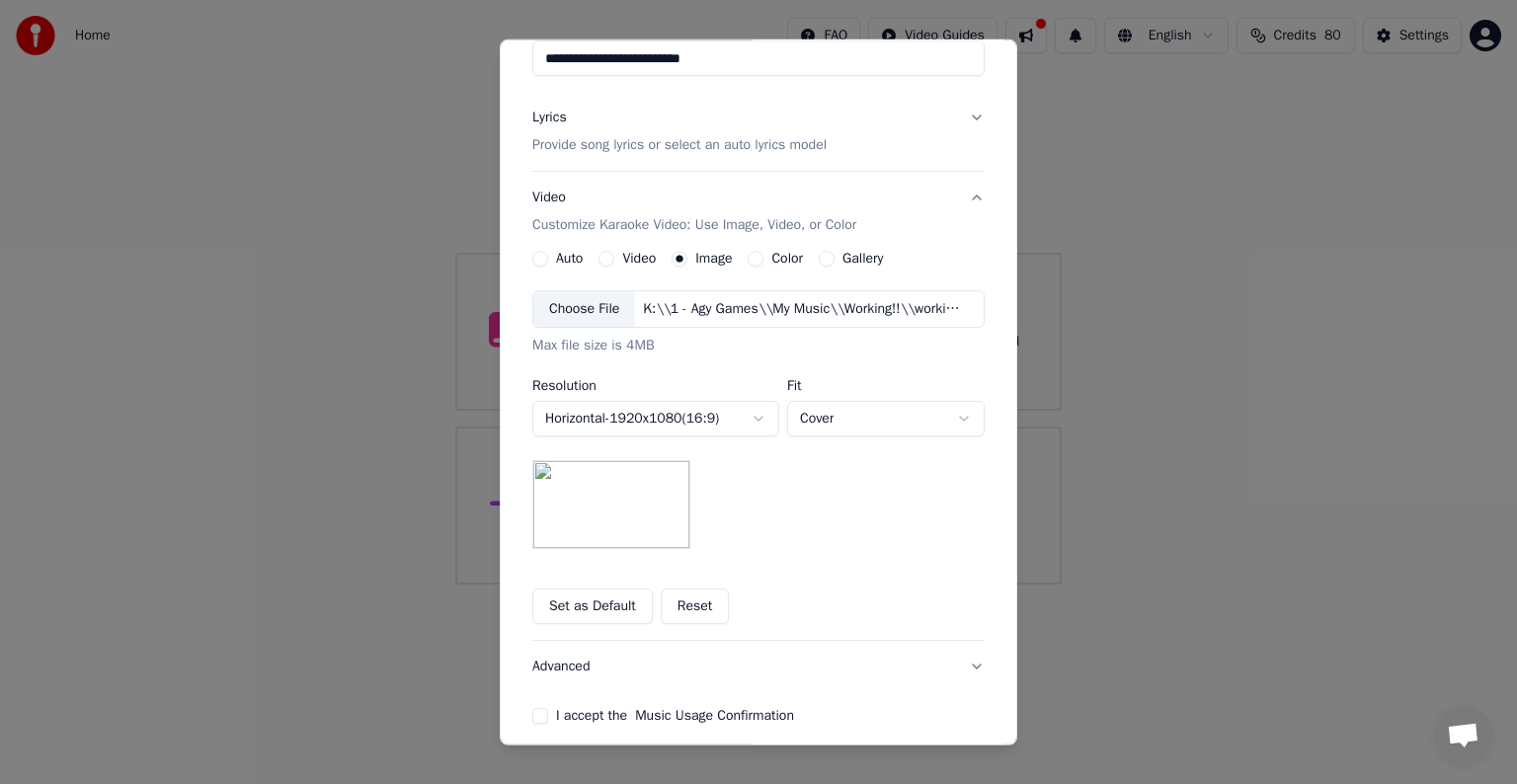 click on "Choose File" at bounding box center (584, 309) 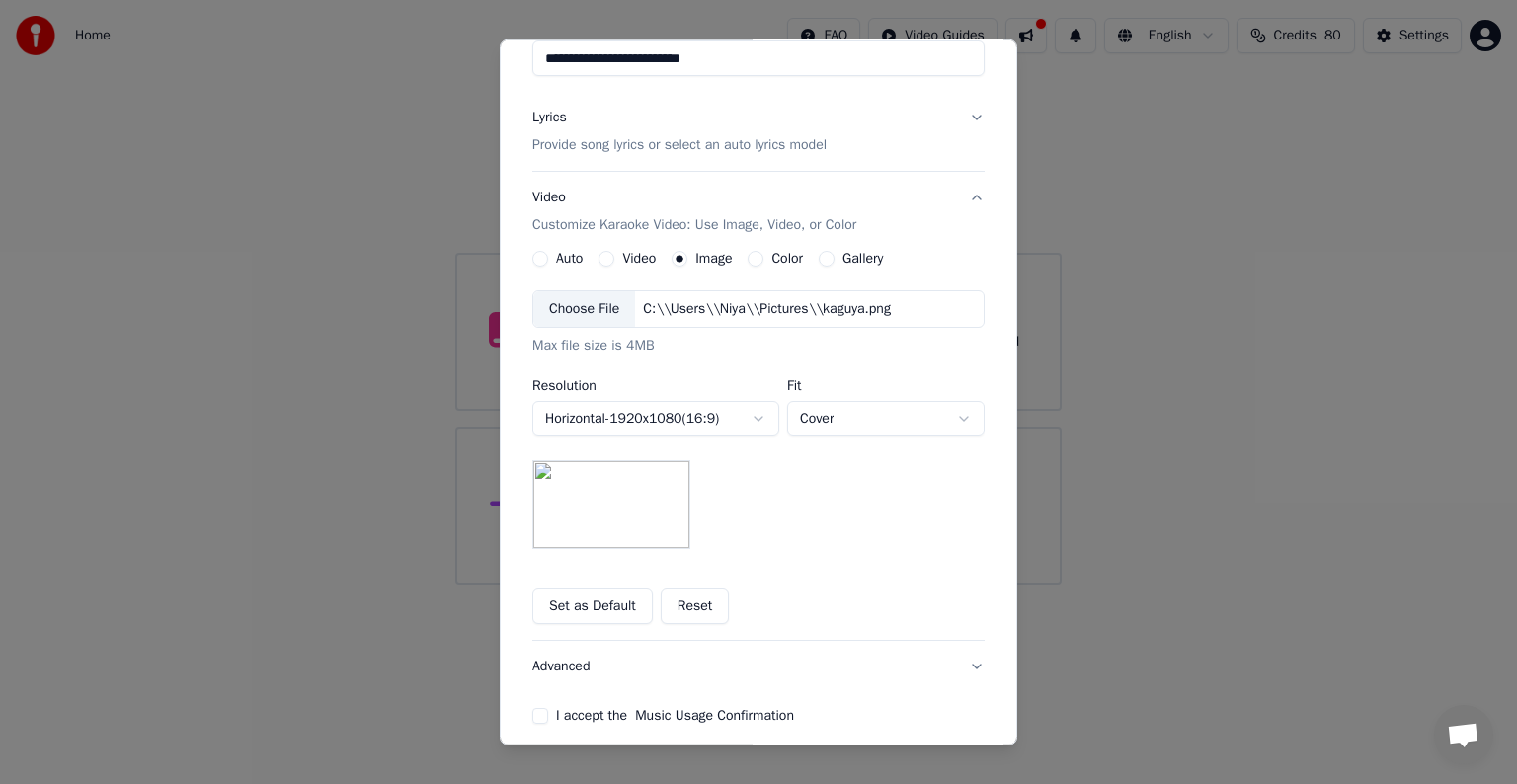 click on "Set as Default" at bounding box center [593, 606] 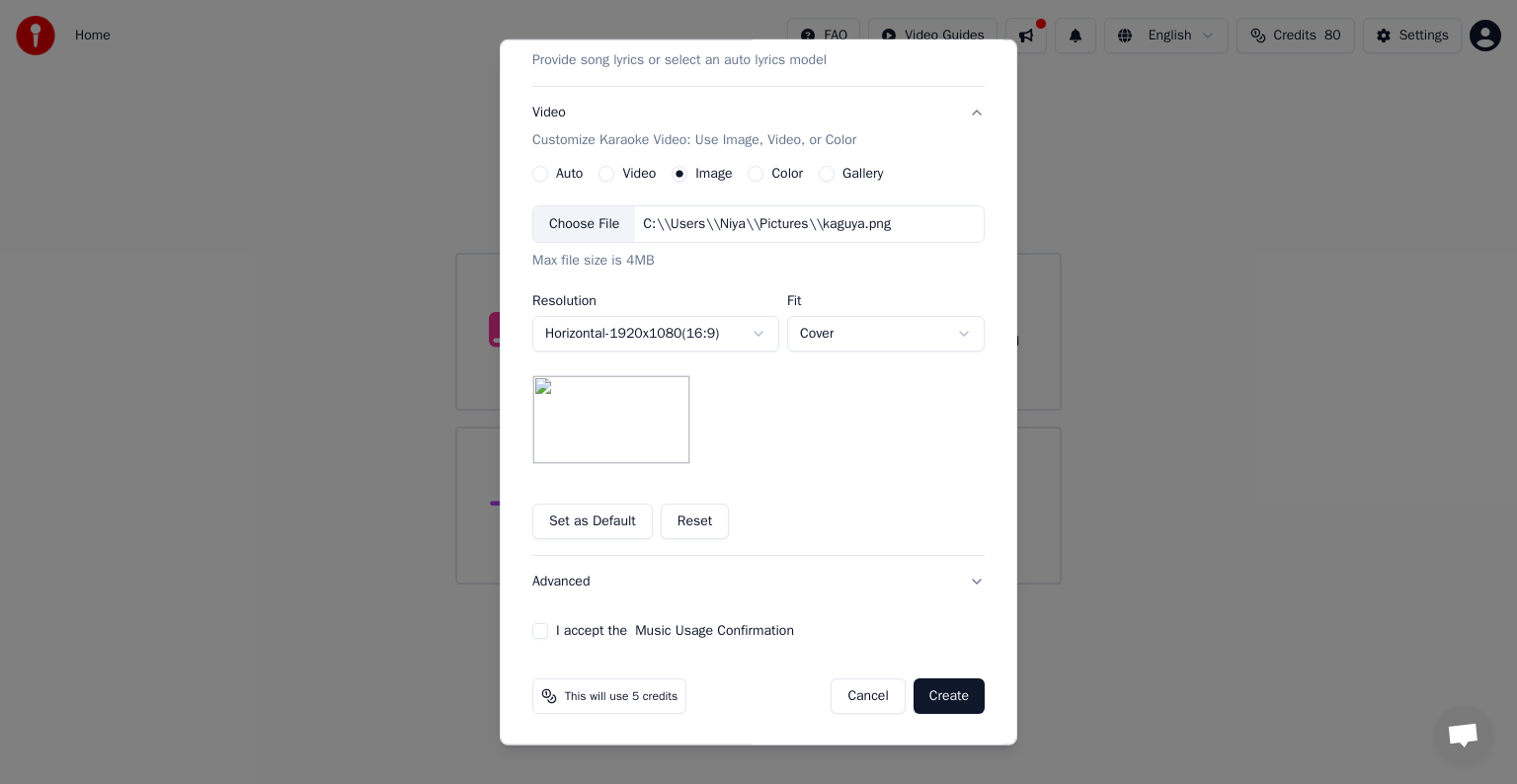 click on "**********" at bounding box center (758, 235) 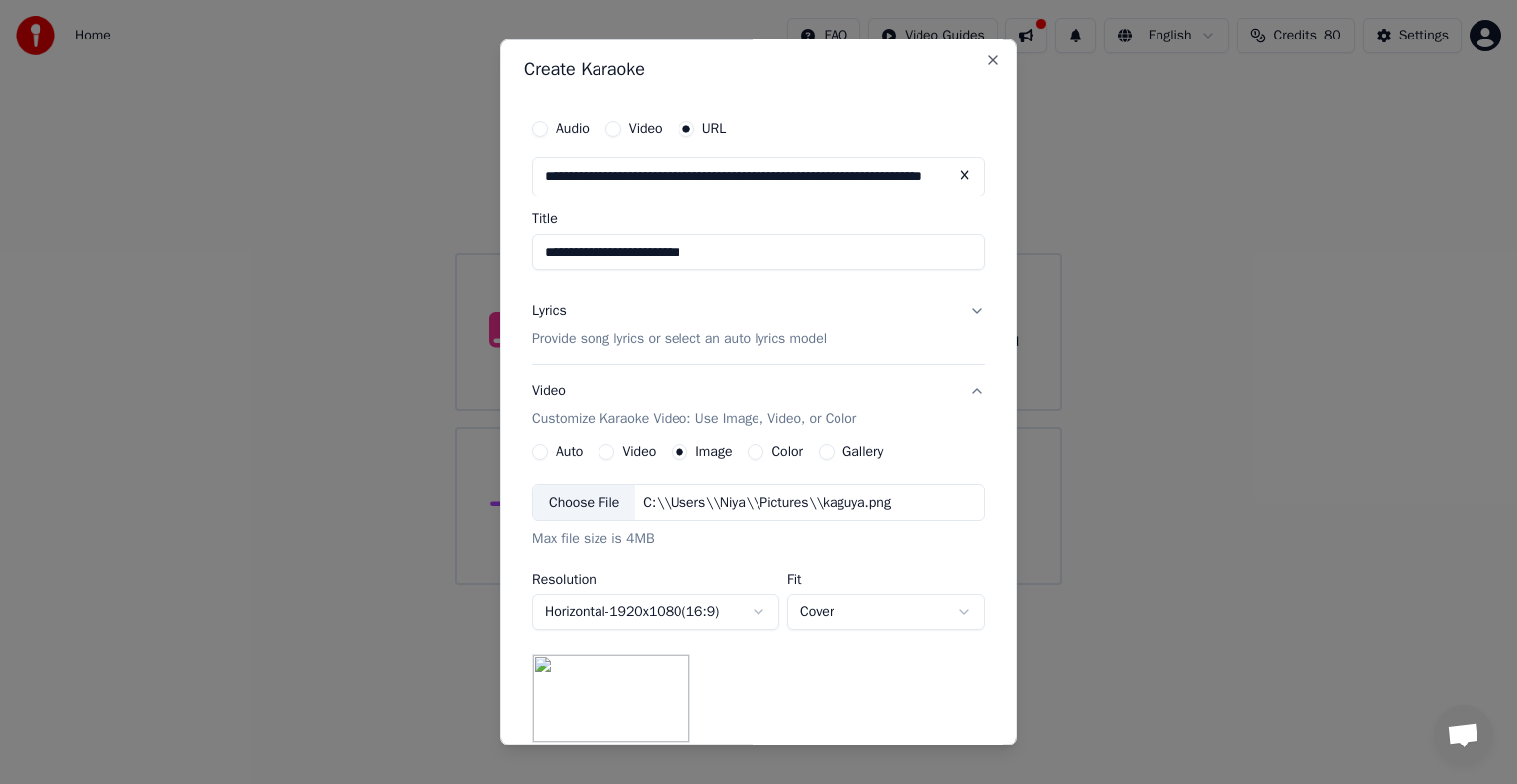 scroll, scrollTop: 0, scrollLeft: 0, axis: both 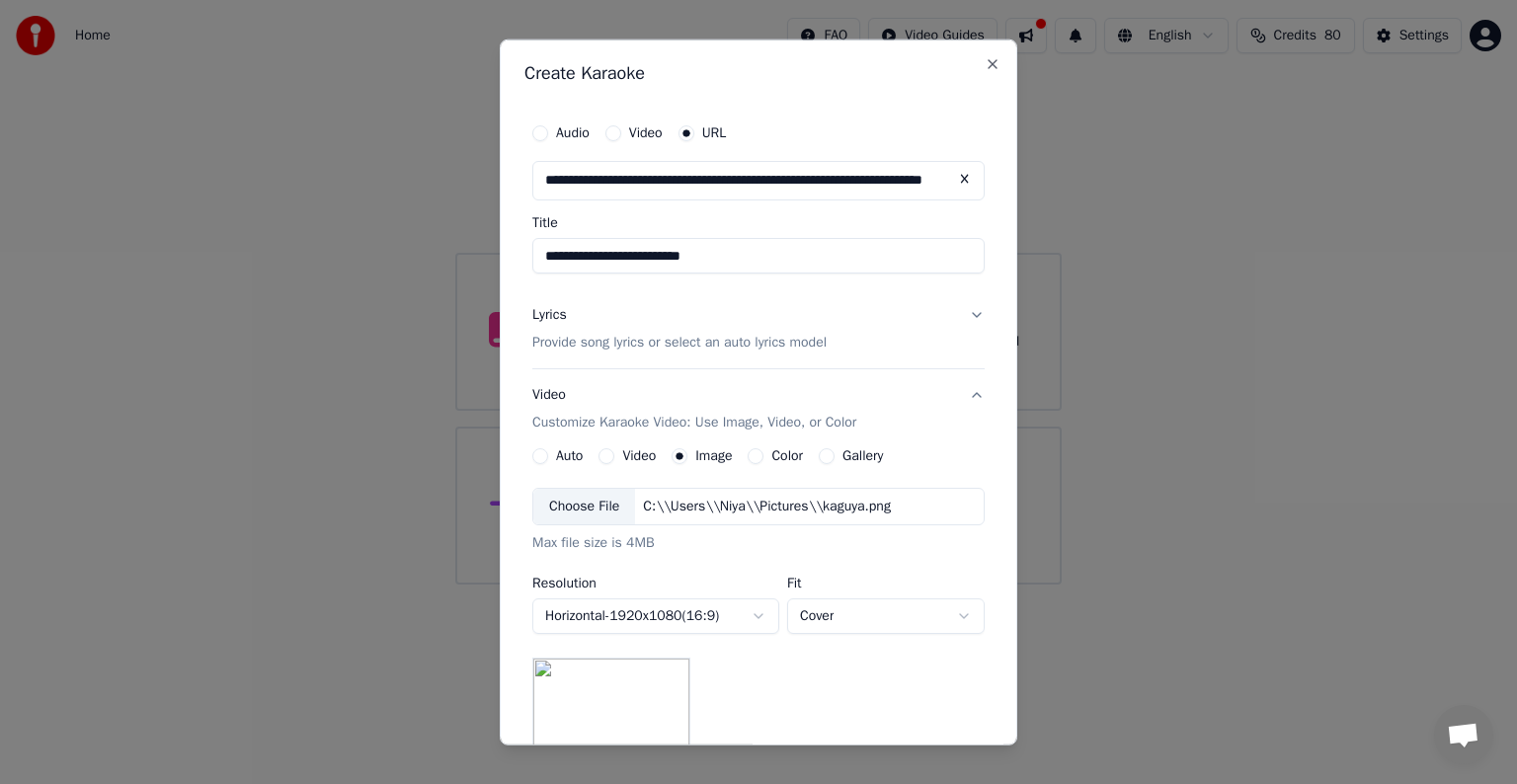 click on "Provide song lyrics or select an auto lyrics model" at bounding box center (679, 343) 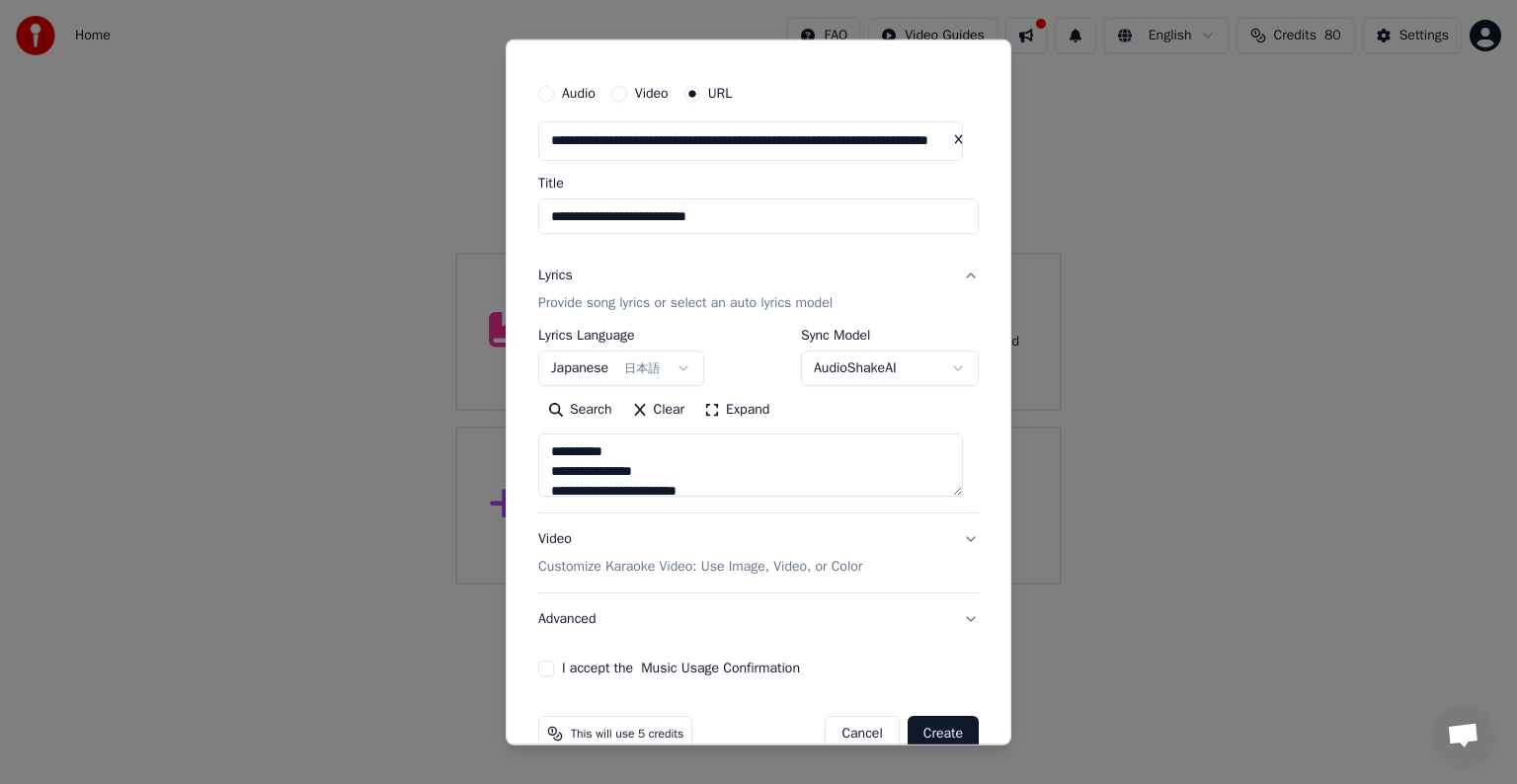 scroll, scrollTop: 77, scrollLeft: 0, axis: vertical 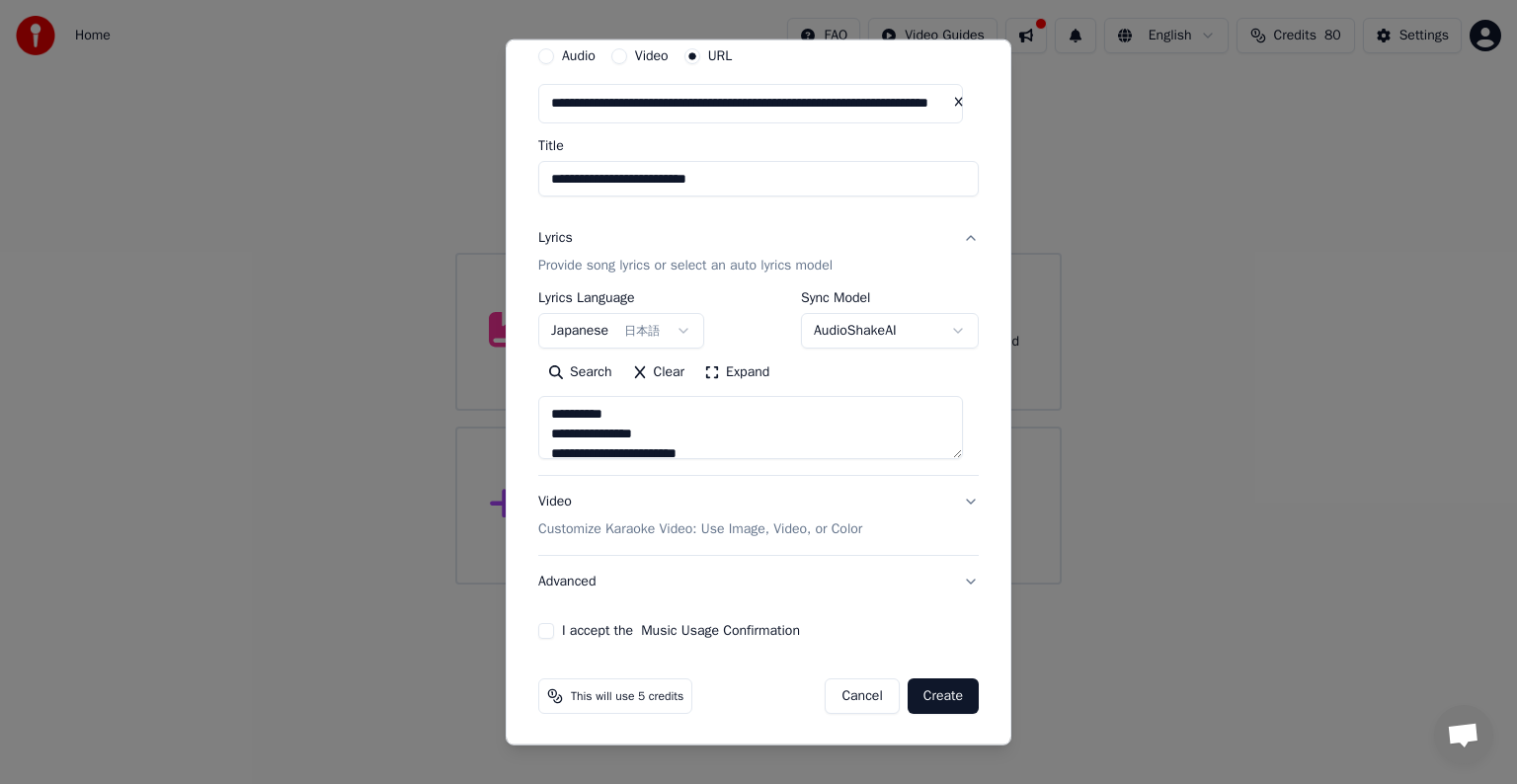 click on "Create" at bounding box center (943, 696) 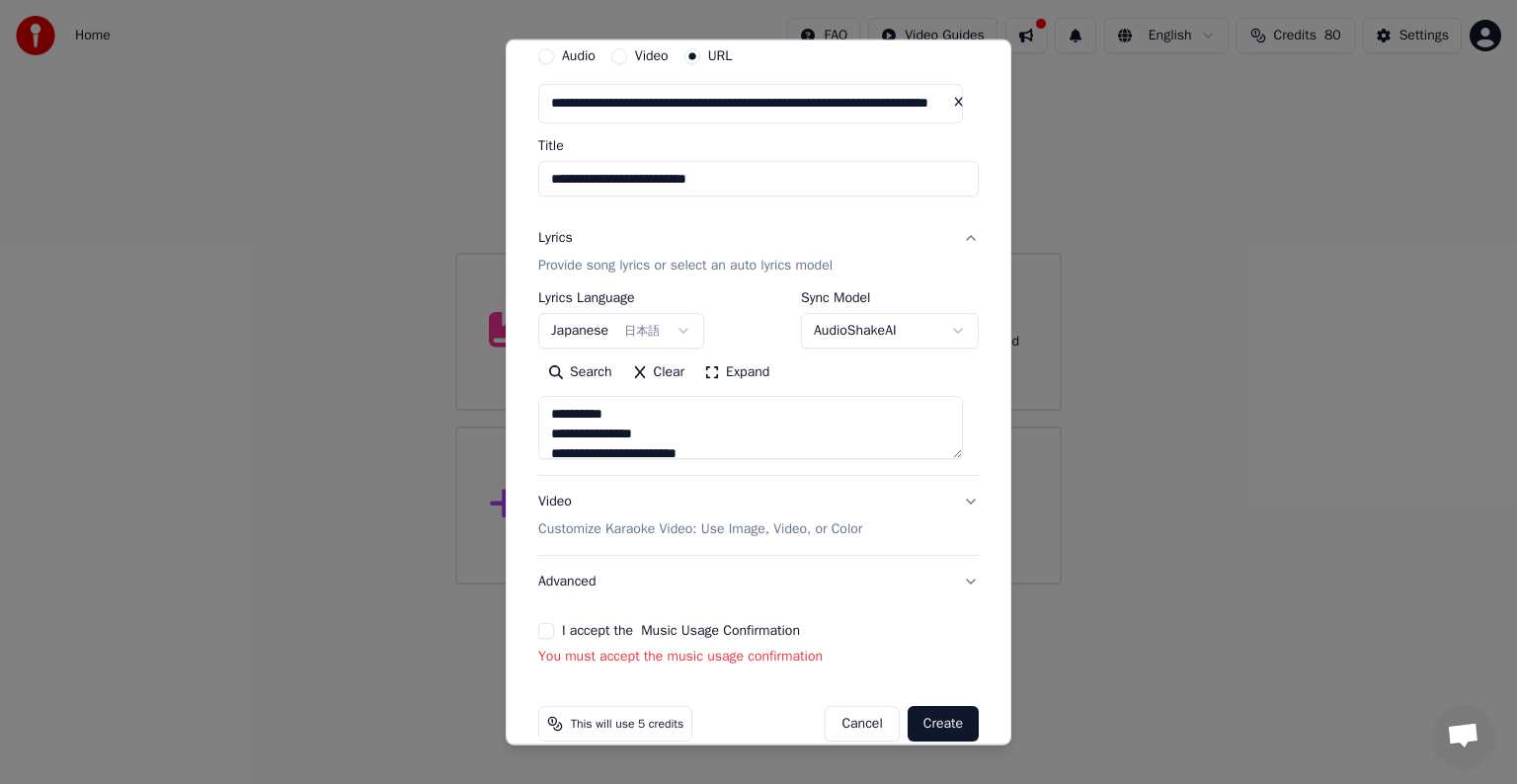 click on "I accept the   Music Usage Confirmation You must accept the music usage confirmation" at bounding box center [758, 645] 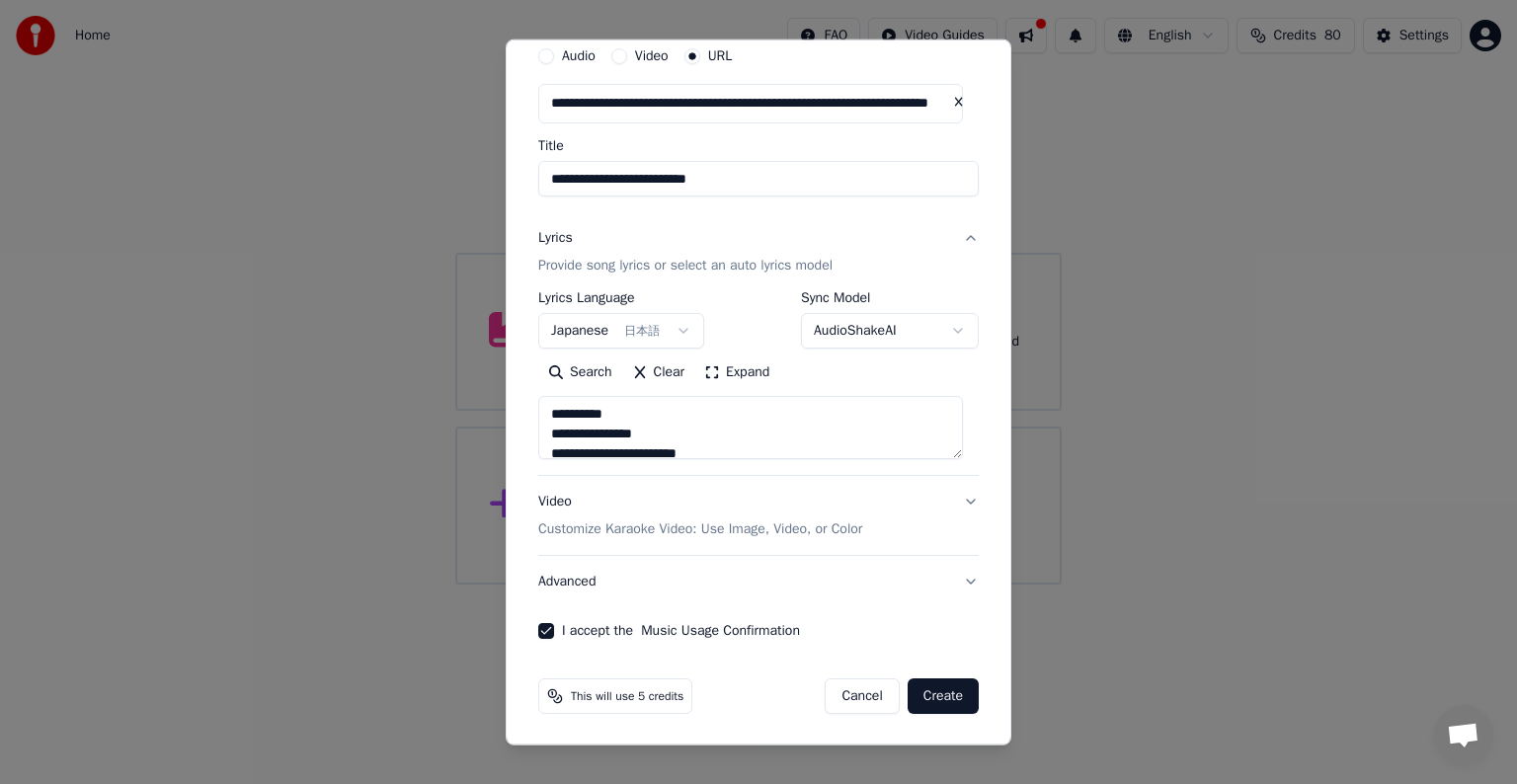 click on "Create" at bounding box center (943, 696) 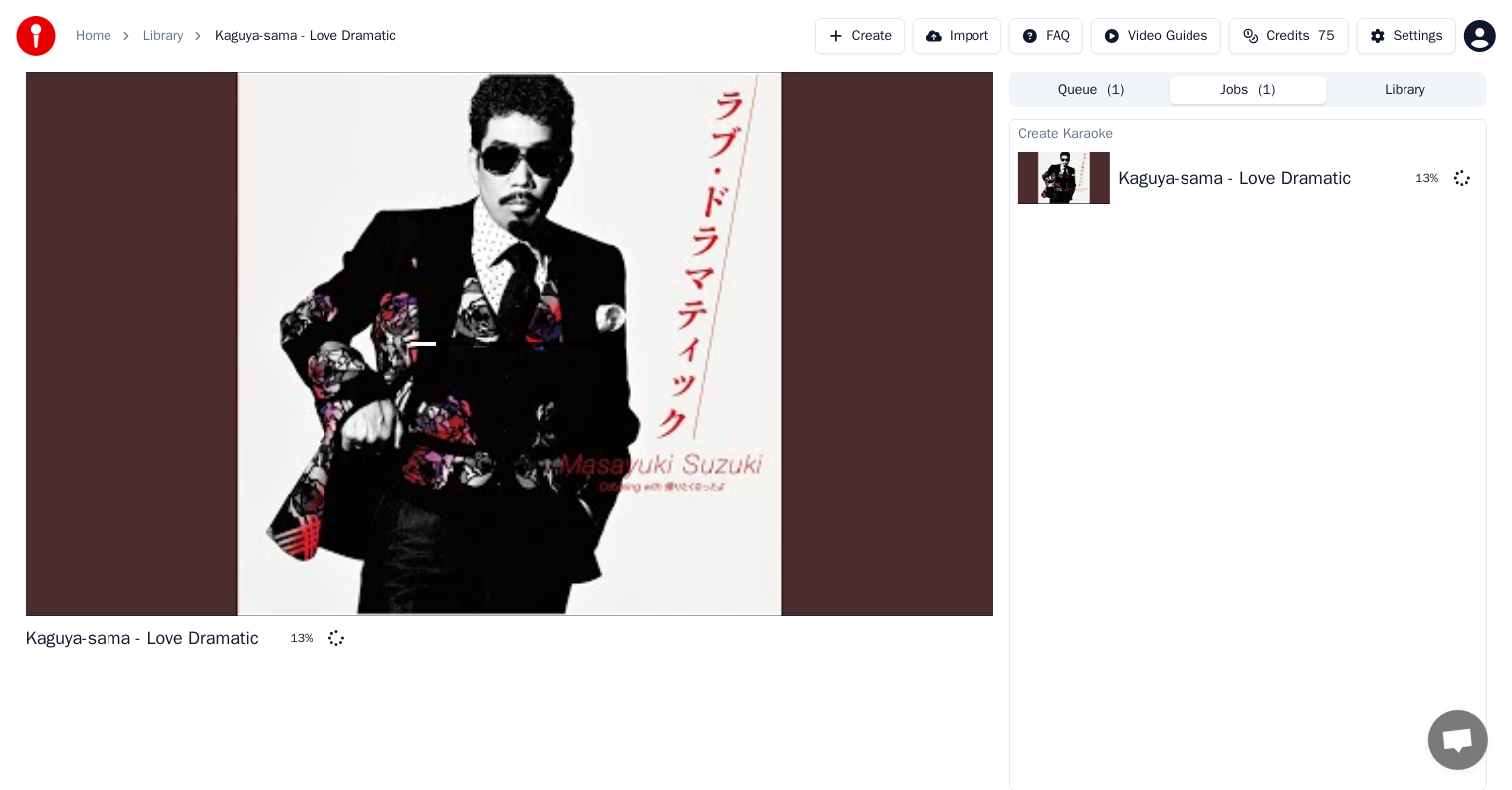 click on "Create" at bounding box center (860, 36) 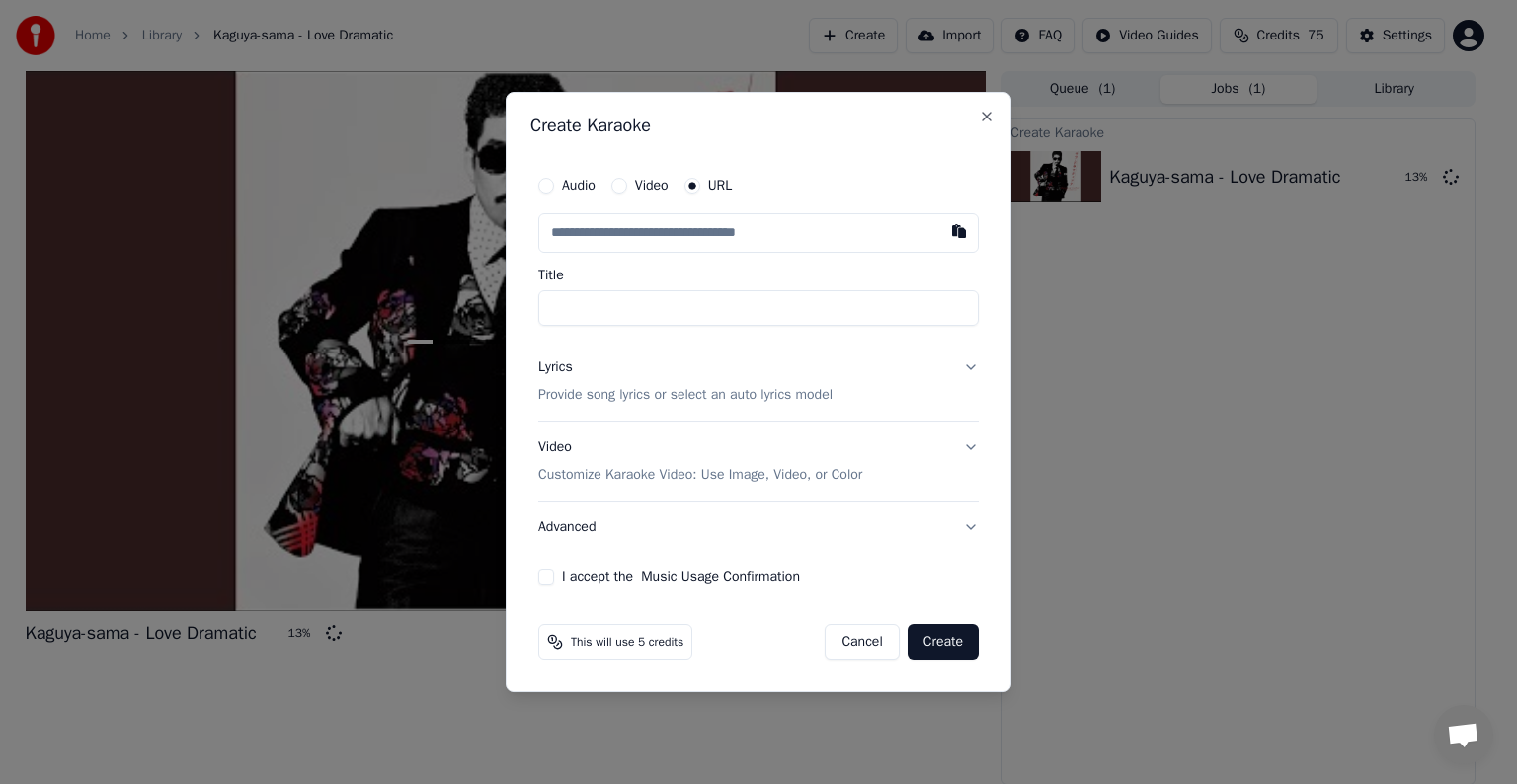 click at bounding box center [758, 233] 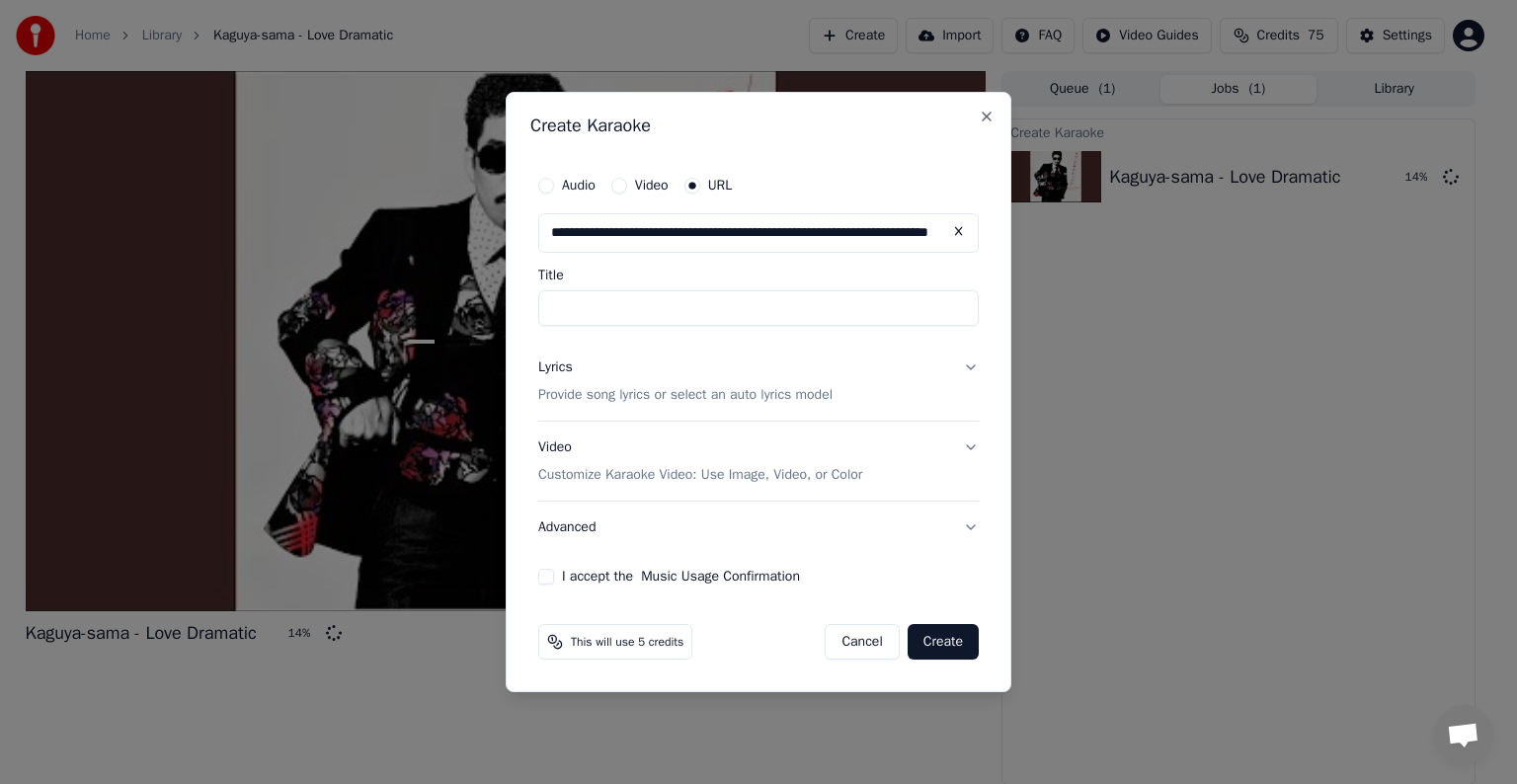 scroll, scrollTop: 0, scrollLeft: 115, axis: horizontal 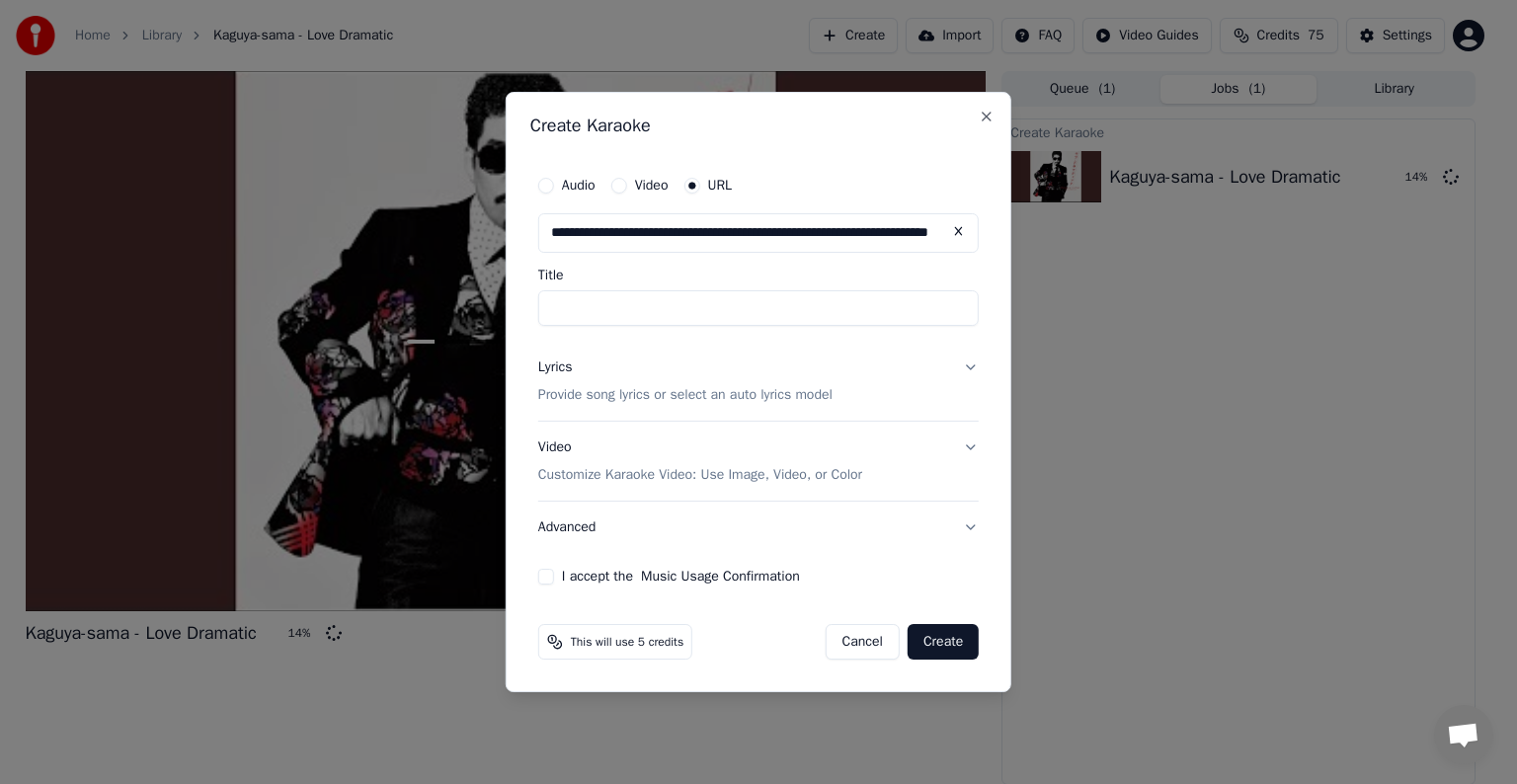type on "**********" 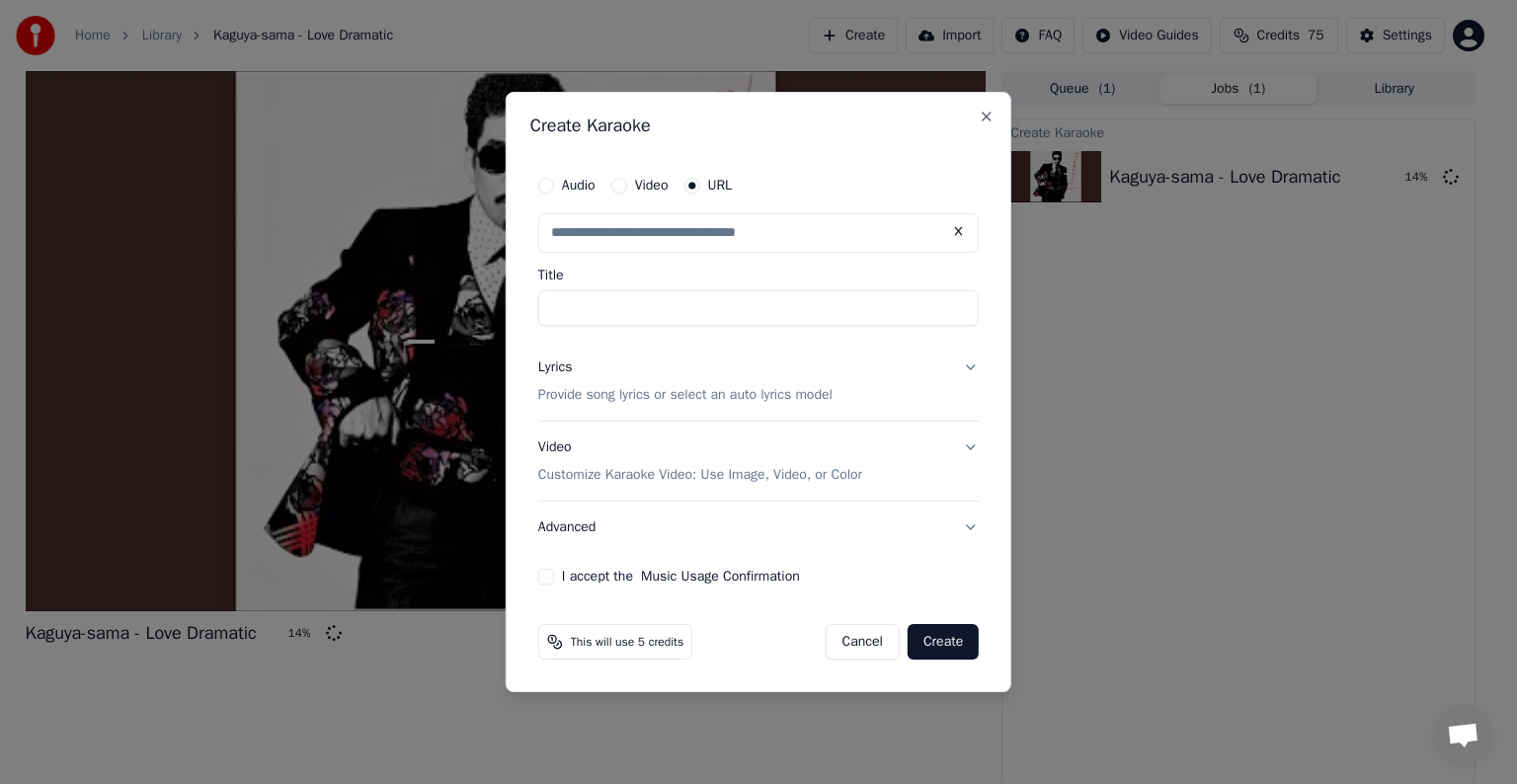 click on "Title" at bounding box center [758, 308] 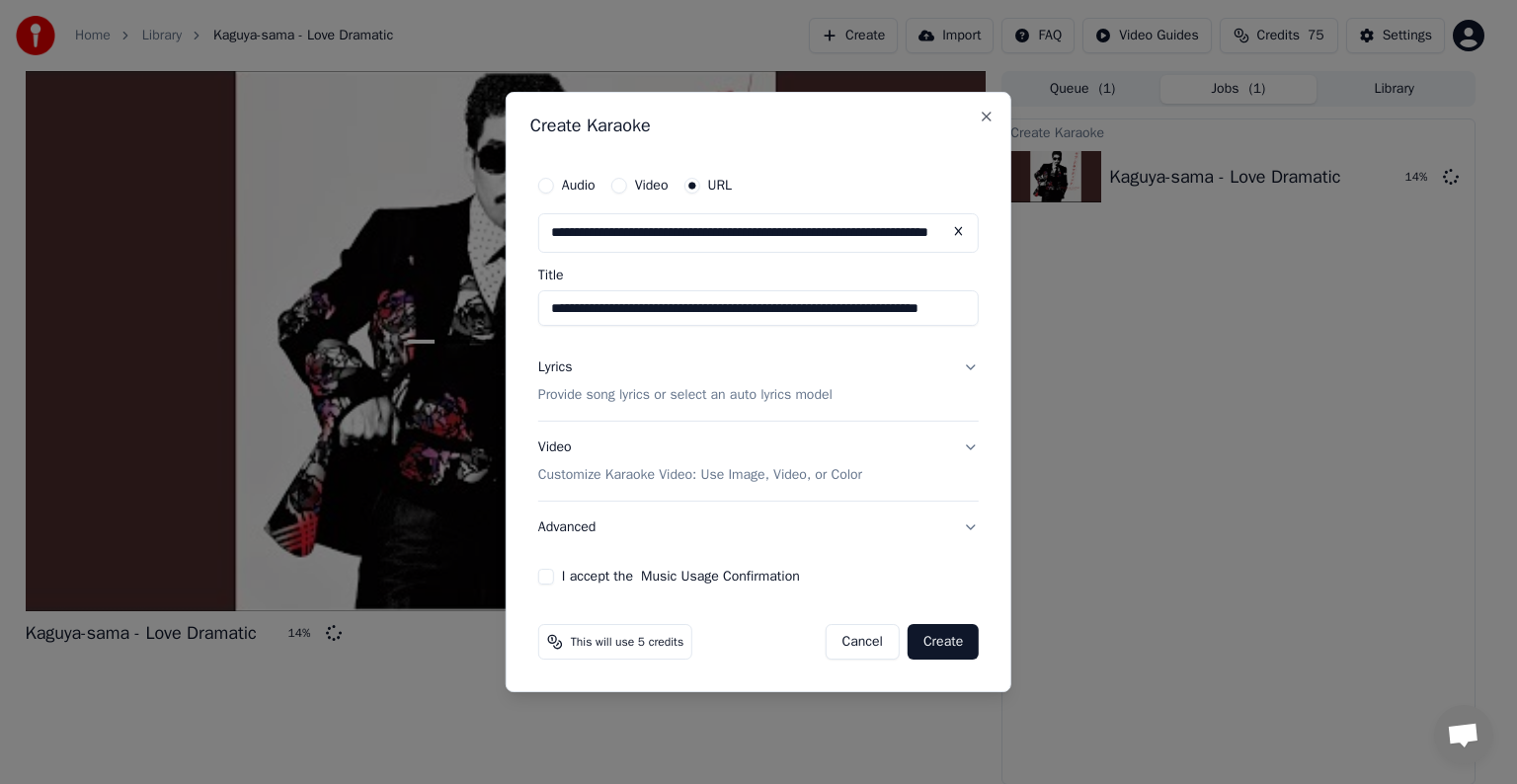 scroll, scrollTop: 0, scrollLeft: 0, axis: both 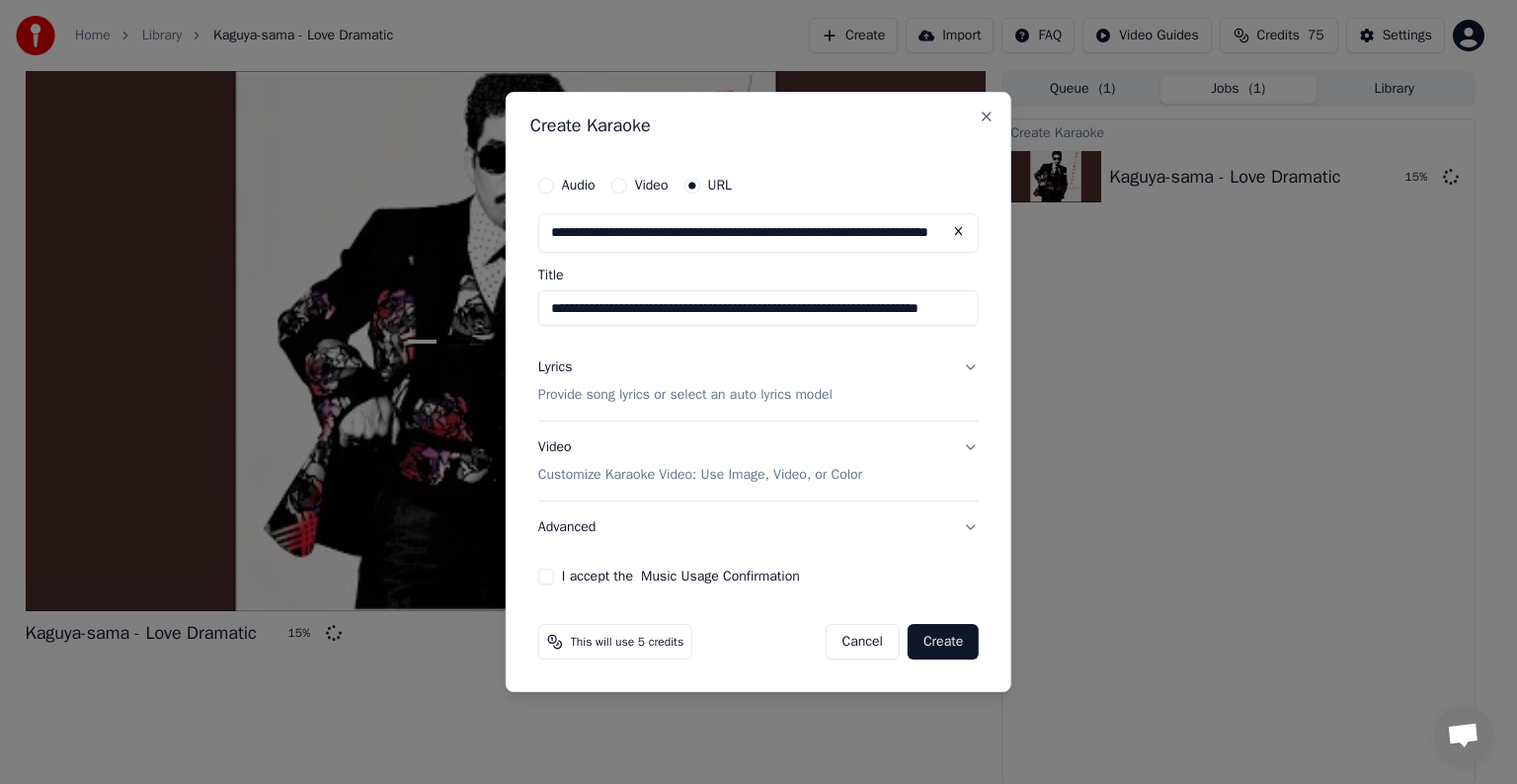 drag, startPoint x: 714, startPoint y: 304, endPoint x: 844, endPoint y: 304, distance: 130 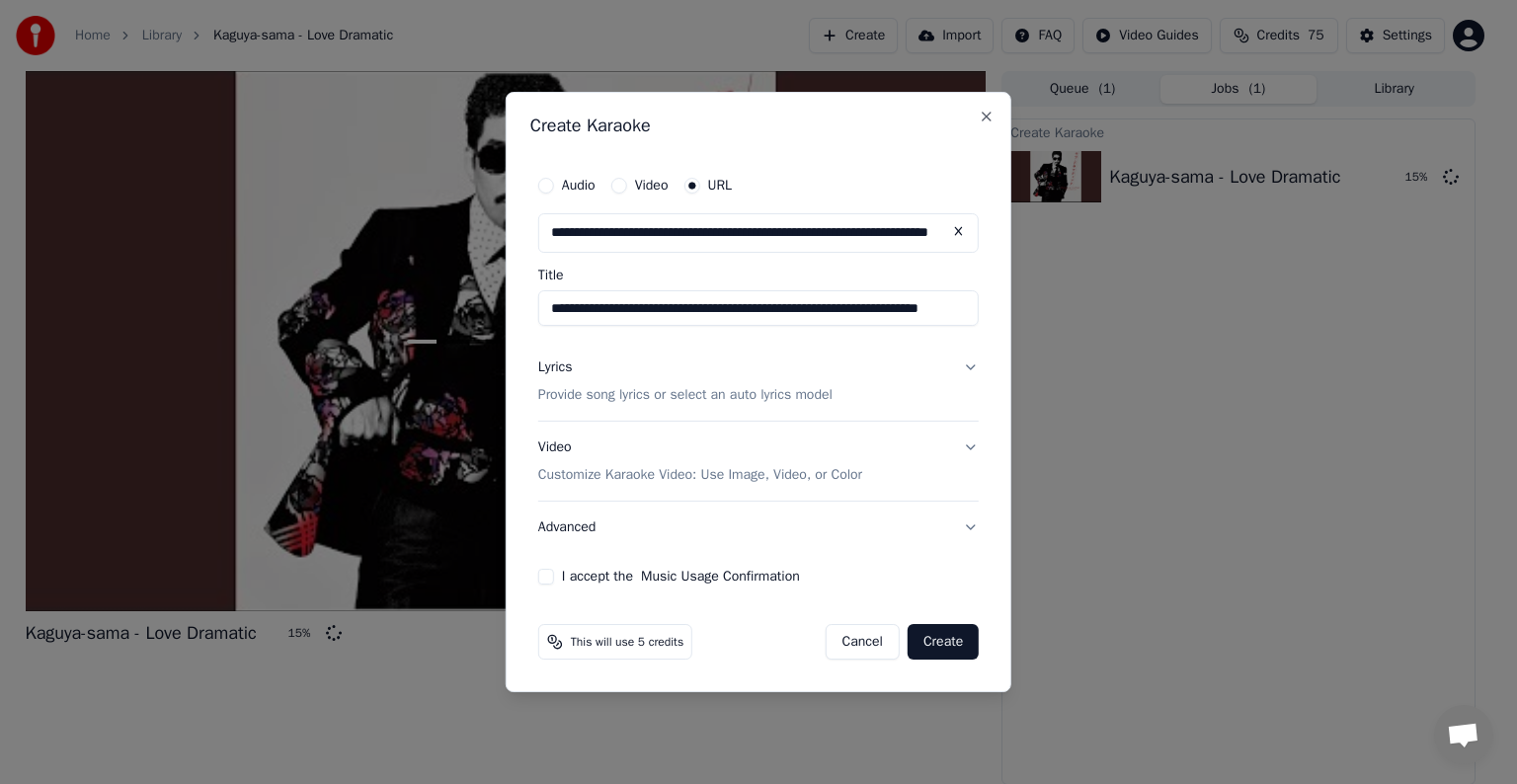 click on "**********" at bounding box center (758, 308) 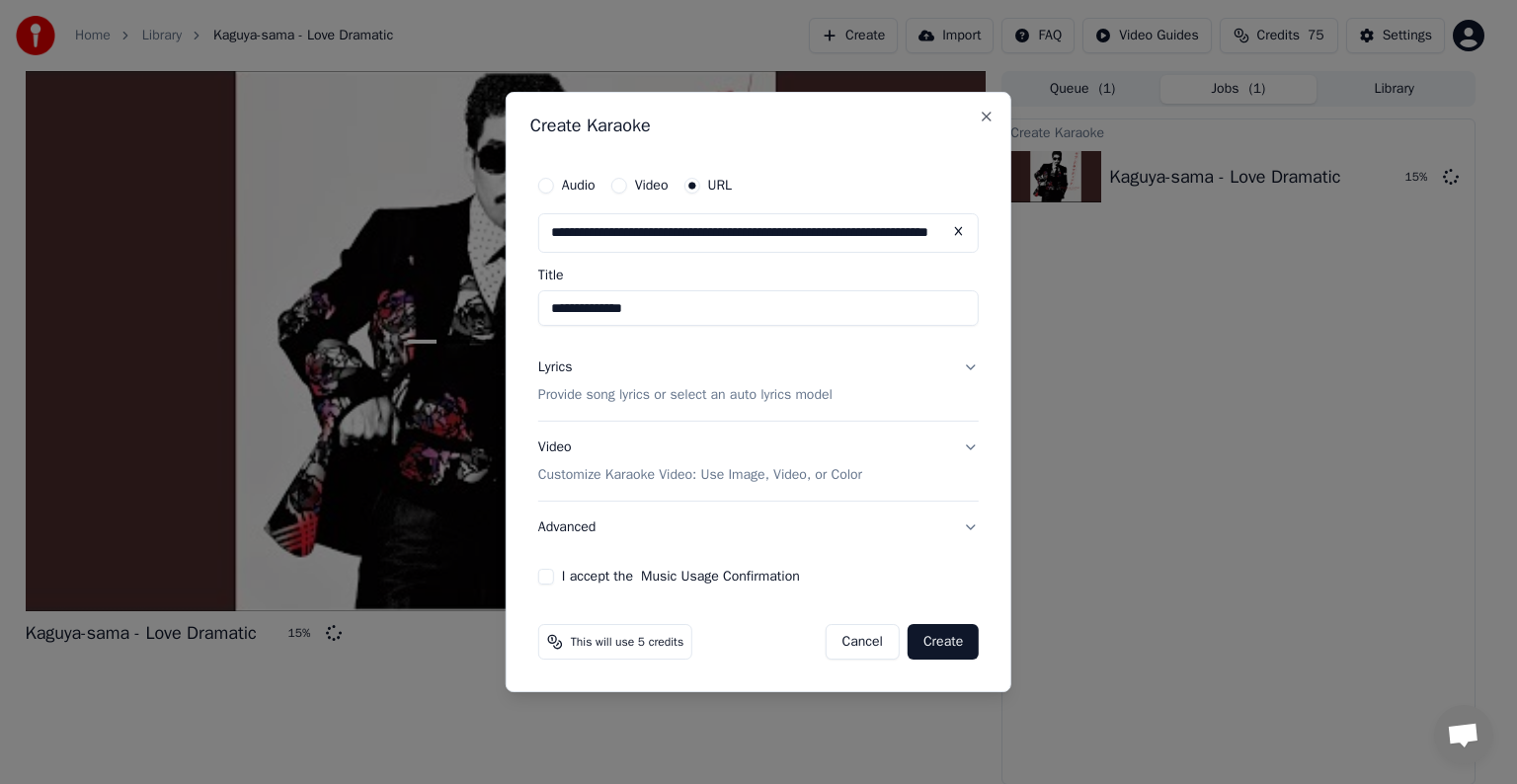 paste on "**********" 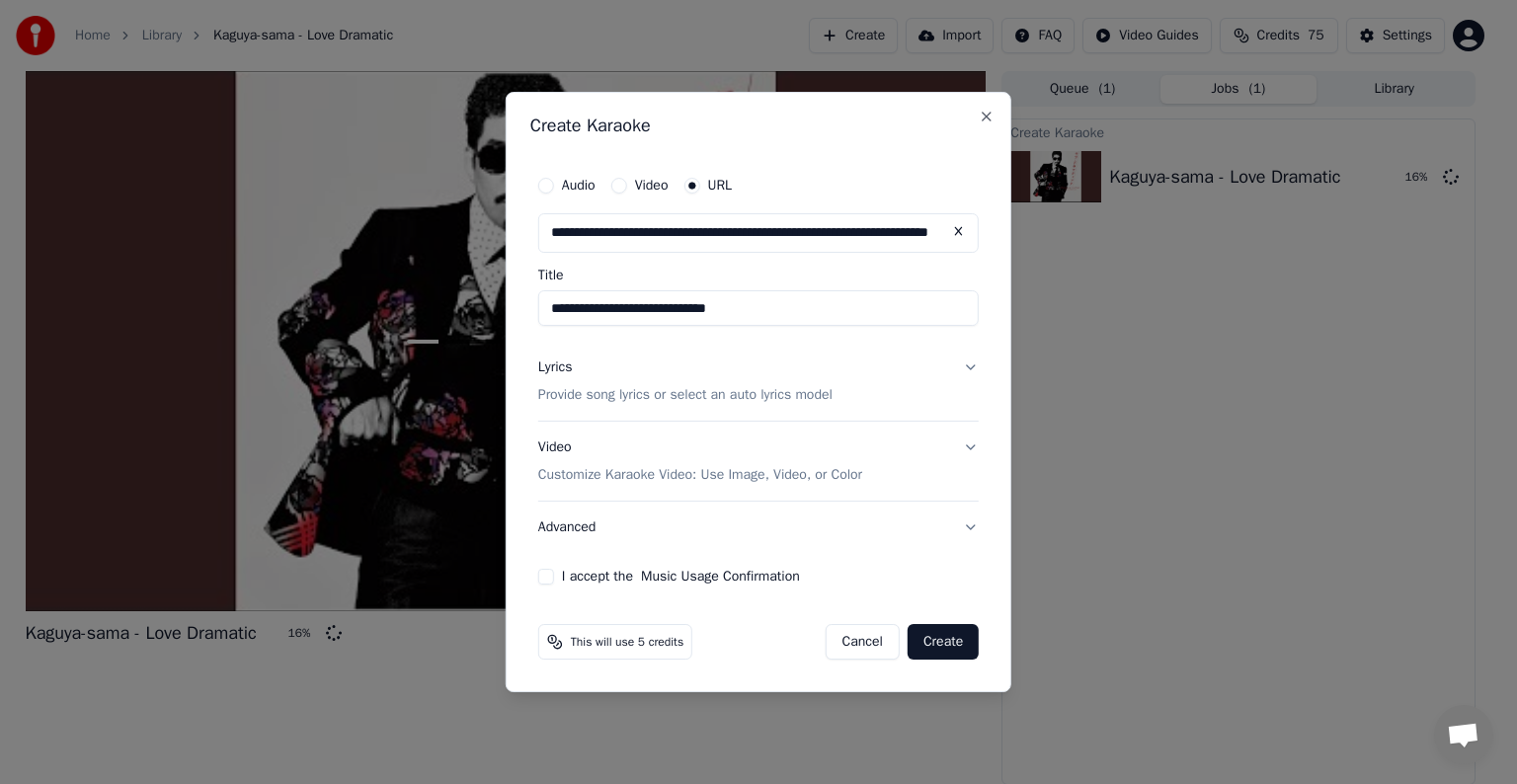 type on "**********" 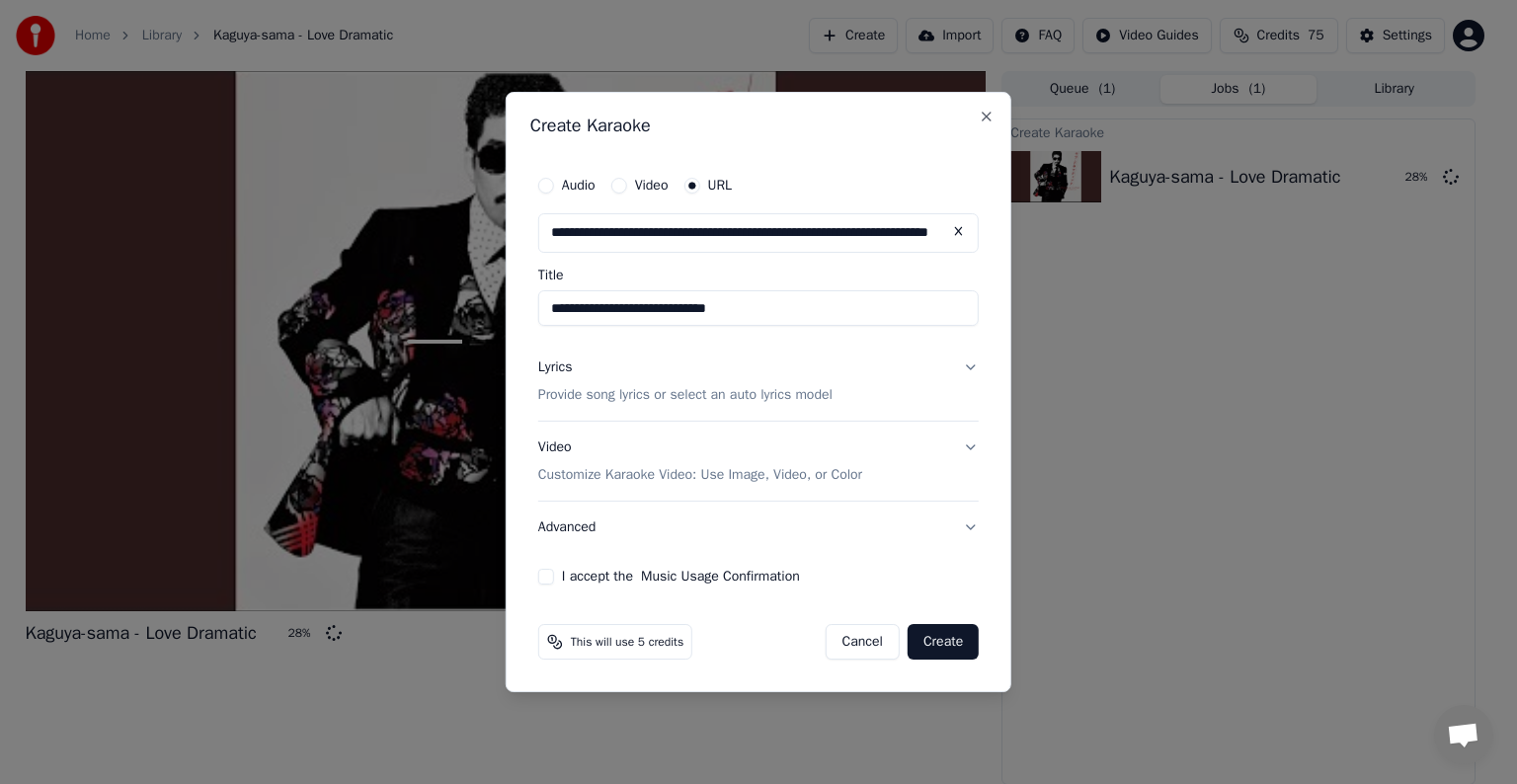 click on "Provide song lyrics or select an auto lyrics model" at bounding box center (685, 395) 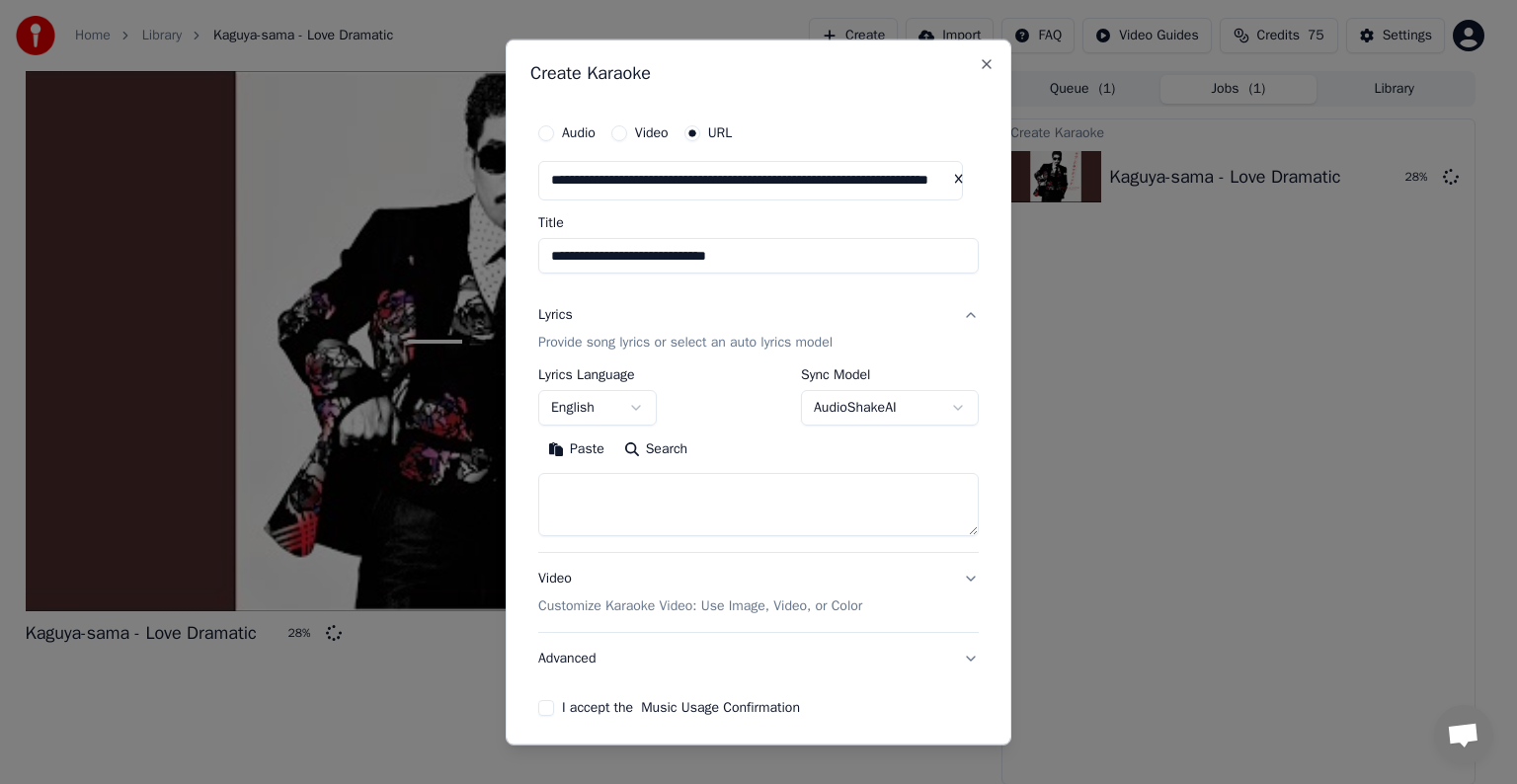 click on "**********" at bounding box center (750, 392) 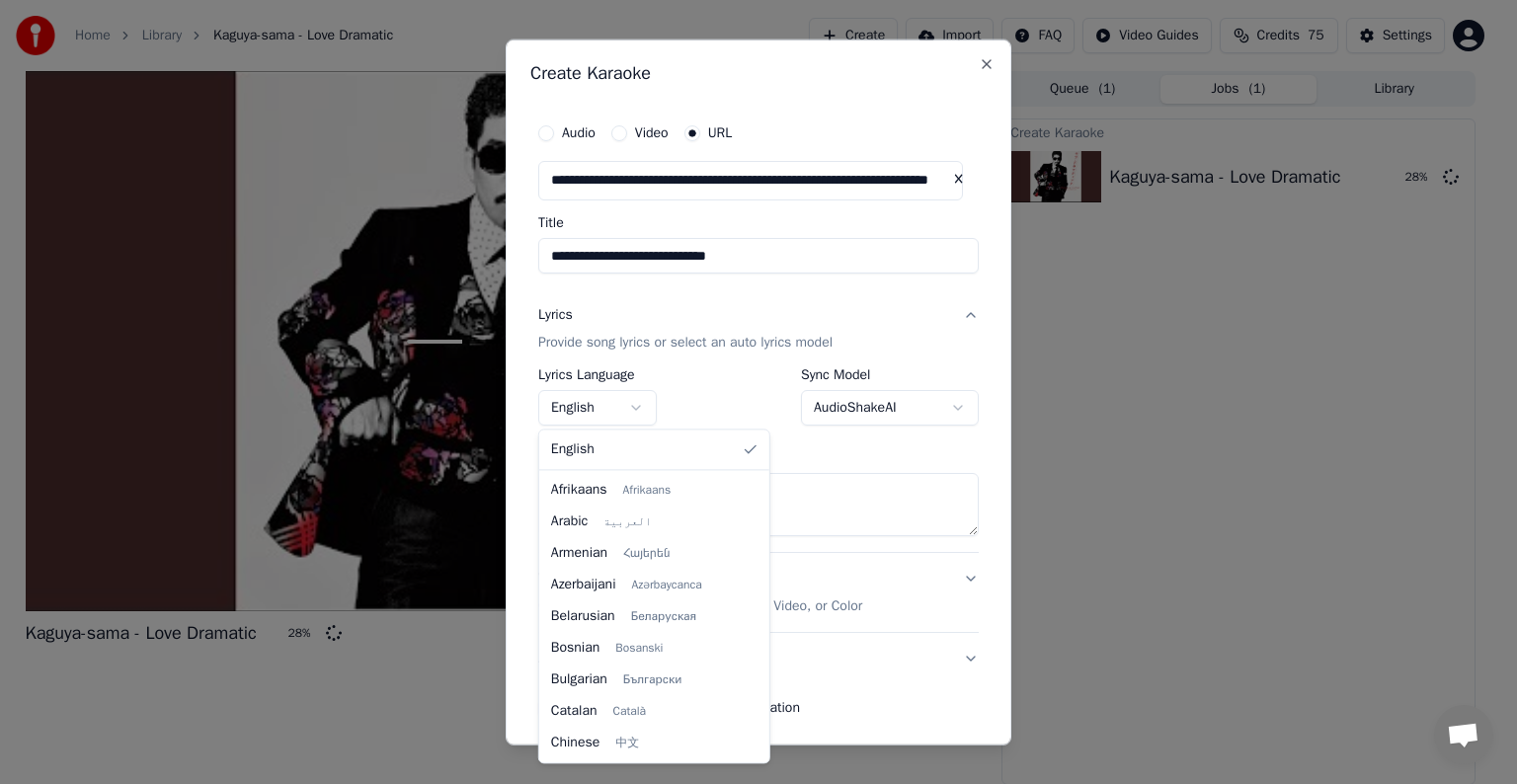 scroll, scrollTop: 695, scrollLeft: 0, axis: vertical 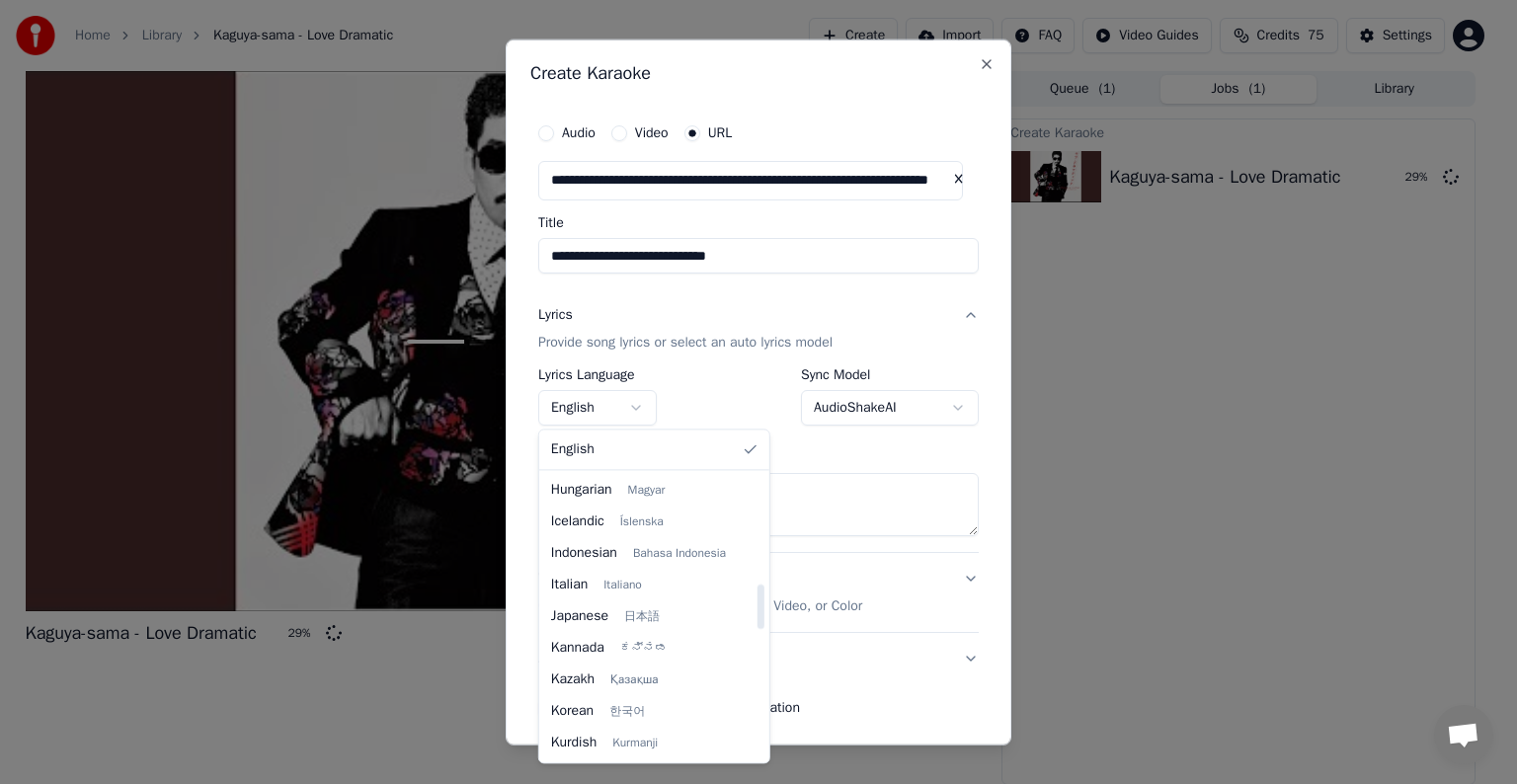 select on "**" 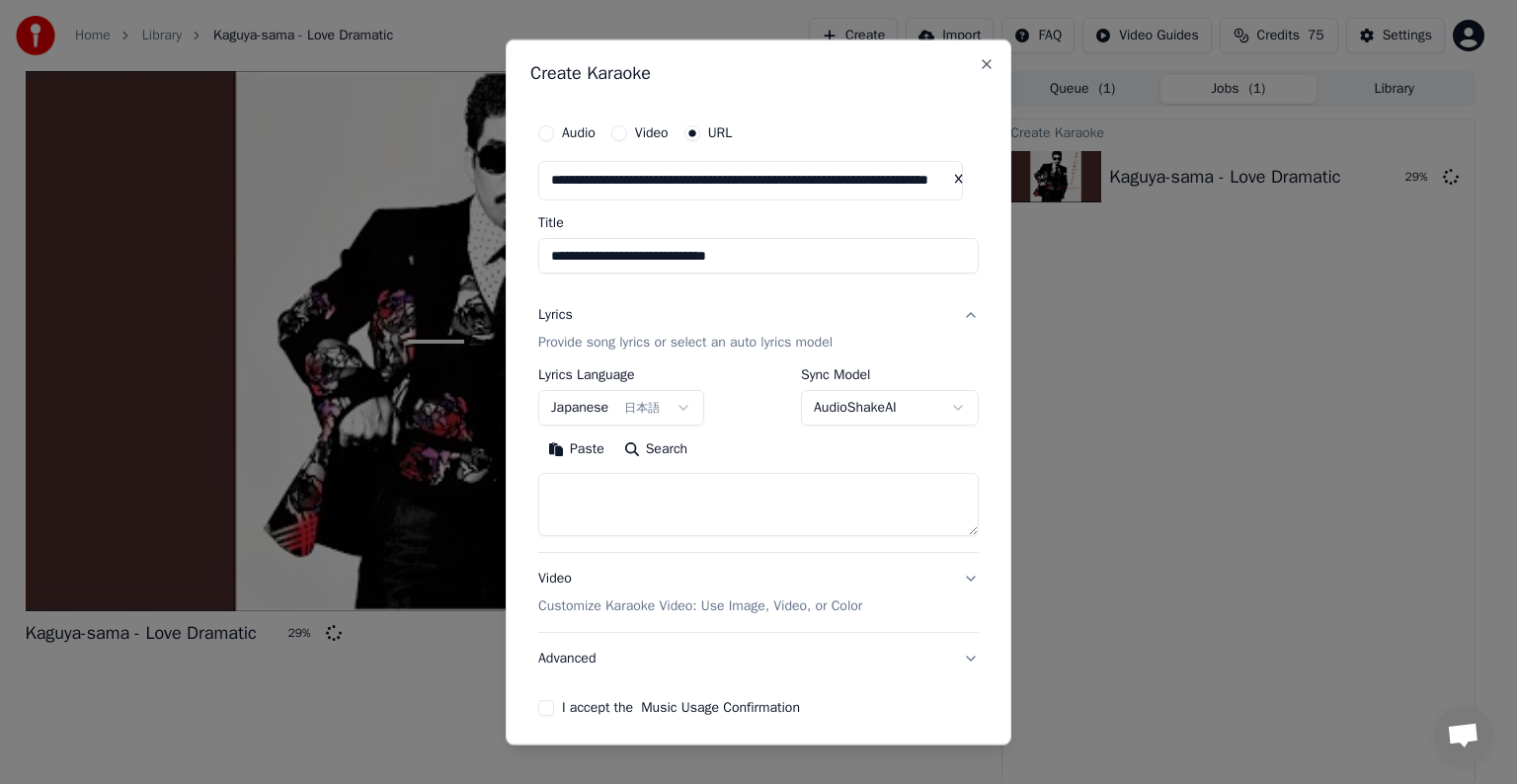 click at bounding box center (758, 505) 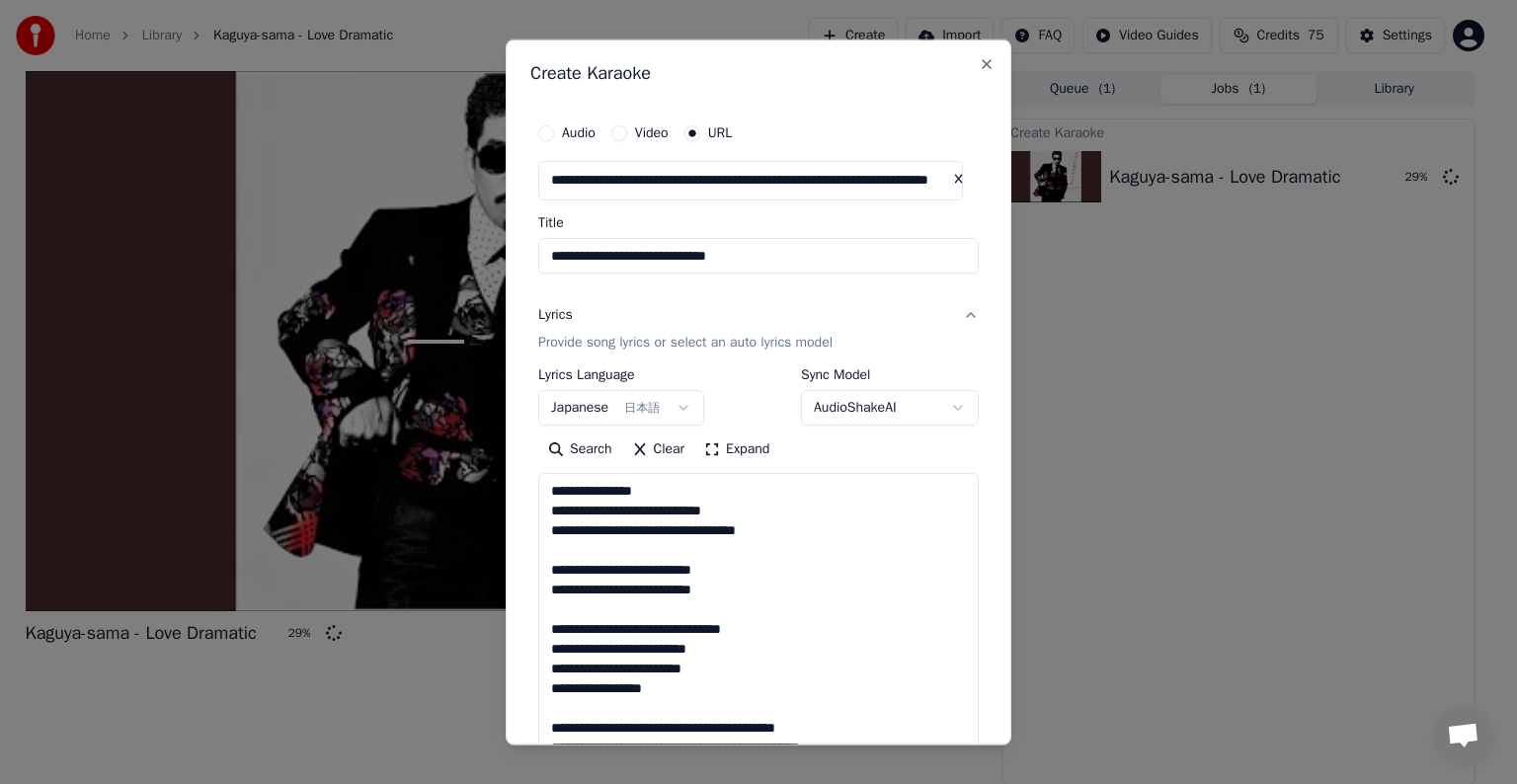 scroll, scrollTop: 1031, scrollLeft: 0, axis: vertical 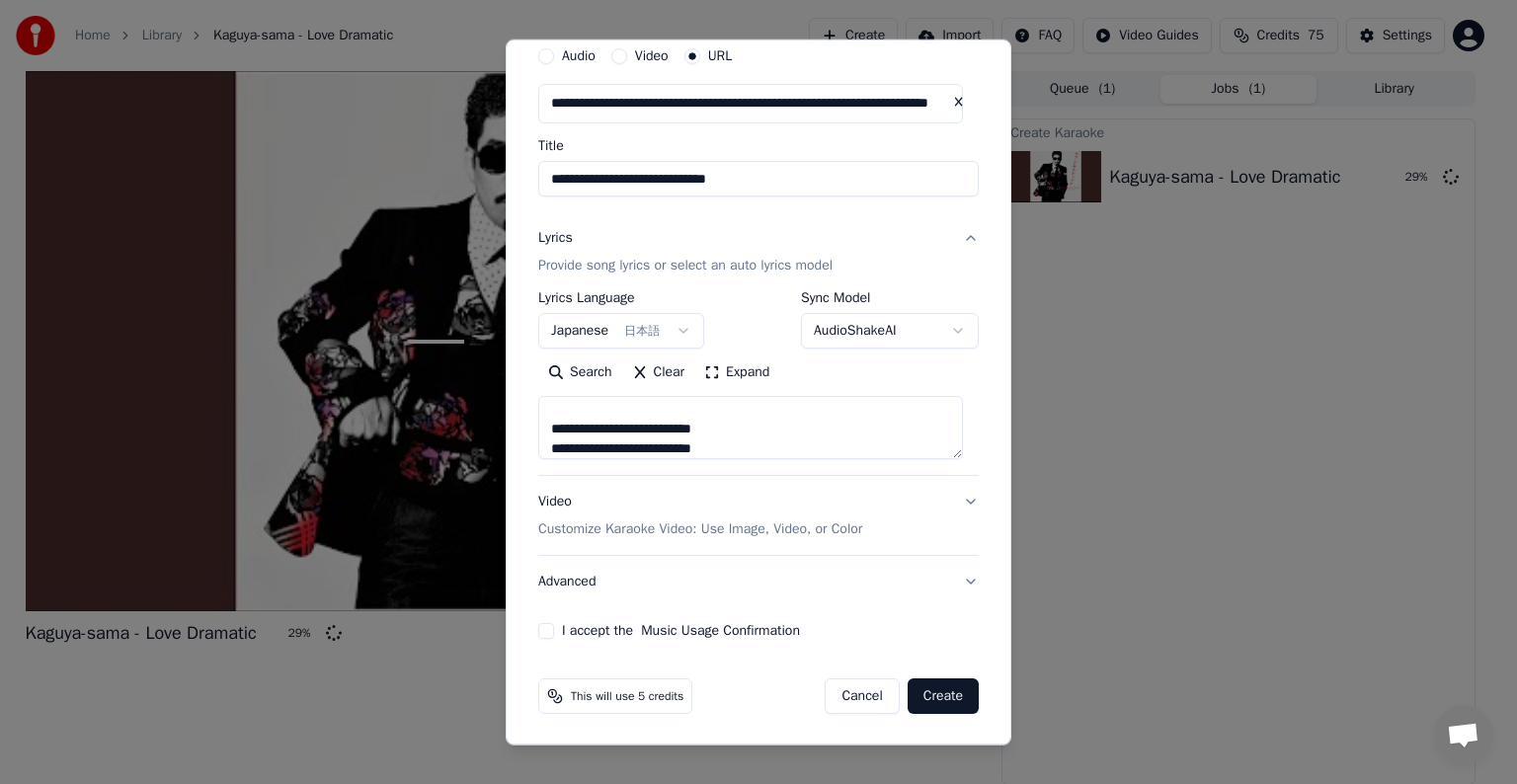 type on "**********" 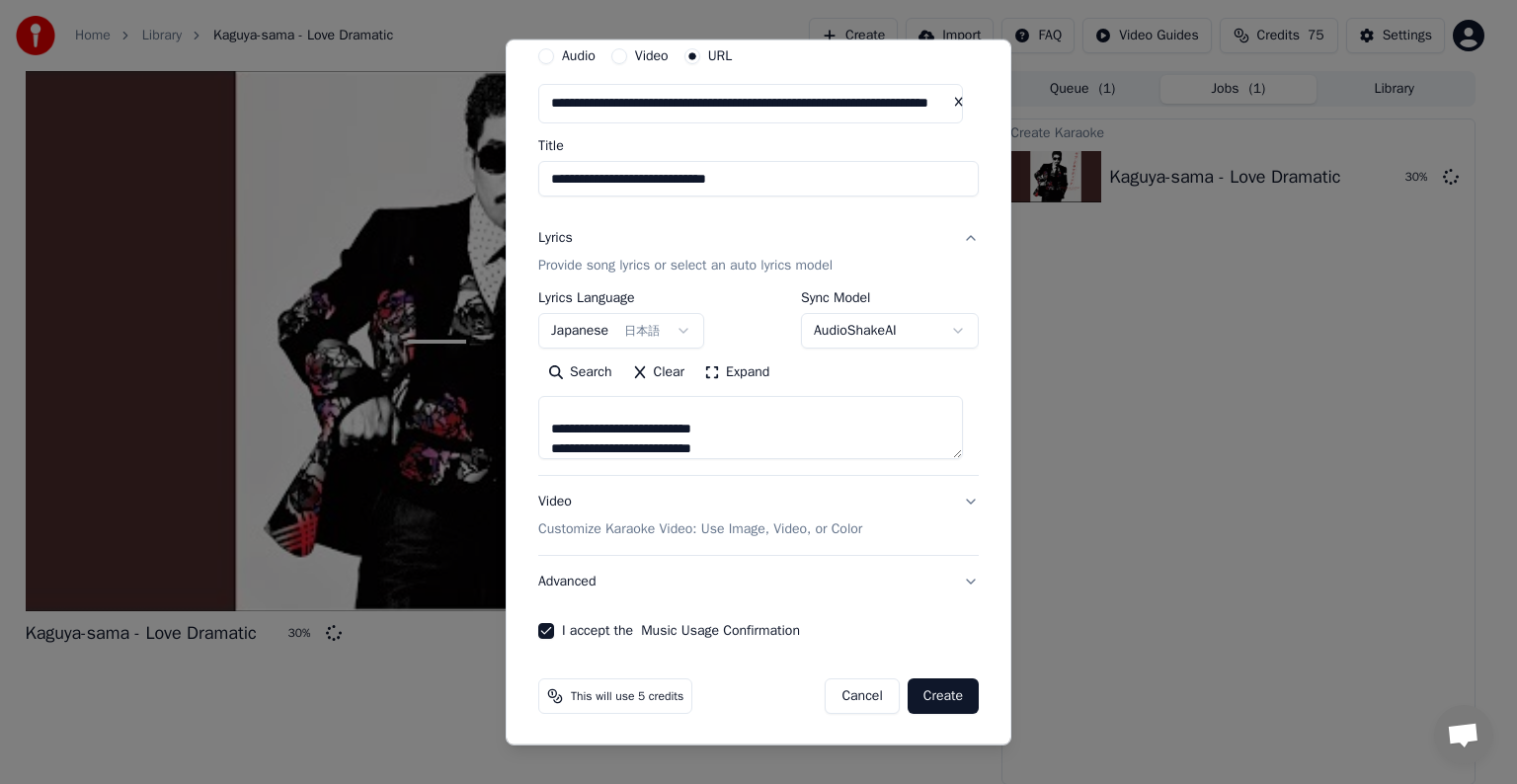 click on "Create" at bounding box center [943, 696] 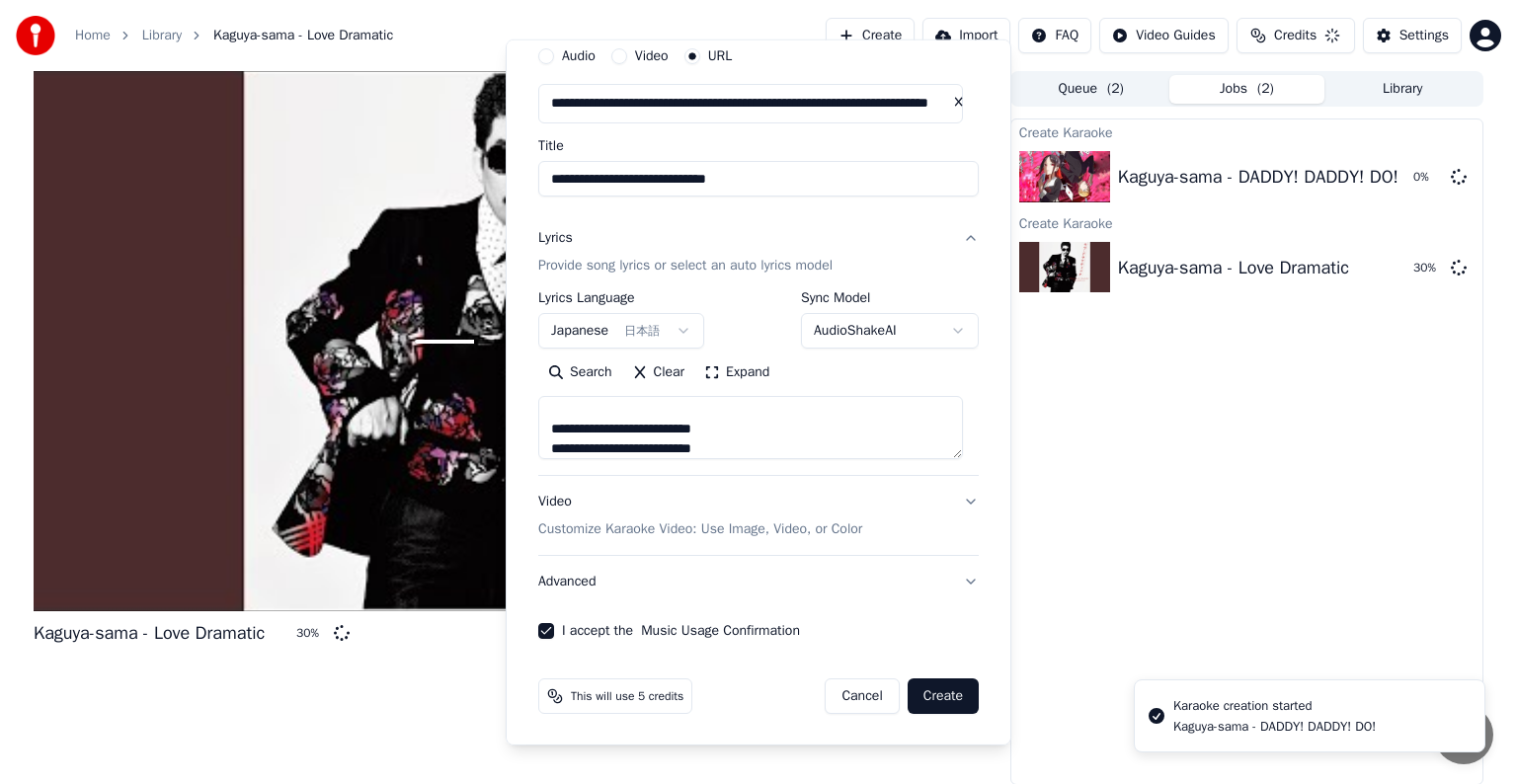 type 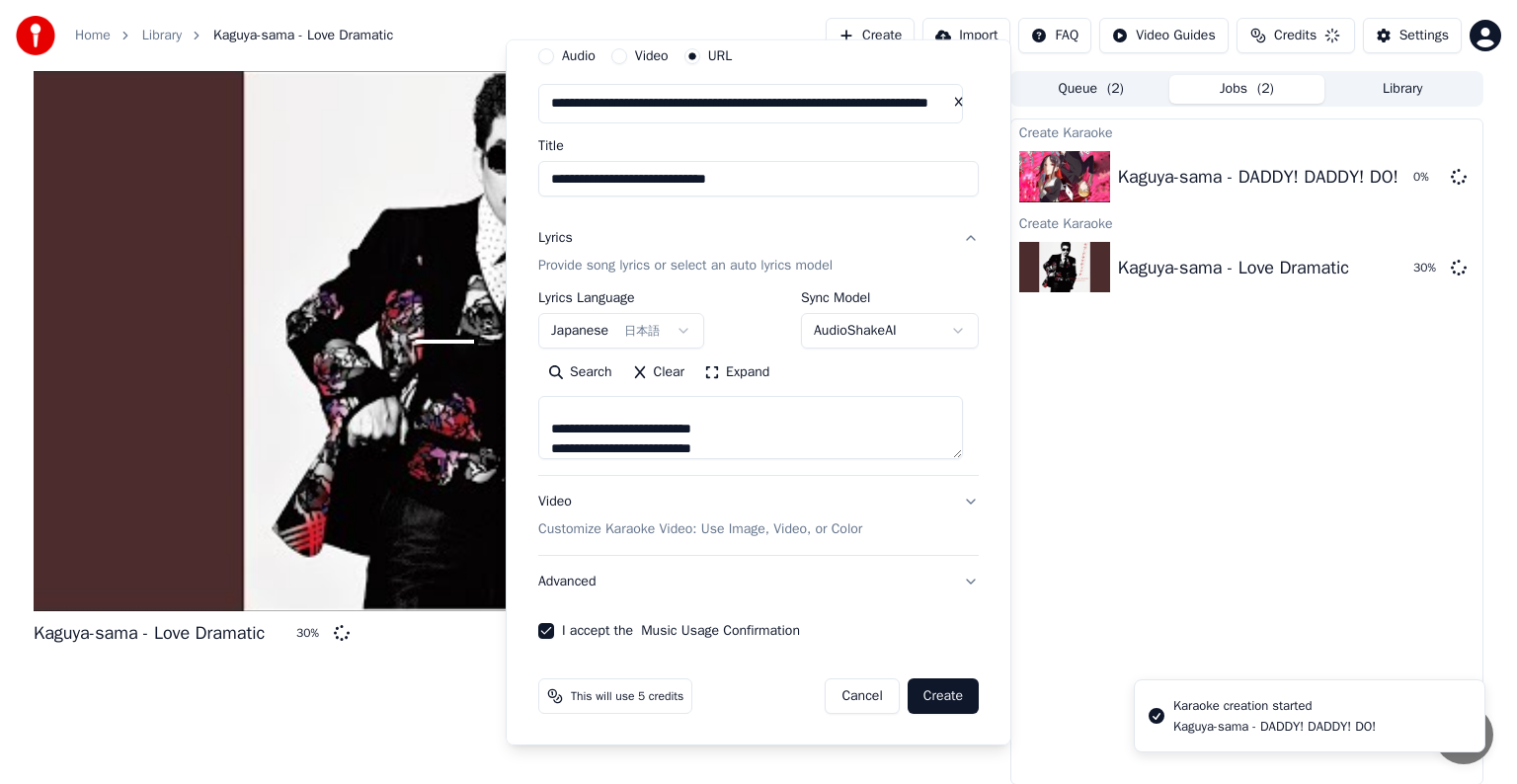type 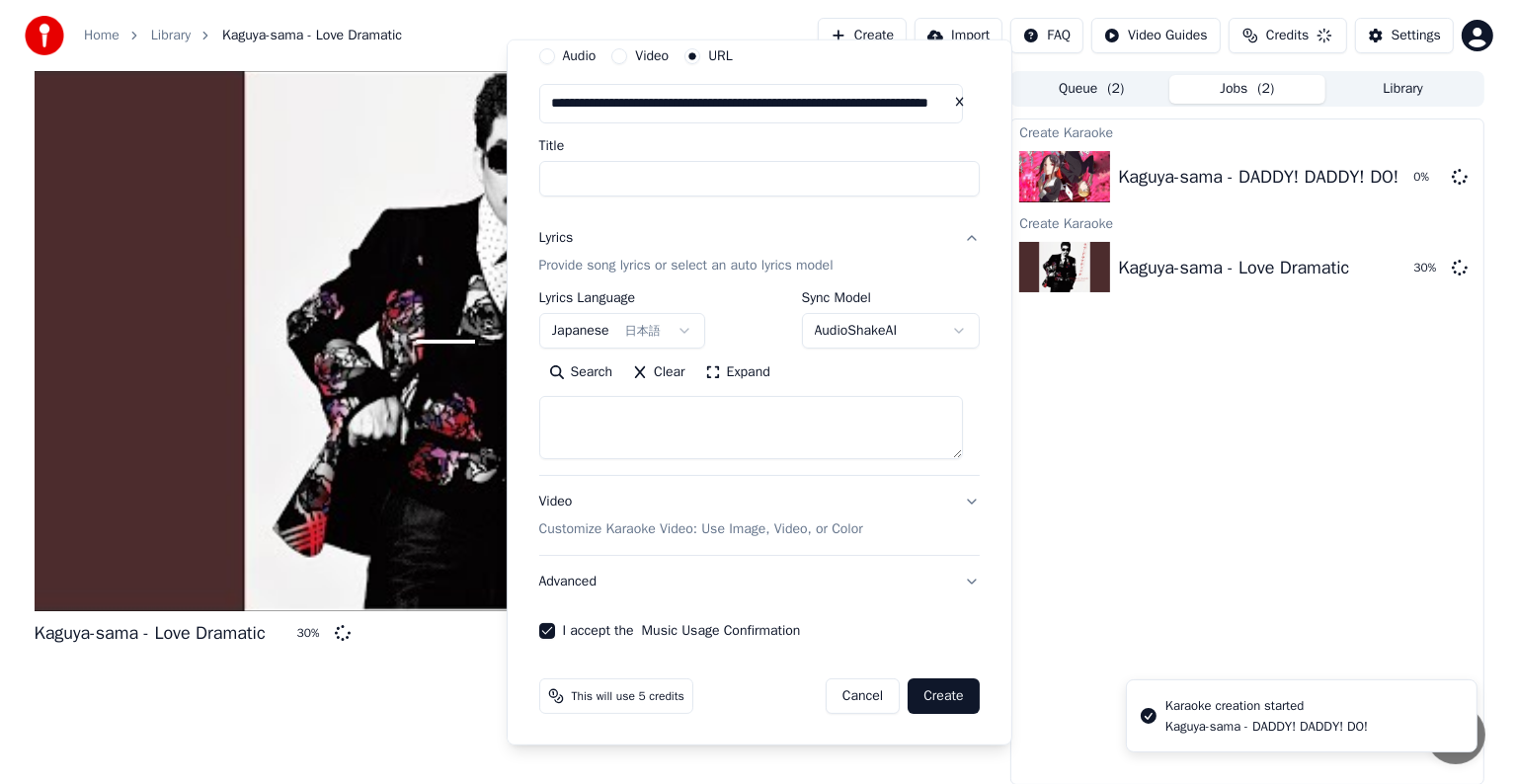 scroll, scrollTop: 0, scrollLeft: 0, axis: both 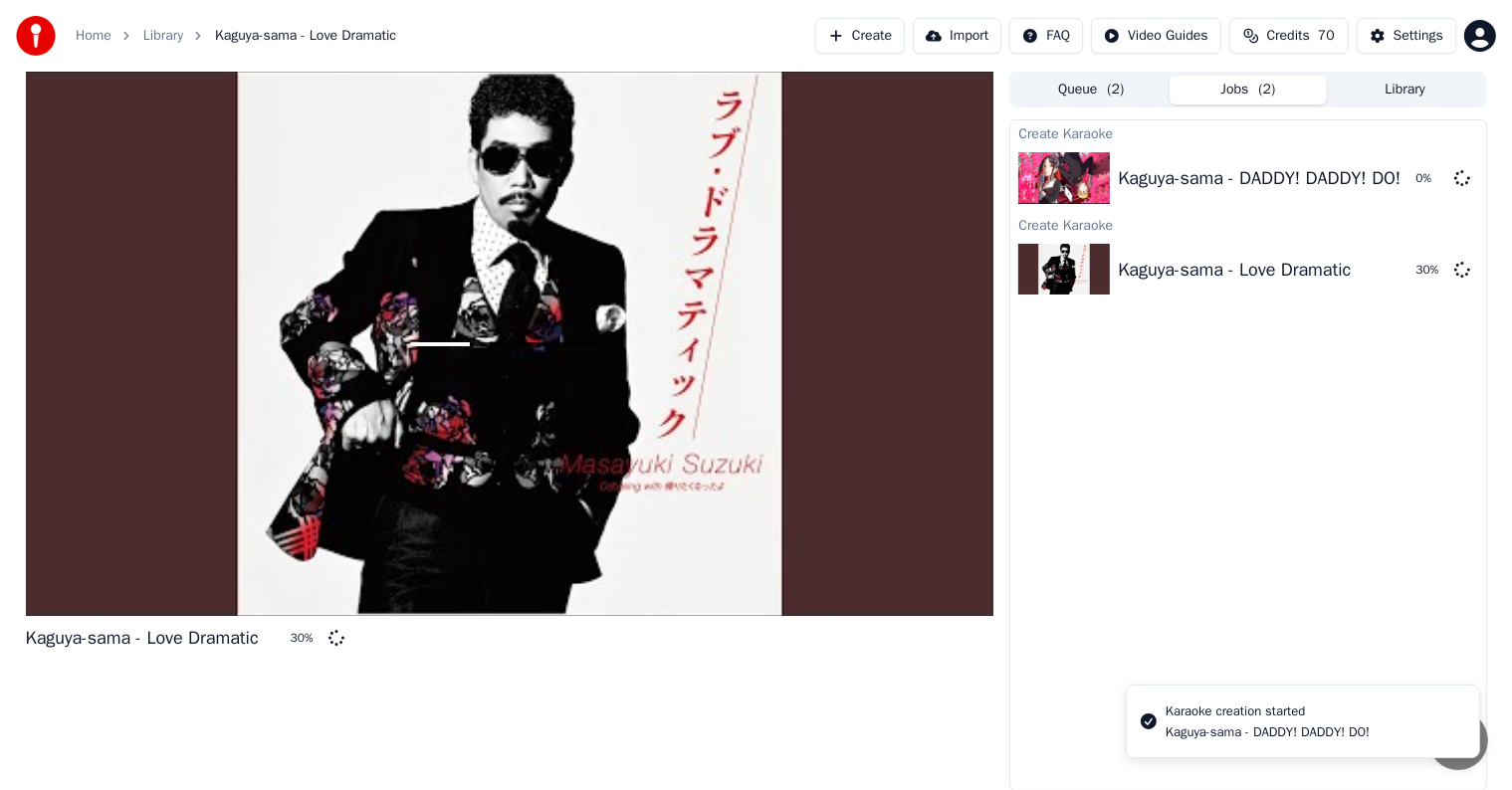 click on "Create" at bounding box center (860, 36) 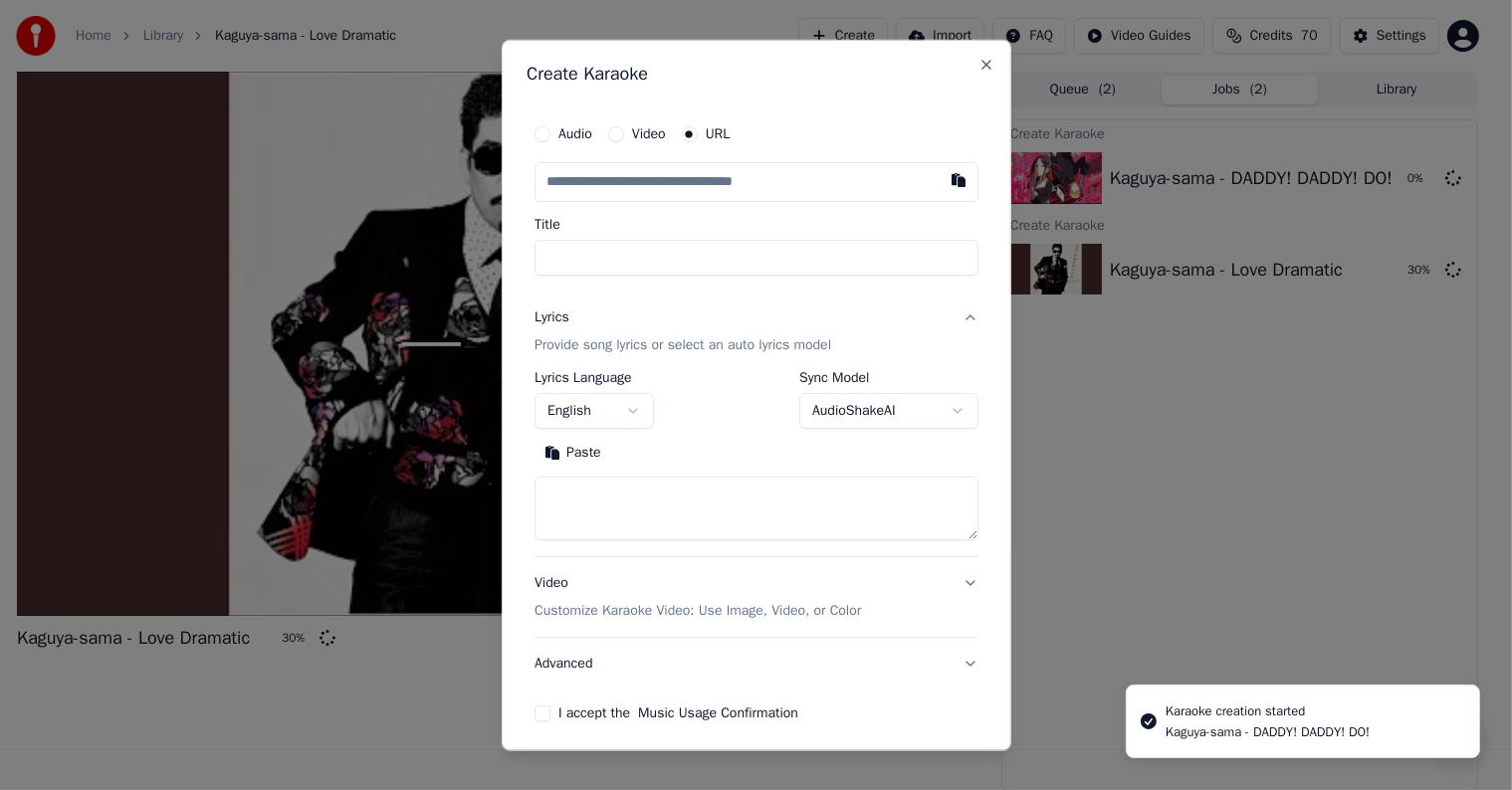 click at bounding box center (756, 395) 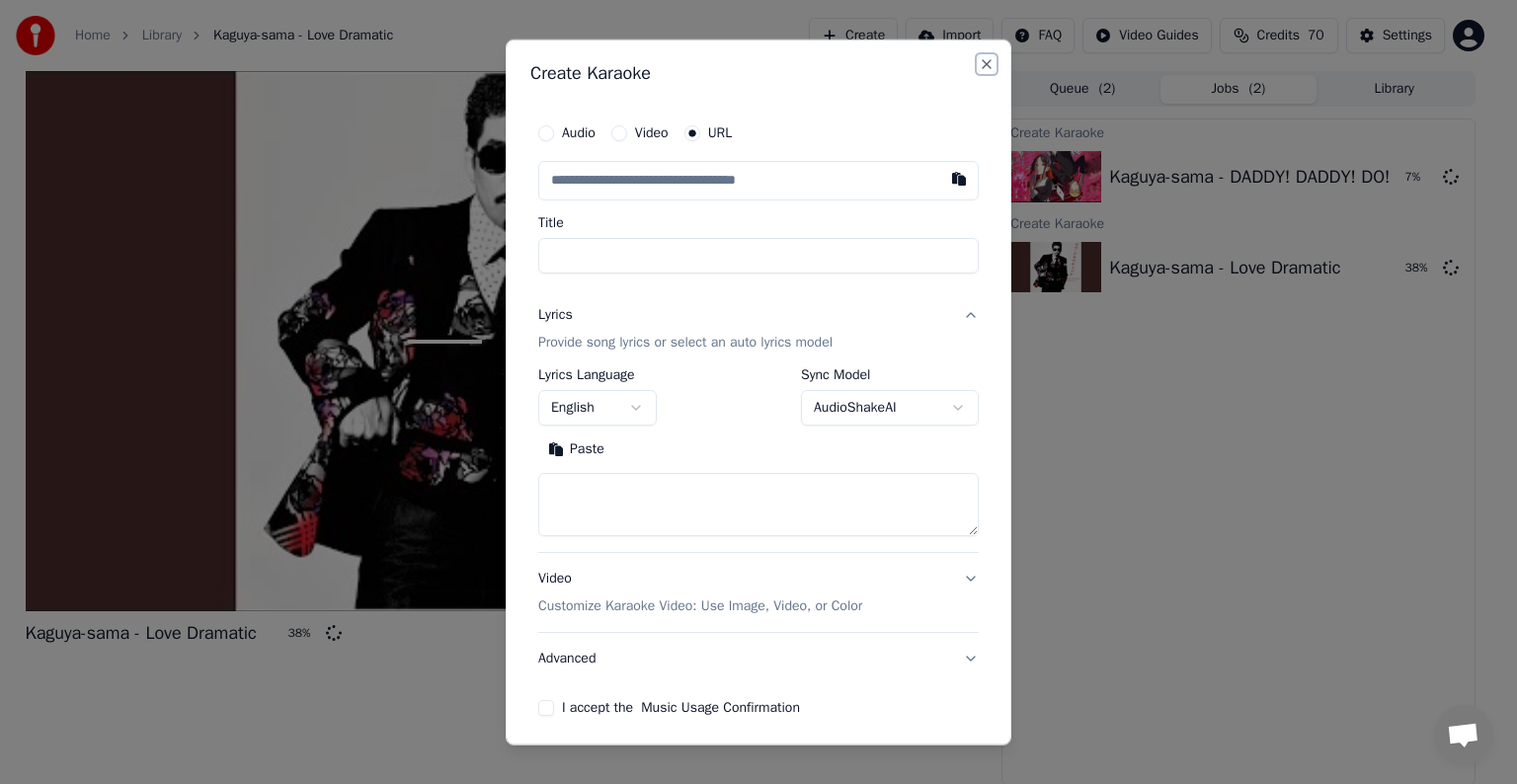 click on "Close" at bounding box center (987, 64) 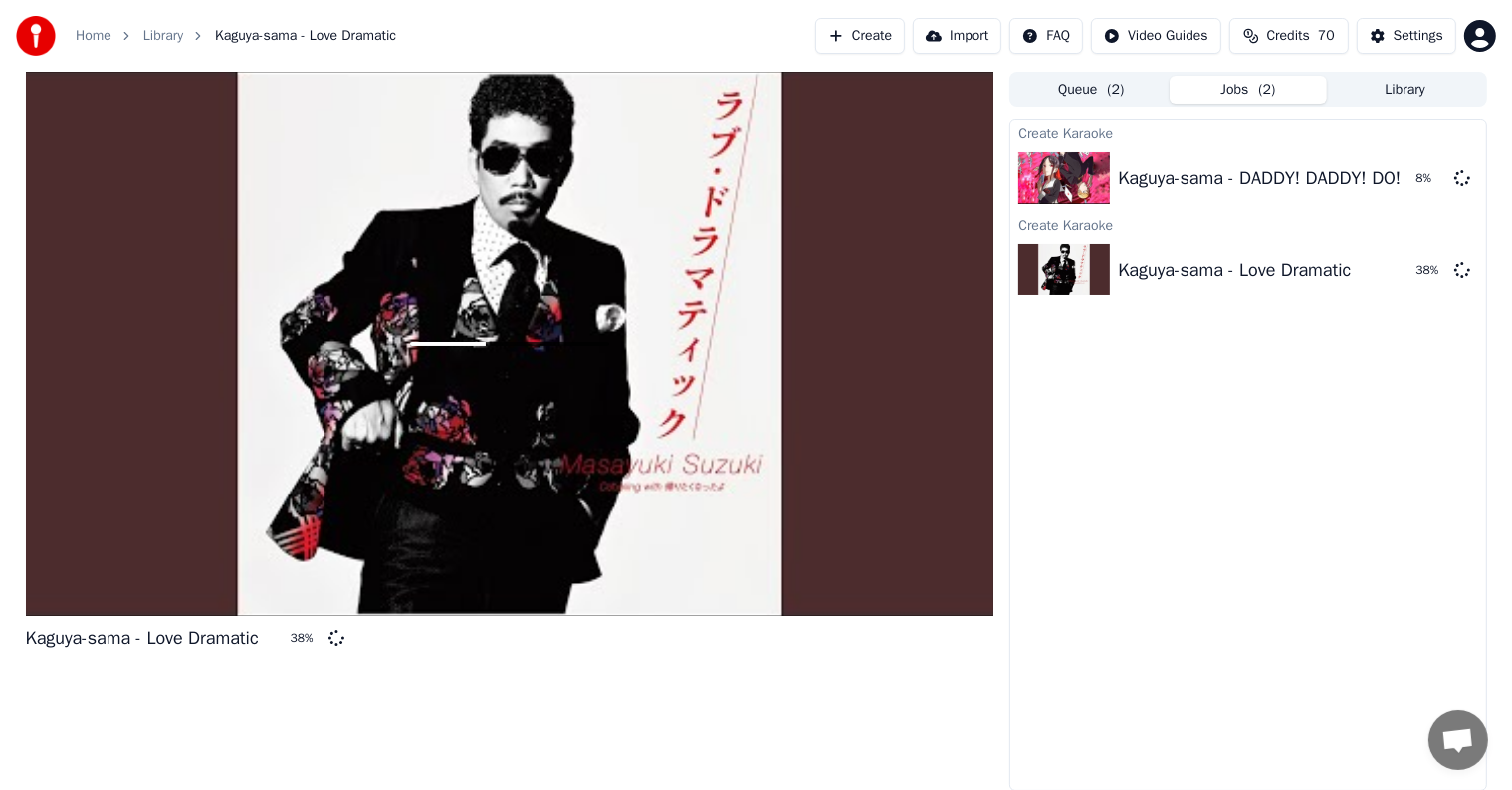 click on "Create" at bounding box center [860, 36] 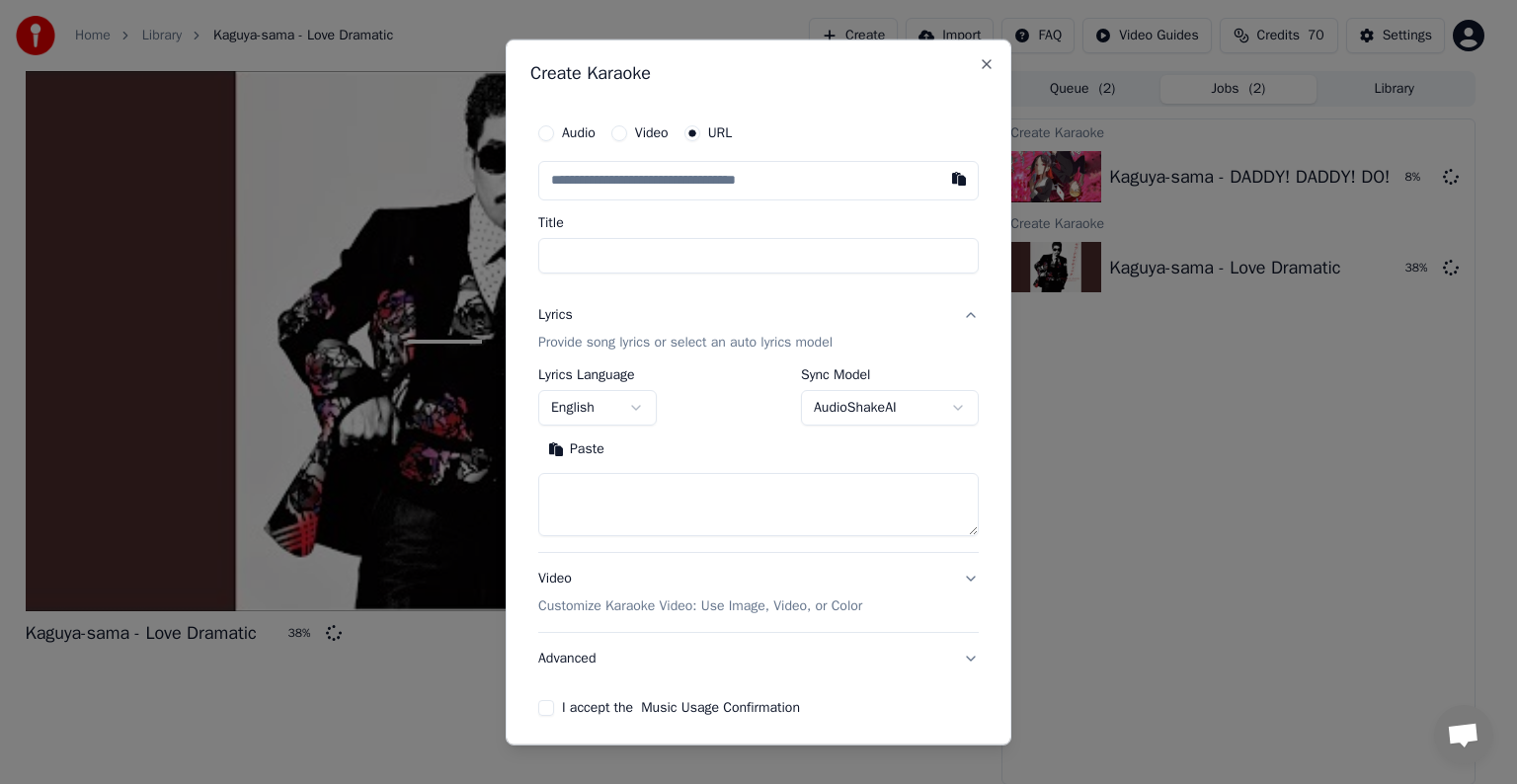 click at bounding box center (758, 181) 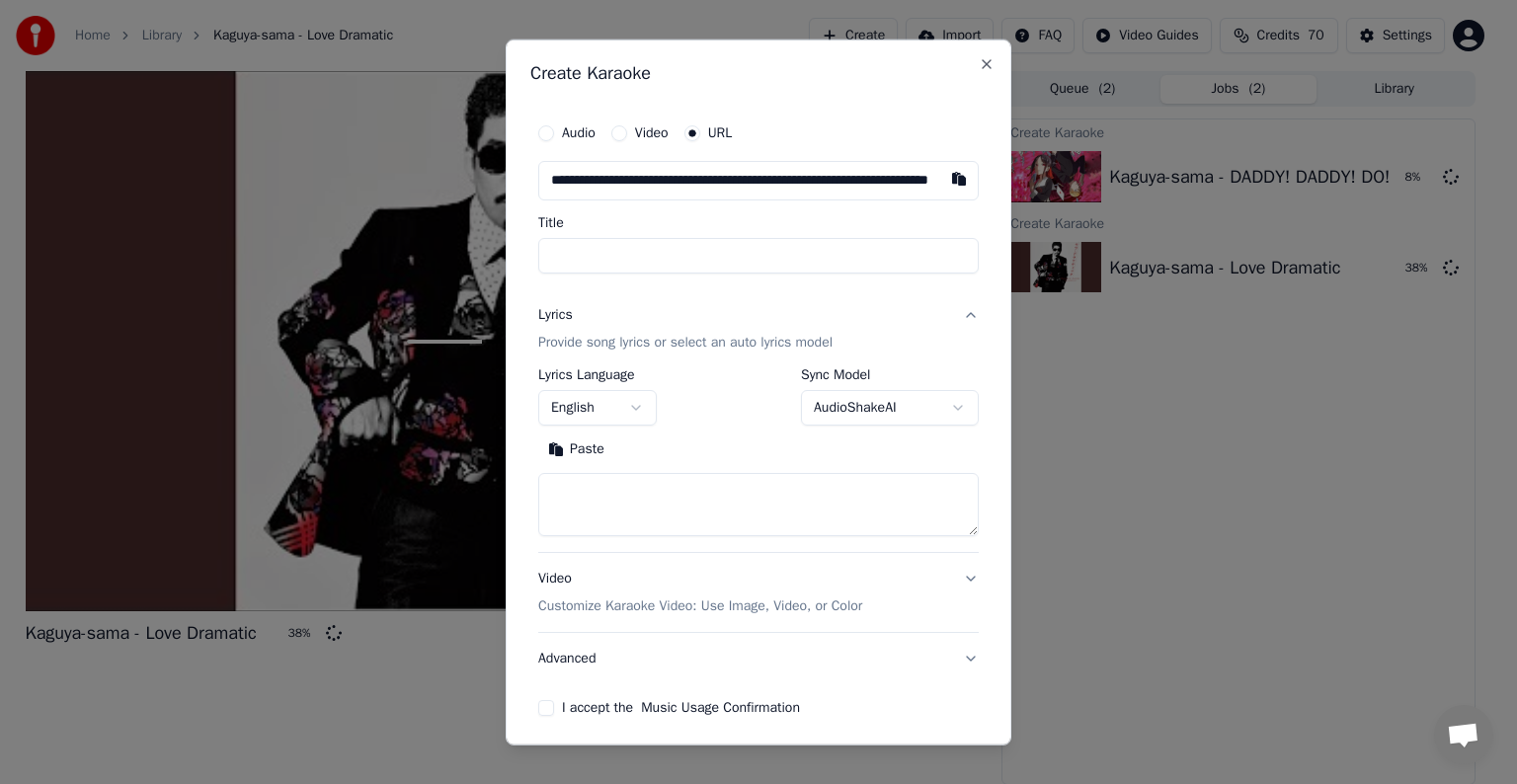 scroll, scrollTop: 0, scrollLeft: 118, axis: horizontal 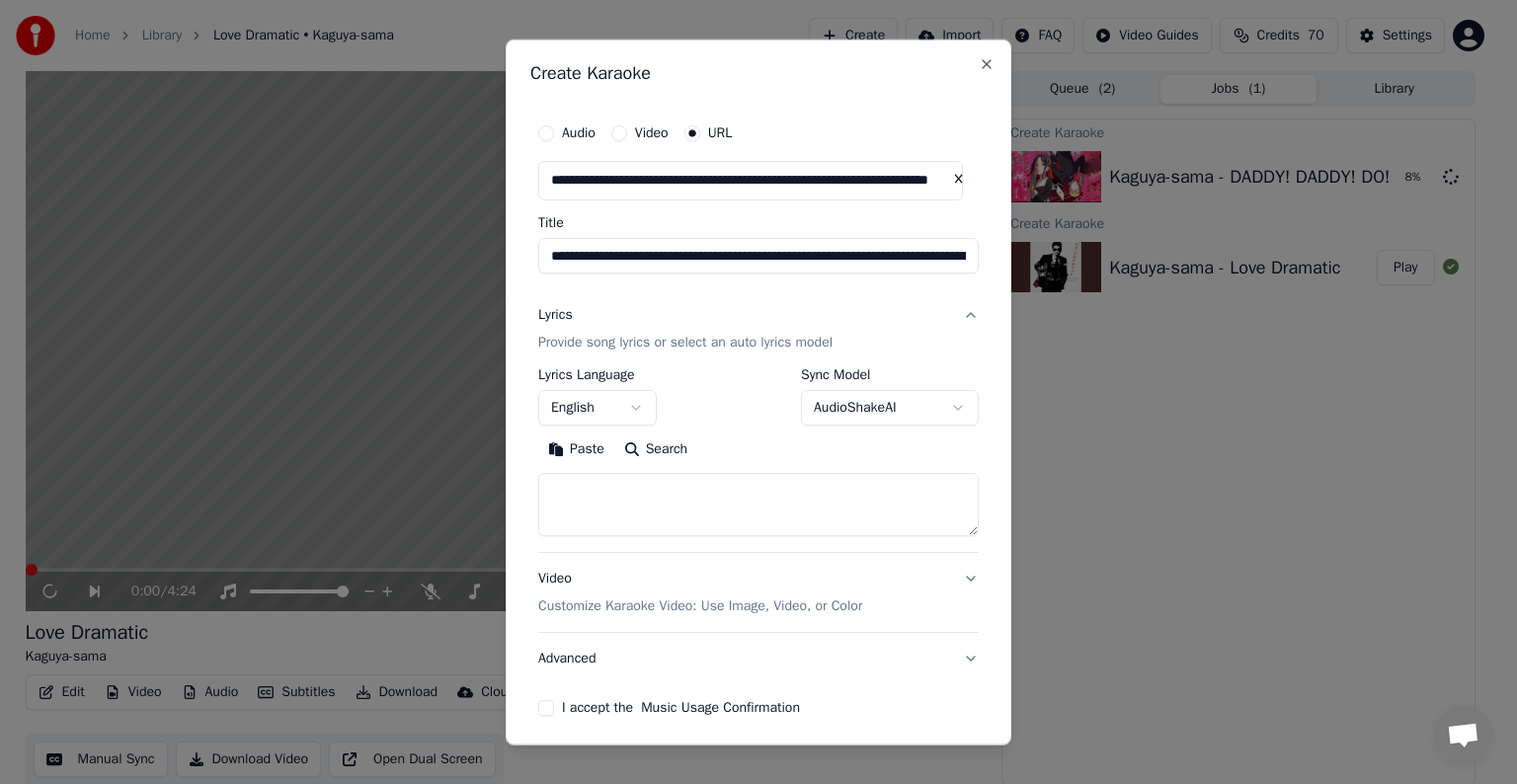 type on "**********" 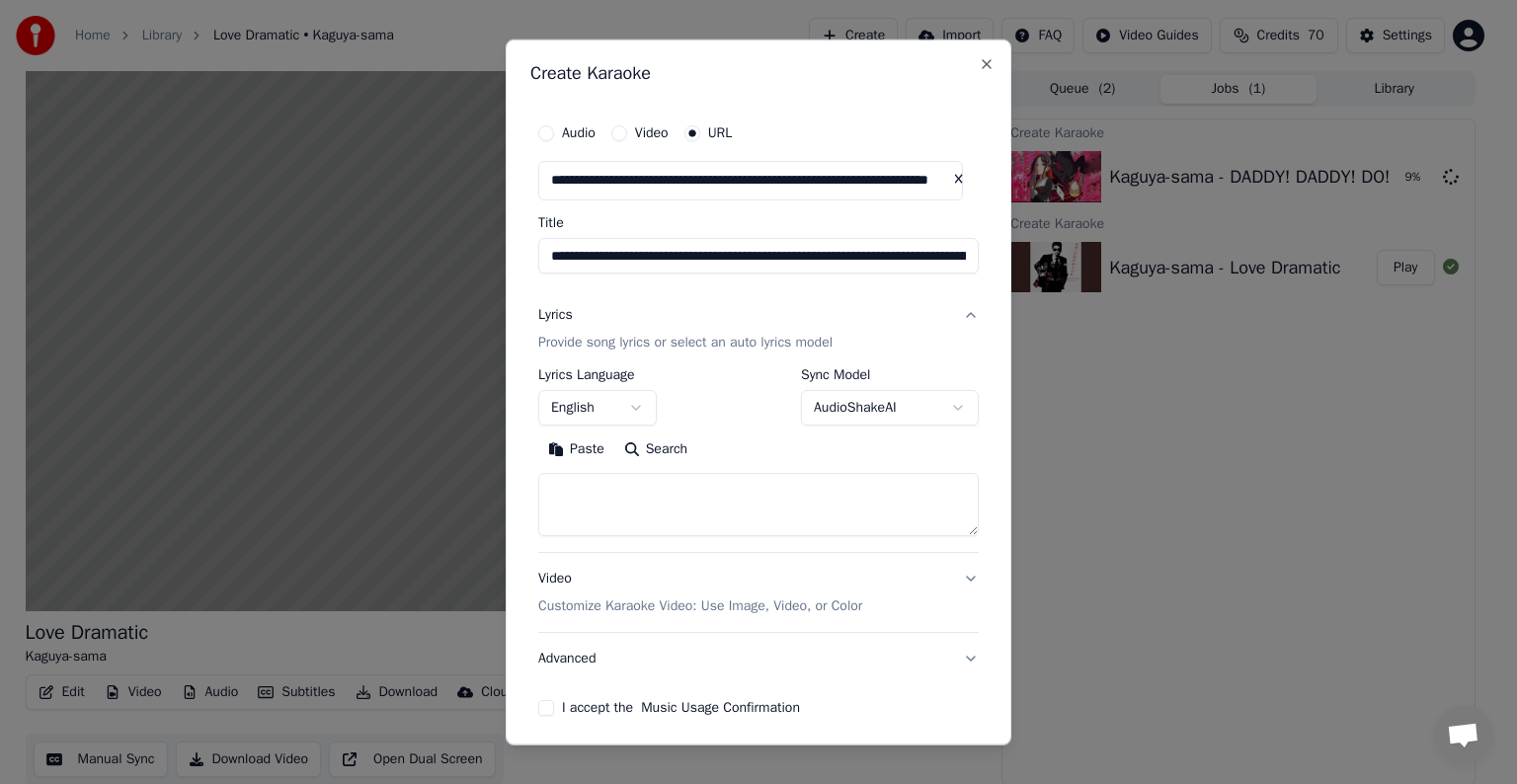 type on "**********" 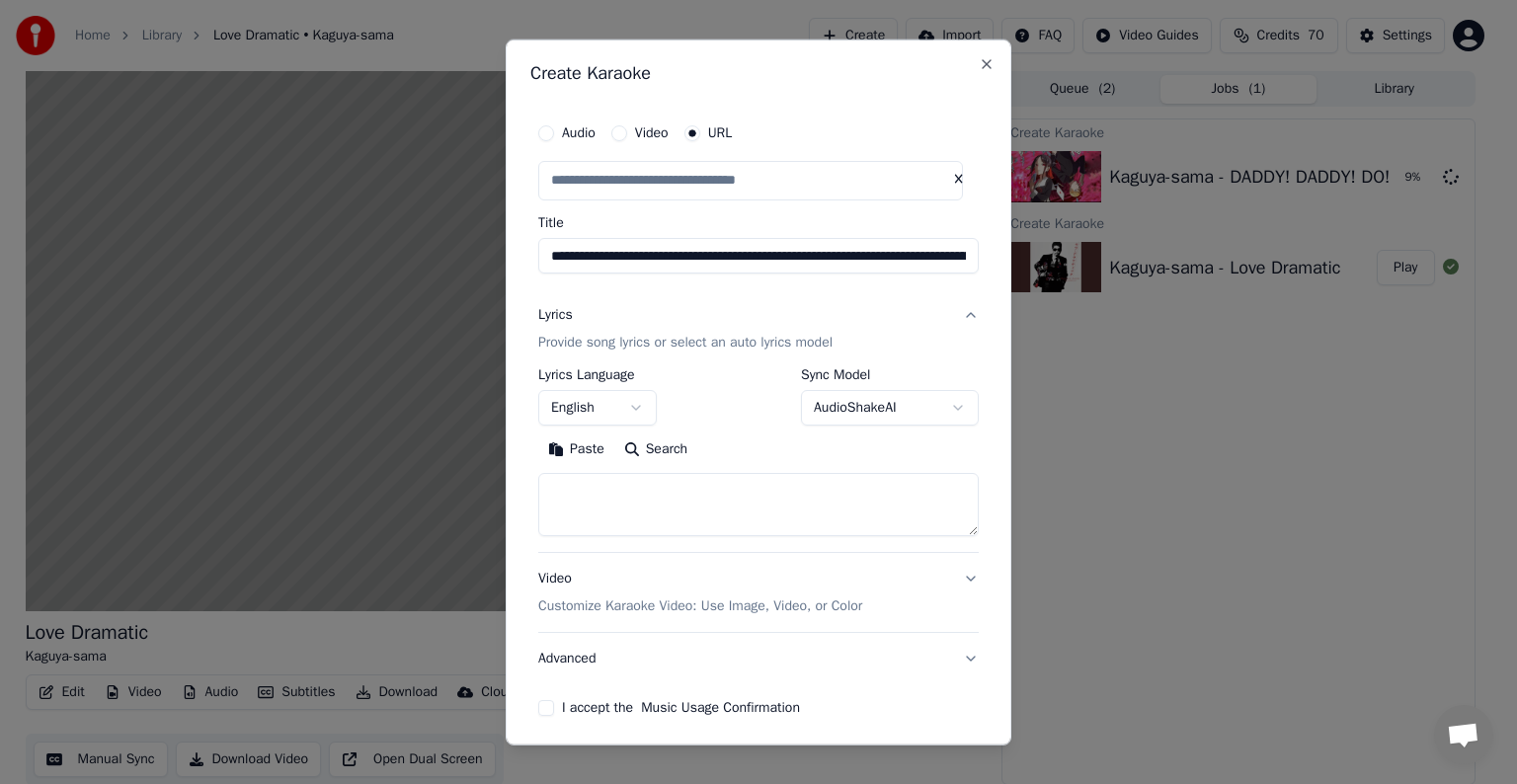 type on "**********" 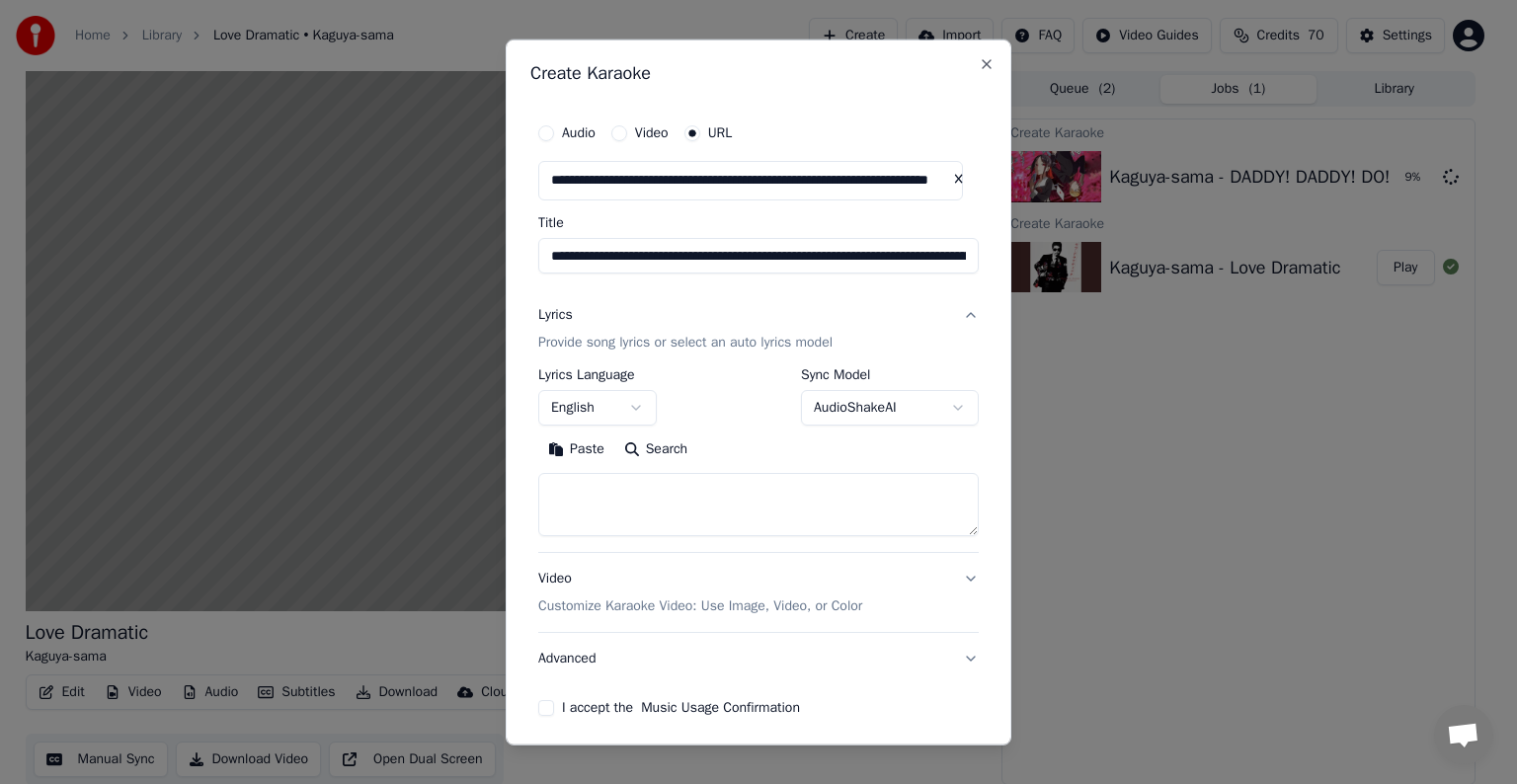 scroll, scrollTop: 0, scrollLeft: 0, axis: both 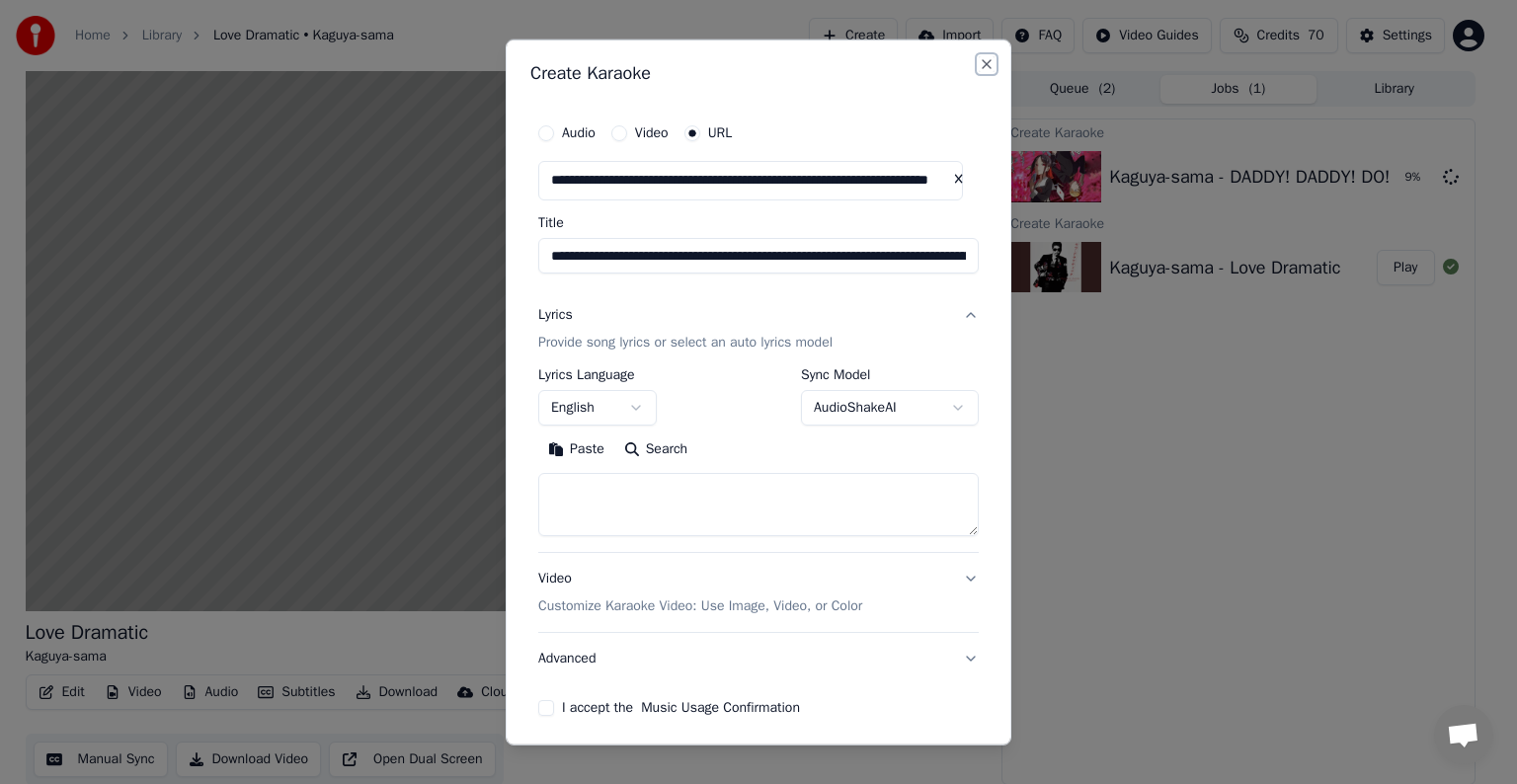 click on "Close" at bounding box center (987, 64) 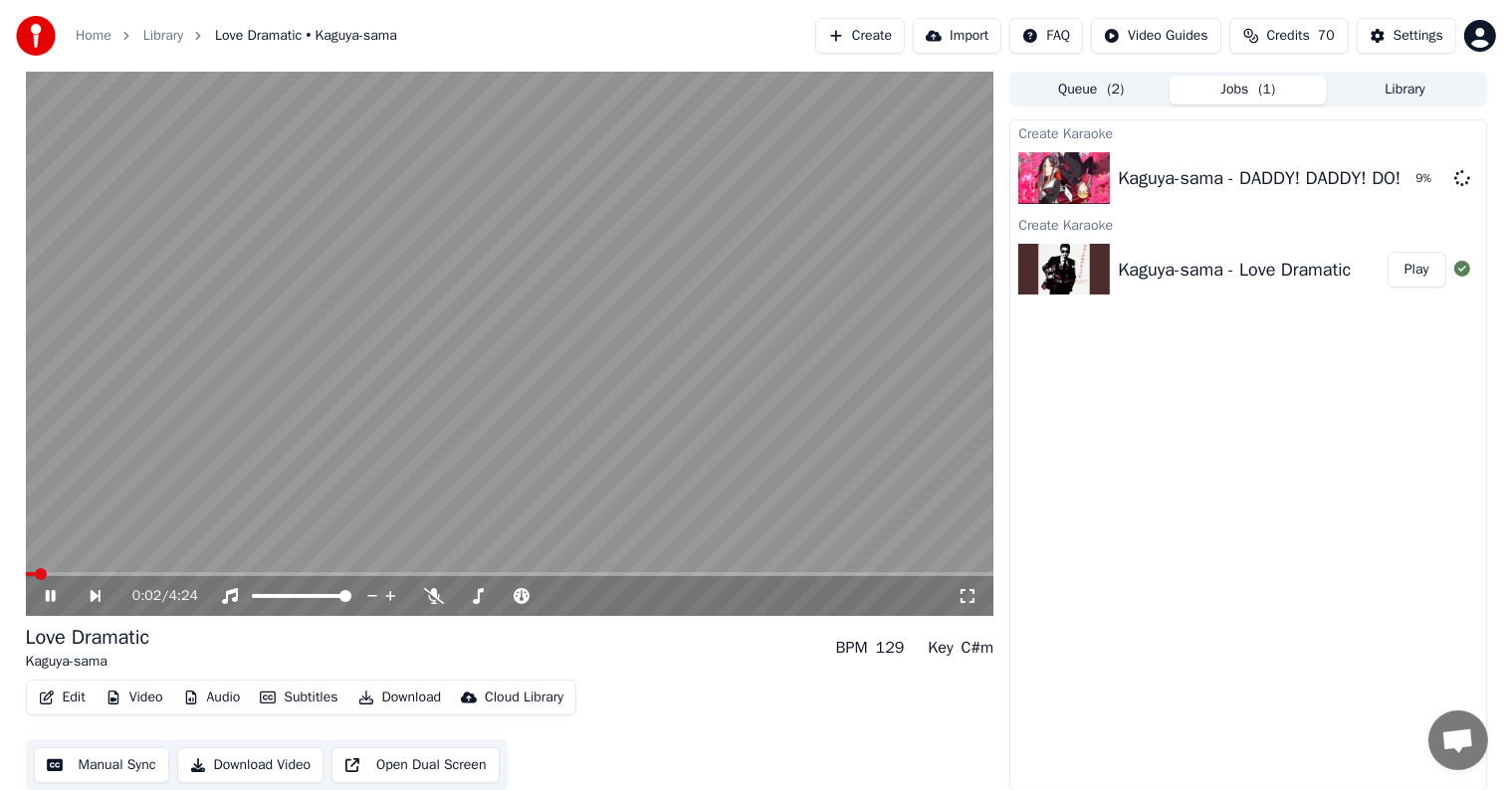 click at bounding box center [510, 343] 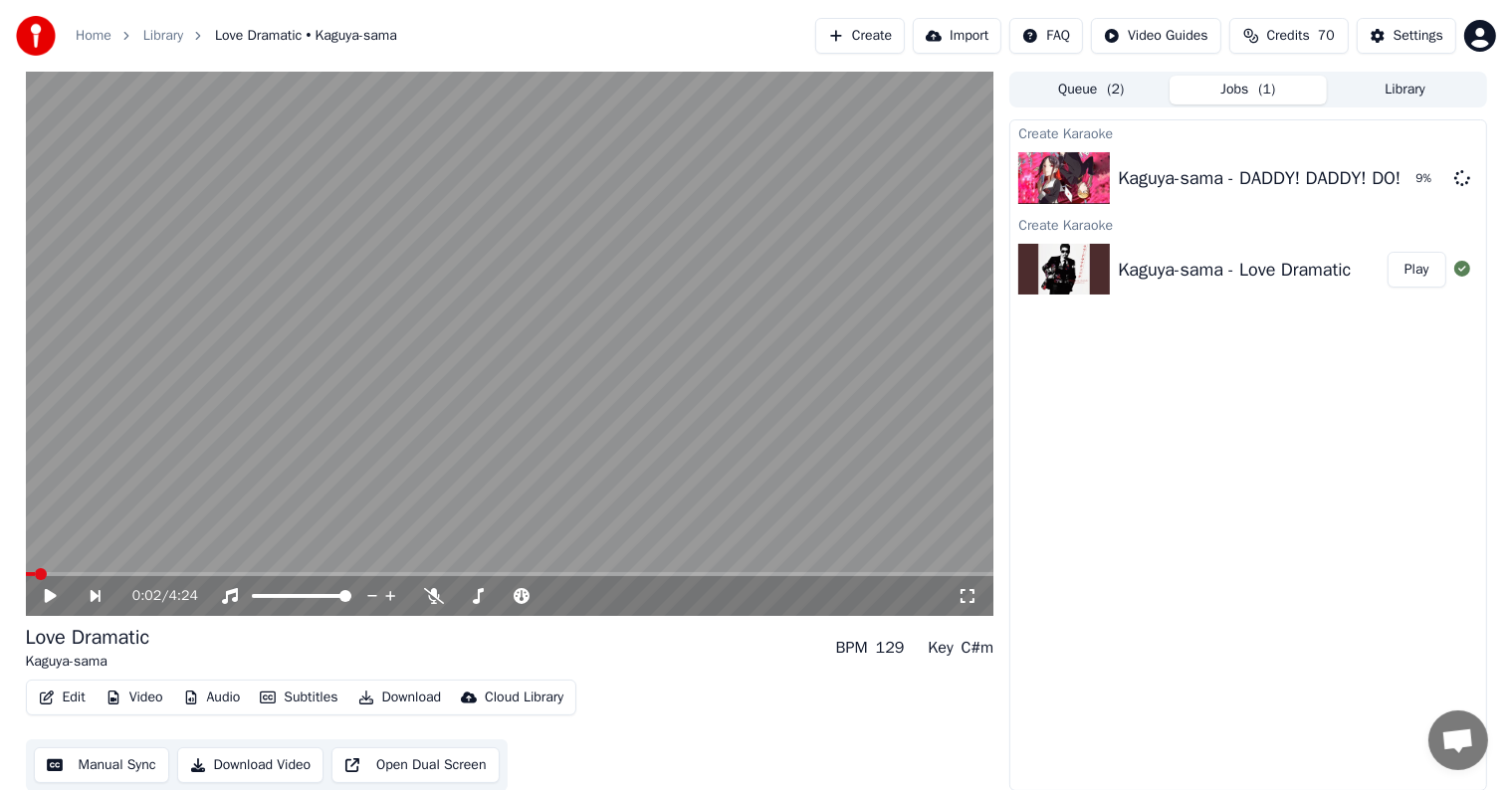 click on "Create" at bounding box center (860, 36) 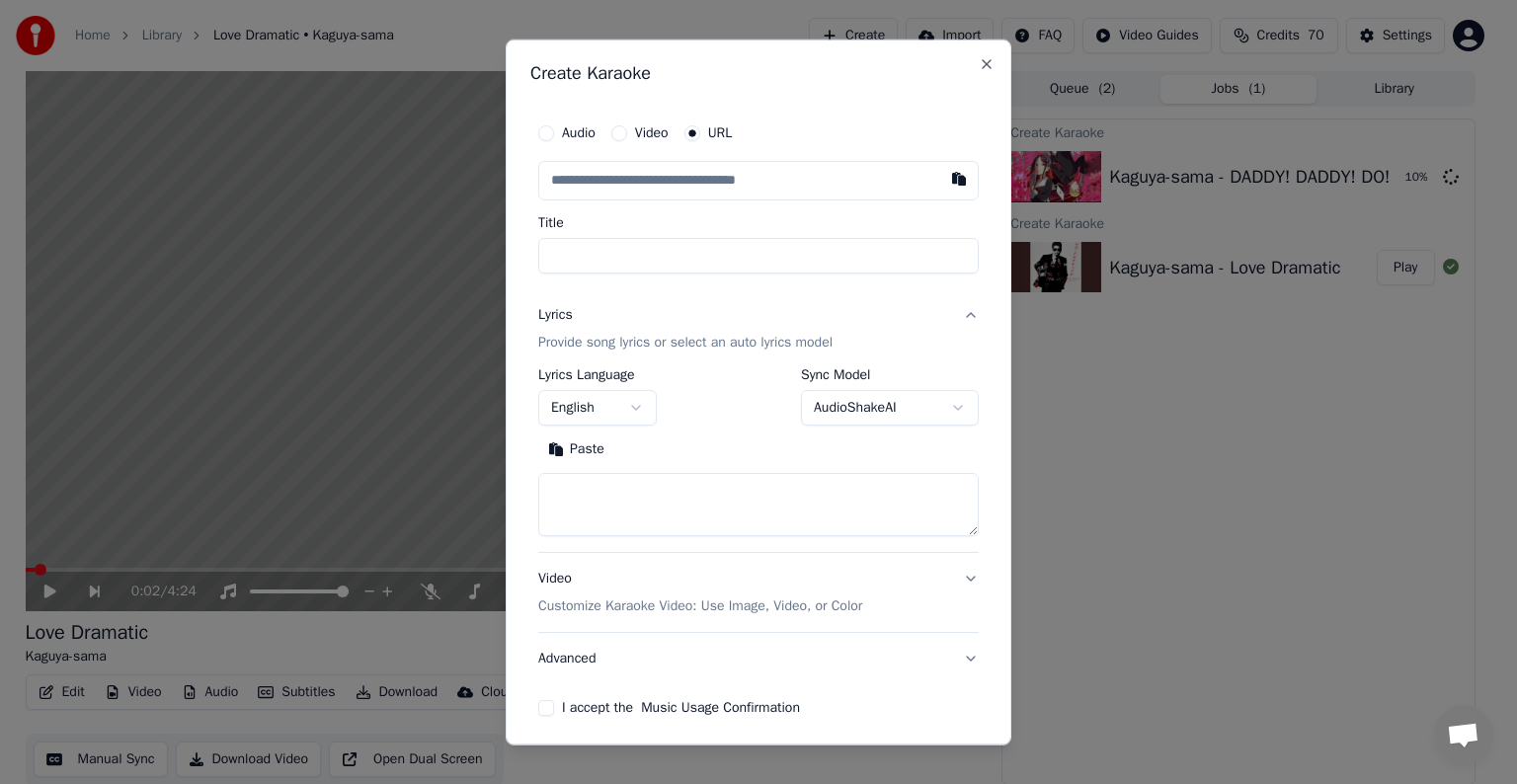click at bounding box center (758, 181) 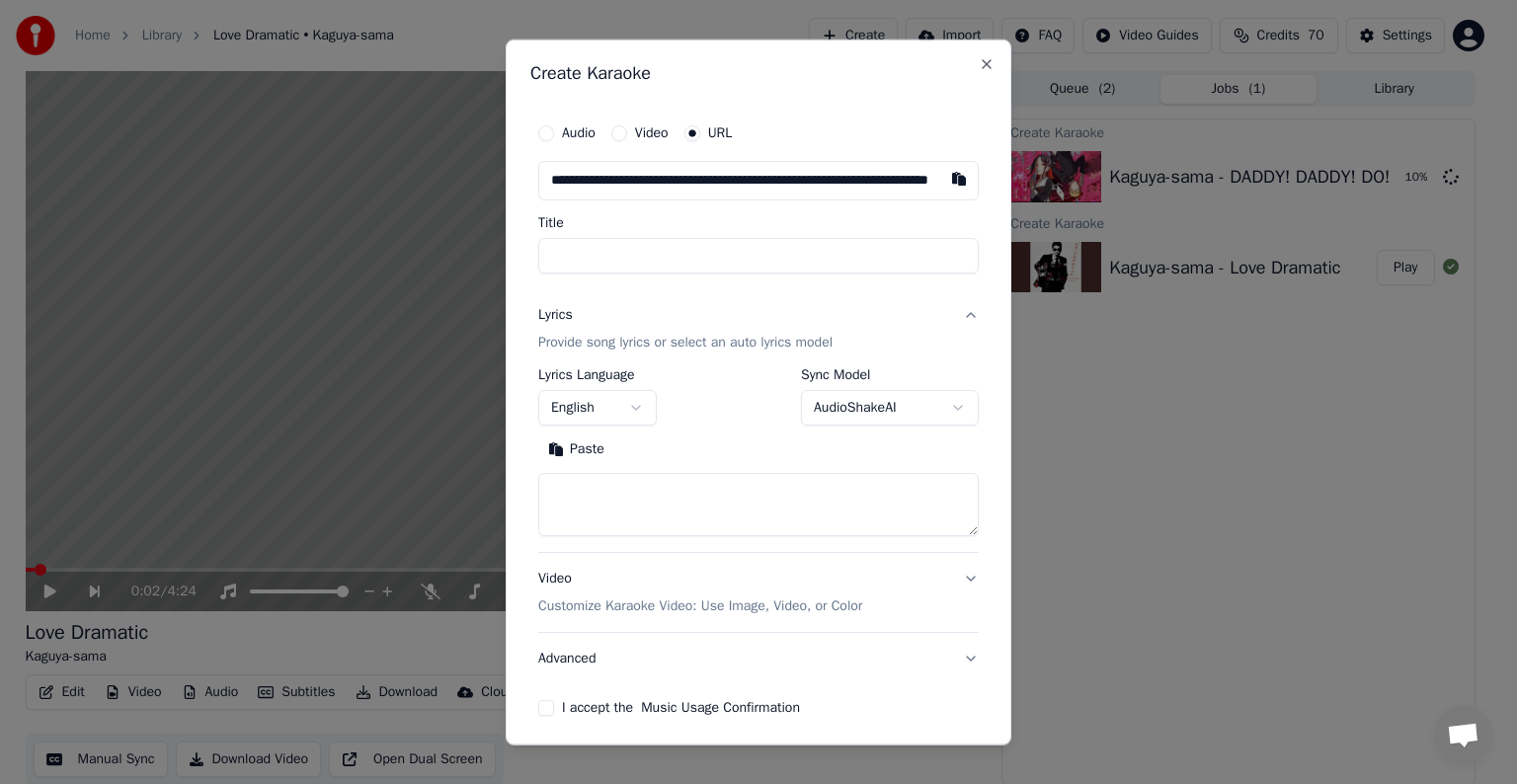 scroll, scrollTop: 0, scrollLeft: 118, axis: horizontal 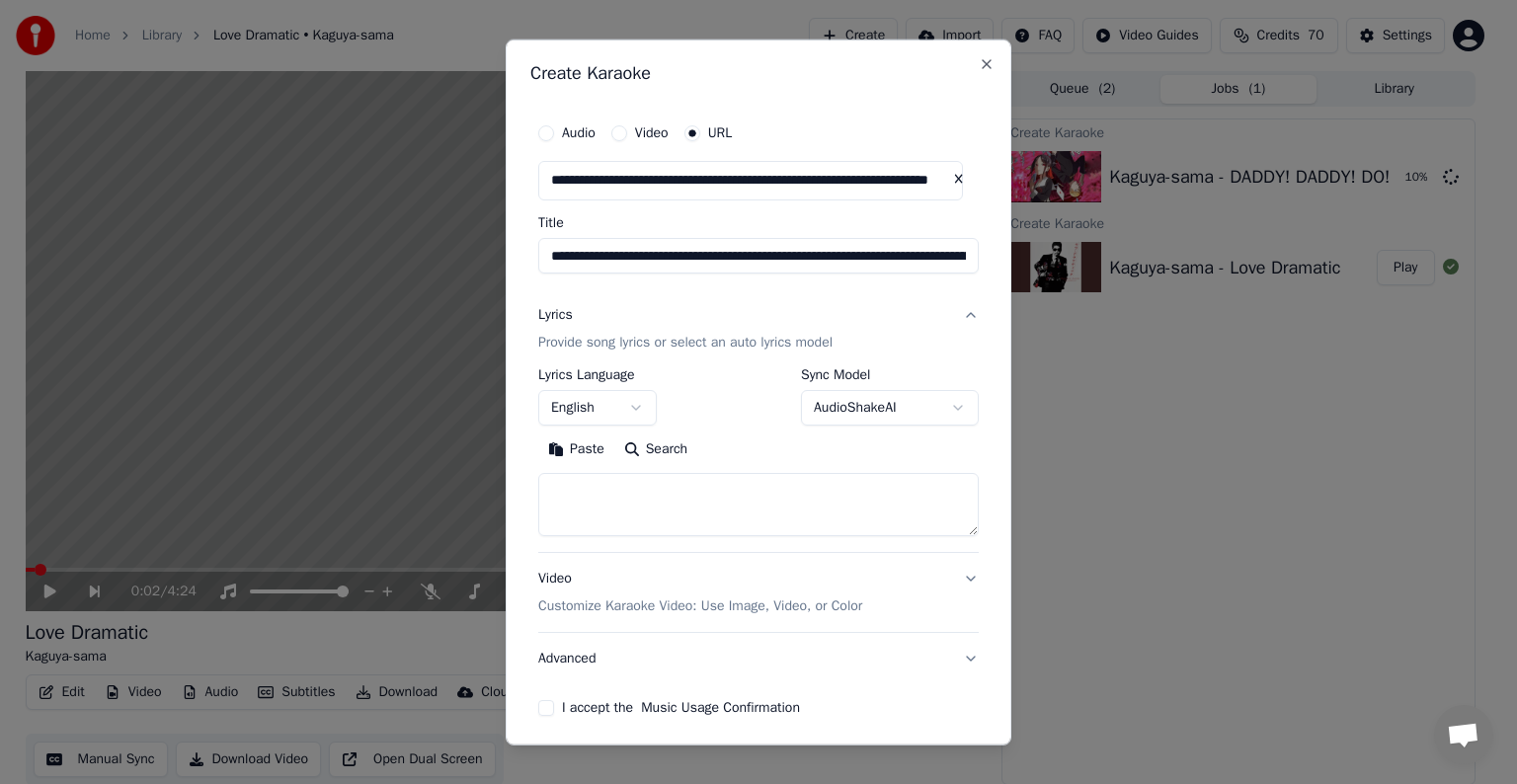 type on "**********" 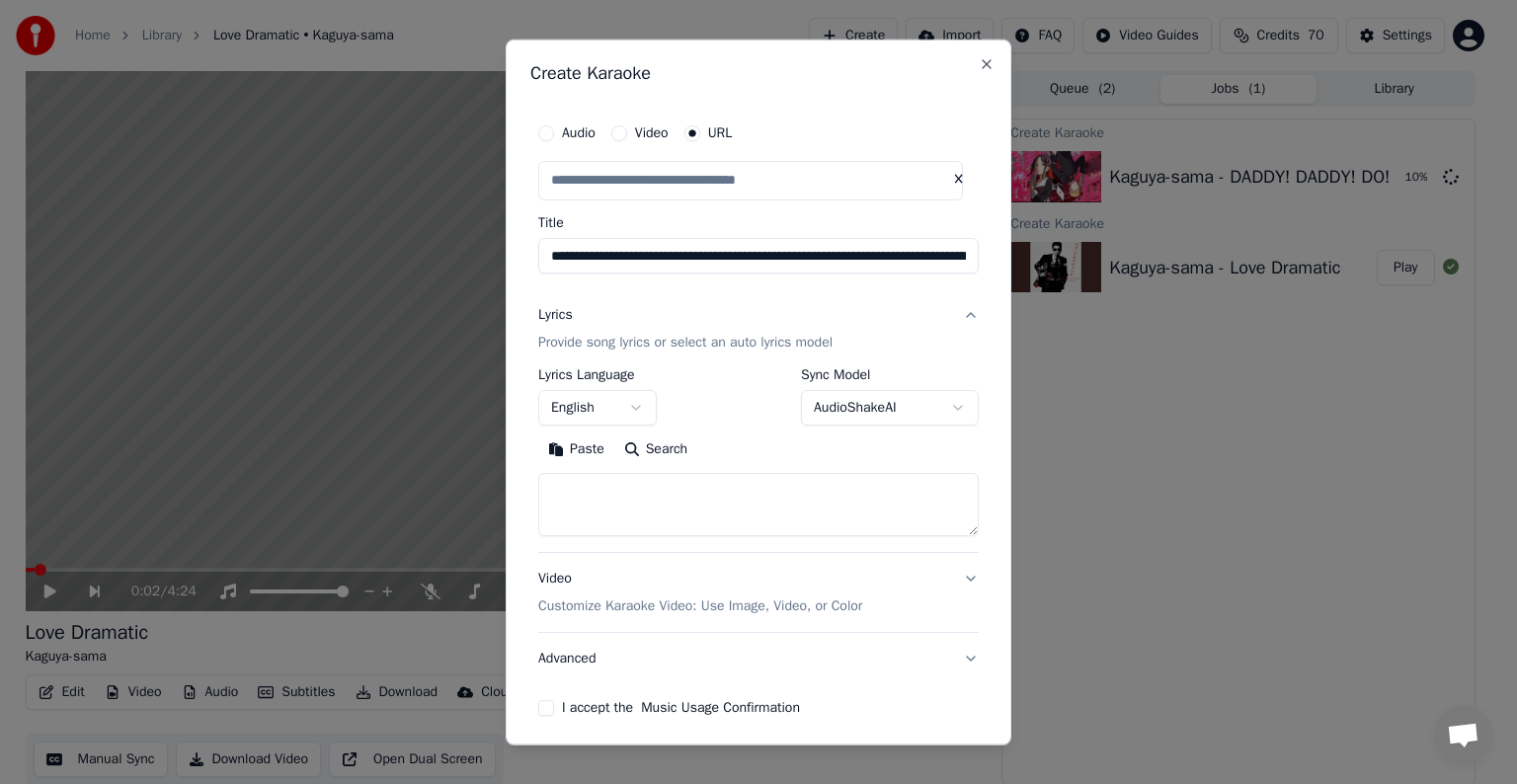 scroll, scrollTop: 0, scrollLeft: 0, axis: both 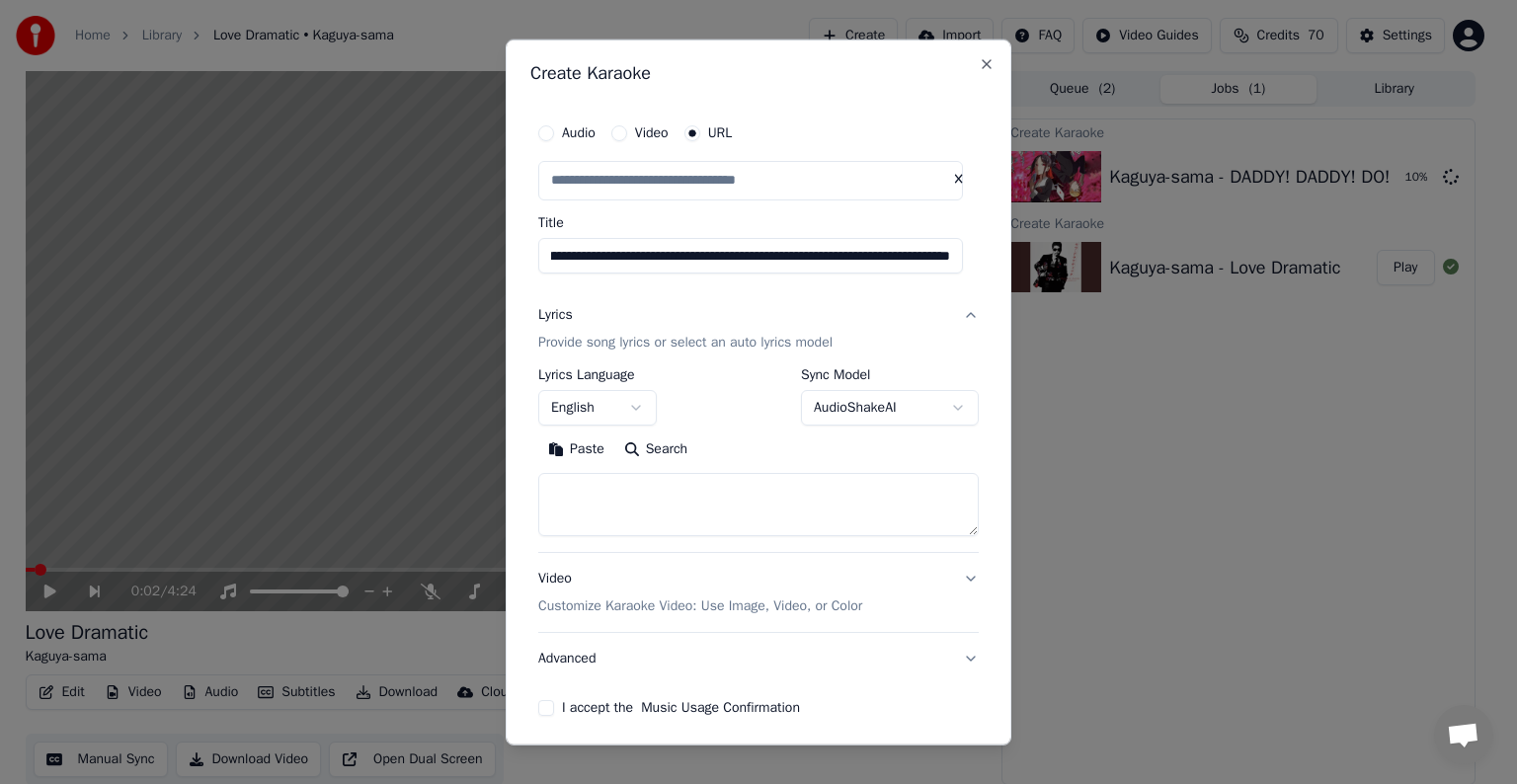 drag, startPoint x: 715, startPoint y: 253, endPoint x: 1119, endPoint y: 274, distance: 404.54542 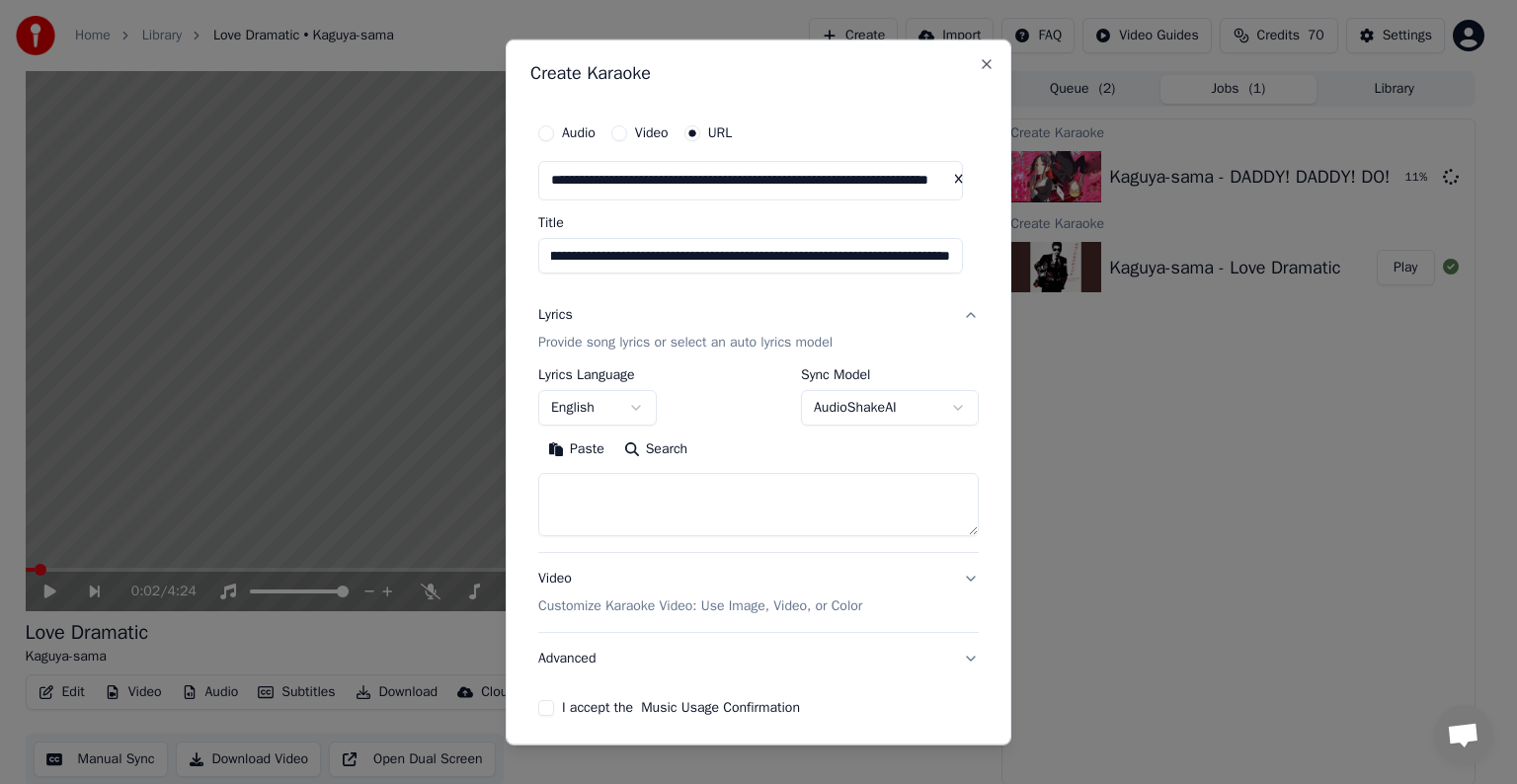 drag, startPoint x: 884, startPoint y: 254, endPoint x: 830, endPoint y: 261, distance: 54.451814 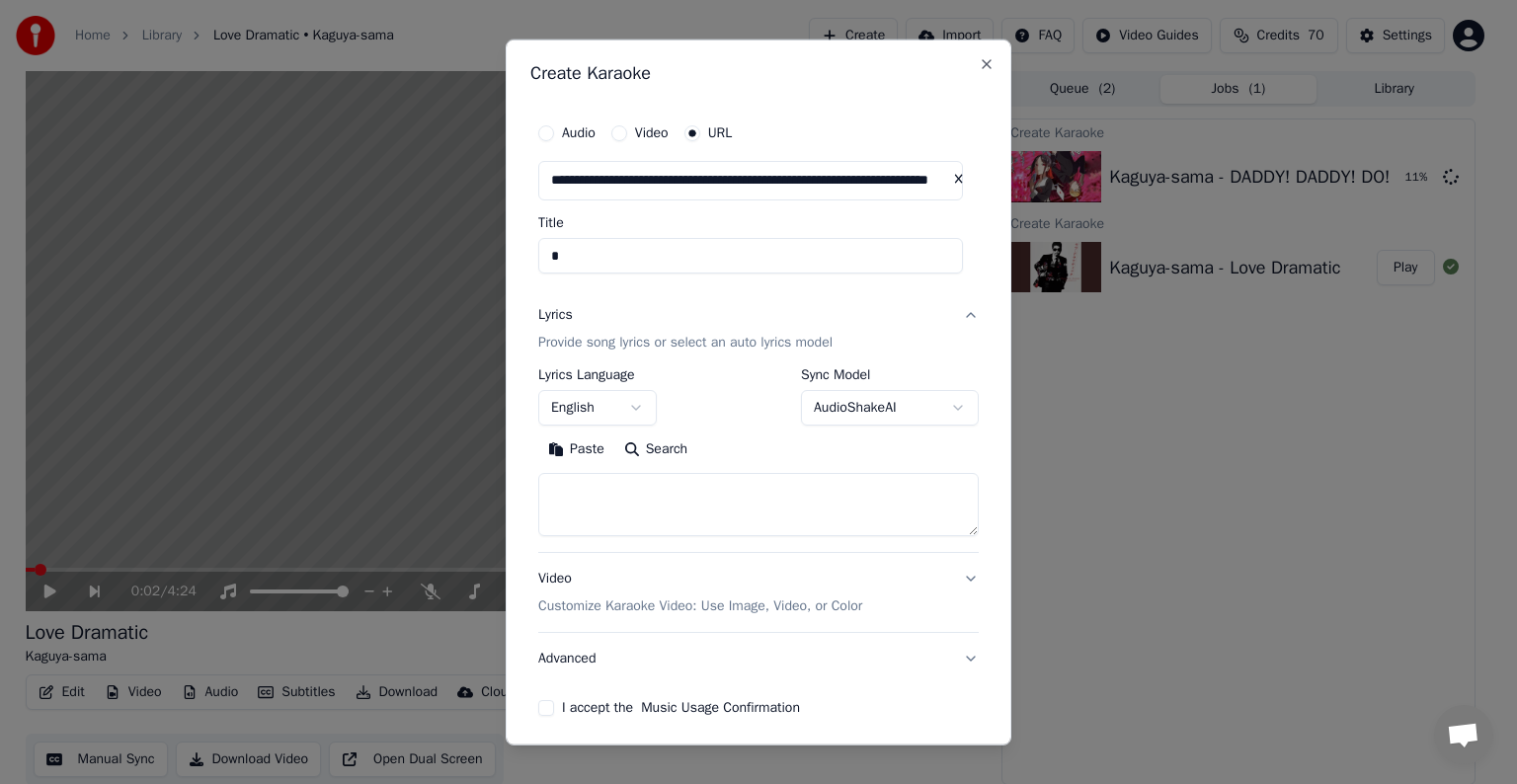 scroll, scrollTop: 0, scrollLeft: 0, axis: both 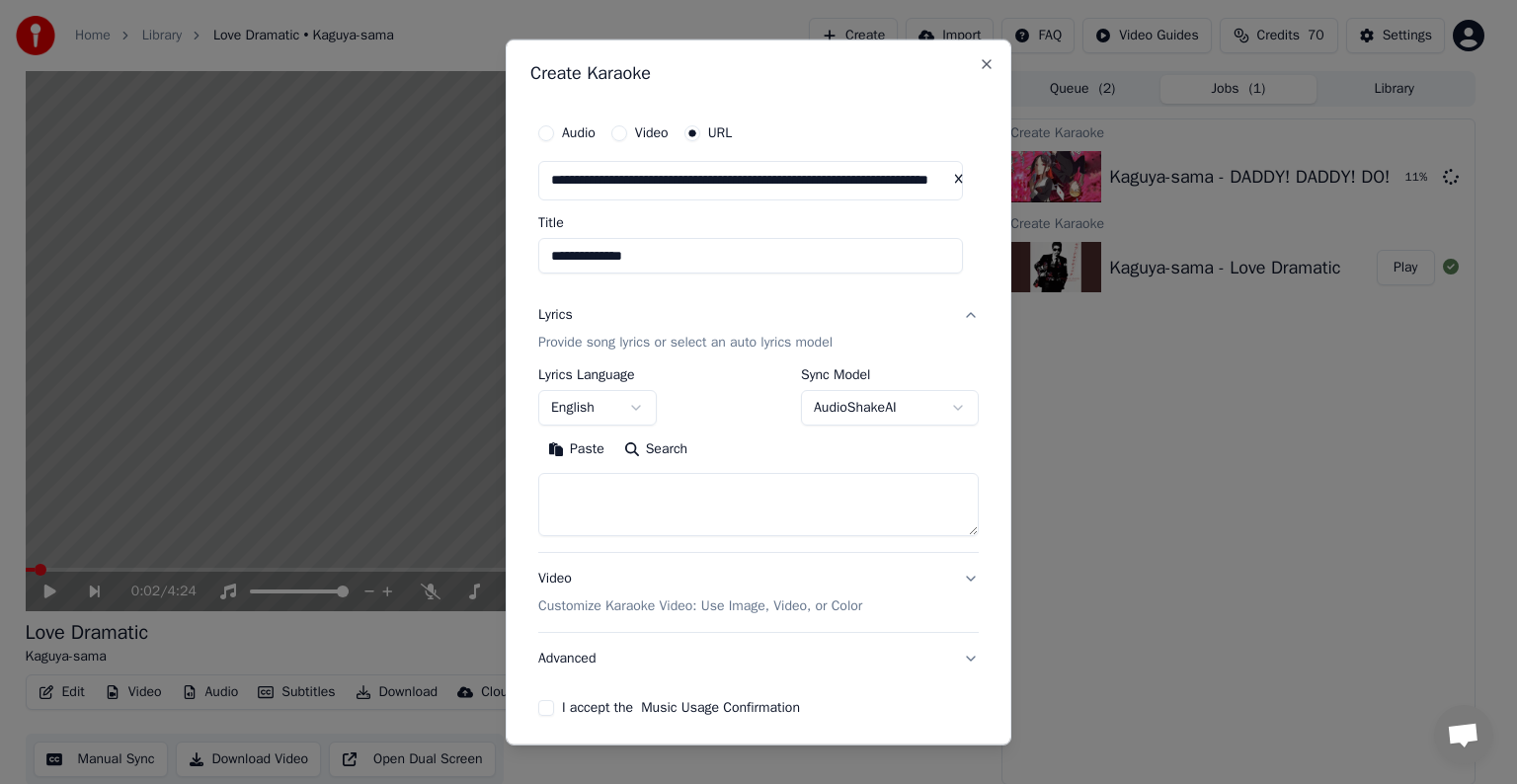 paste on "**********" 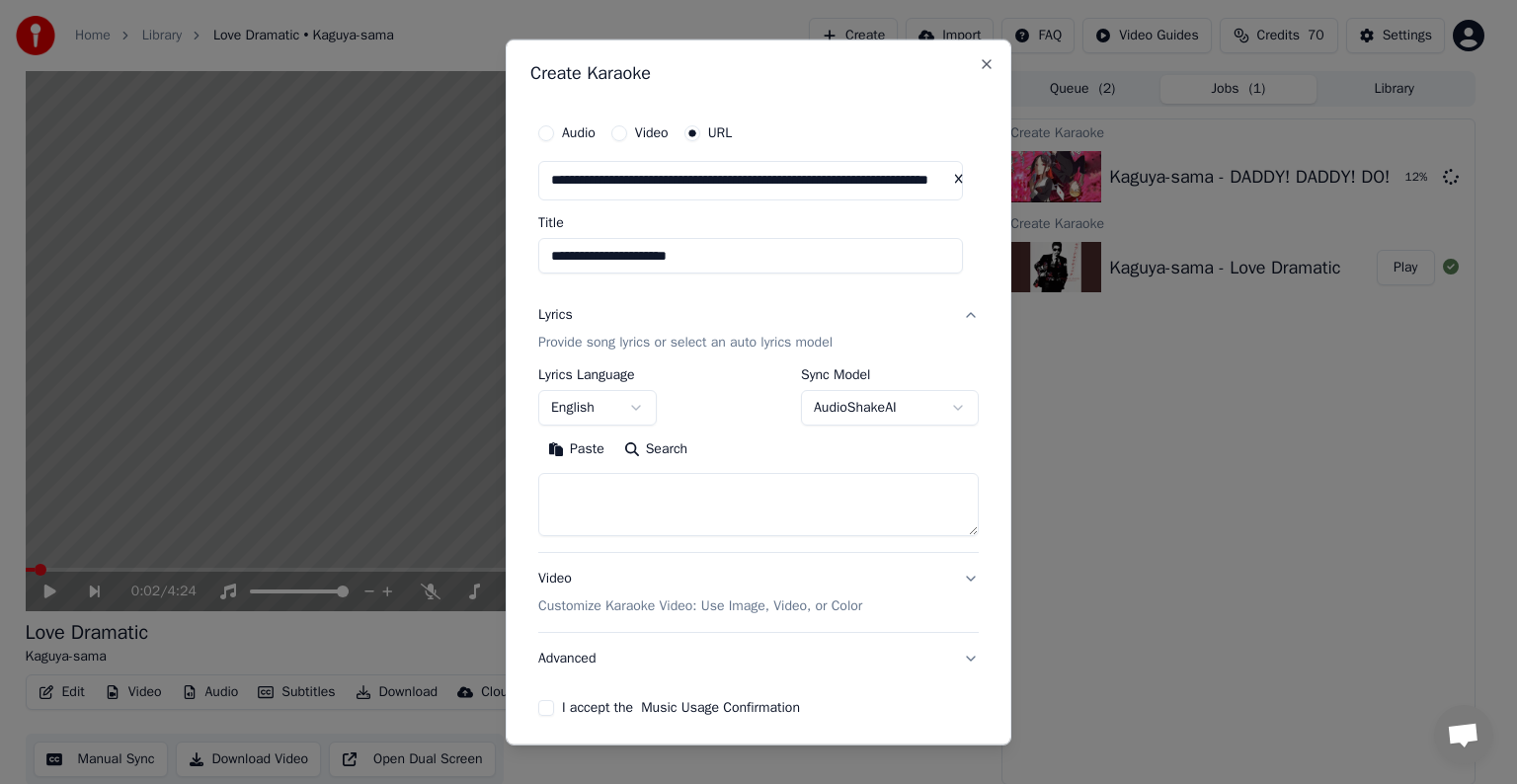 type on "**********" 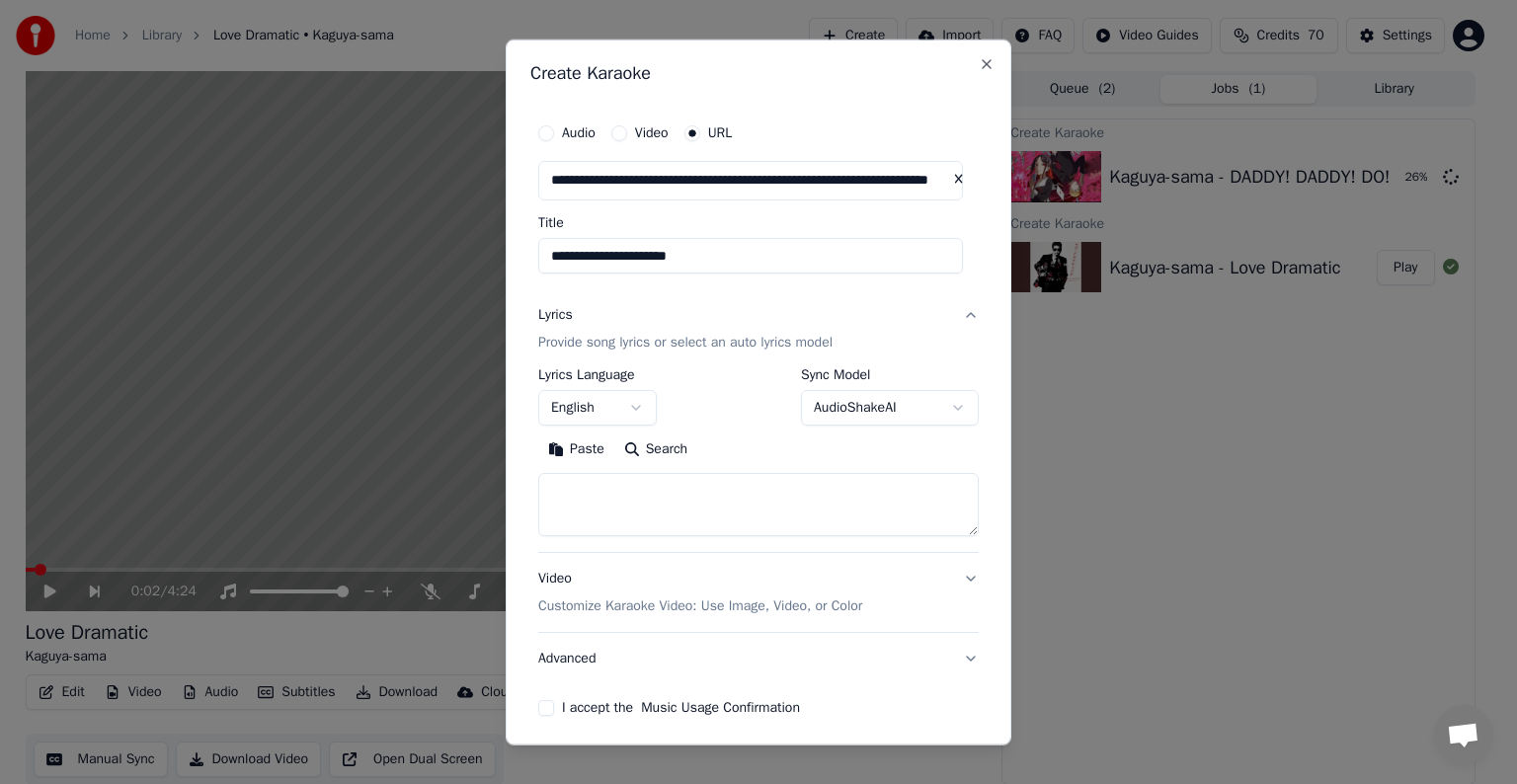 click on "English" at bounding box center [598, 408] 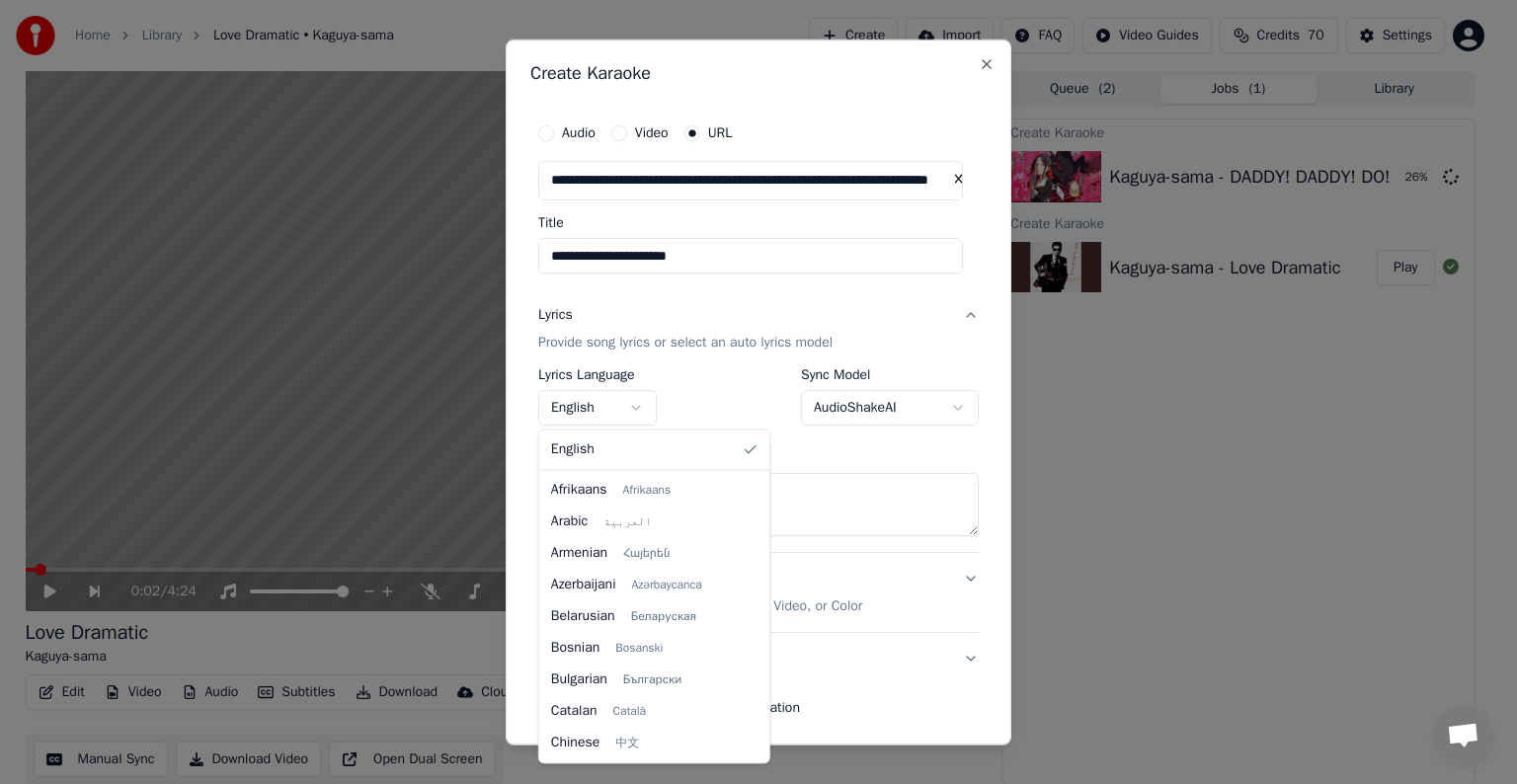 scroll, scrollTop: 695, scrollLeft: 0, axis: vertical 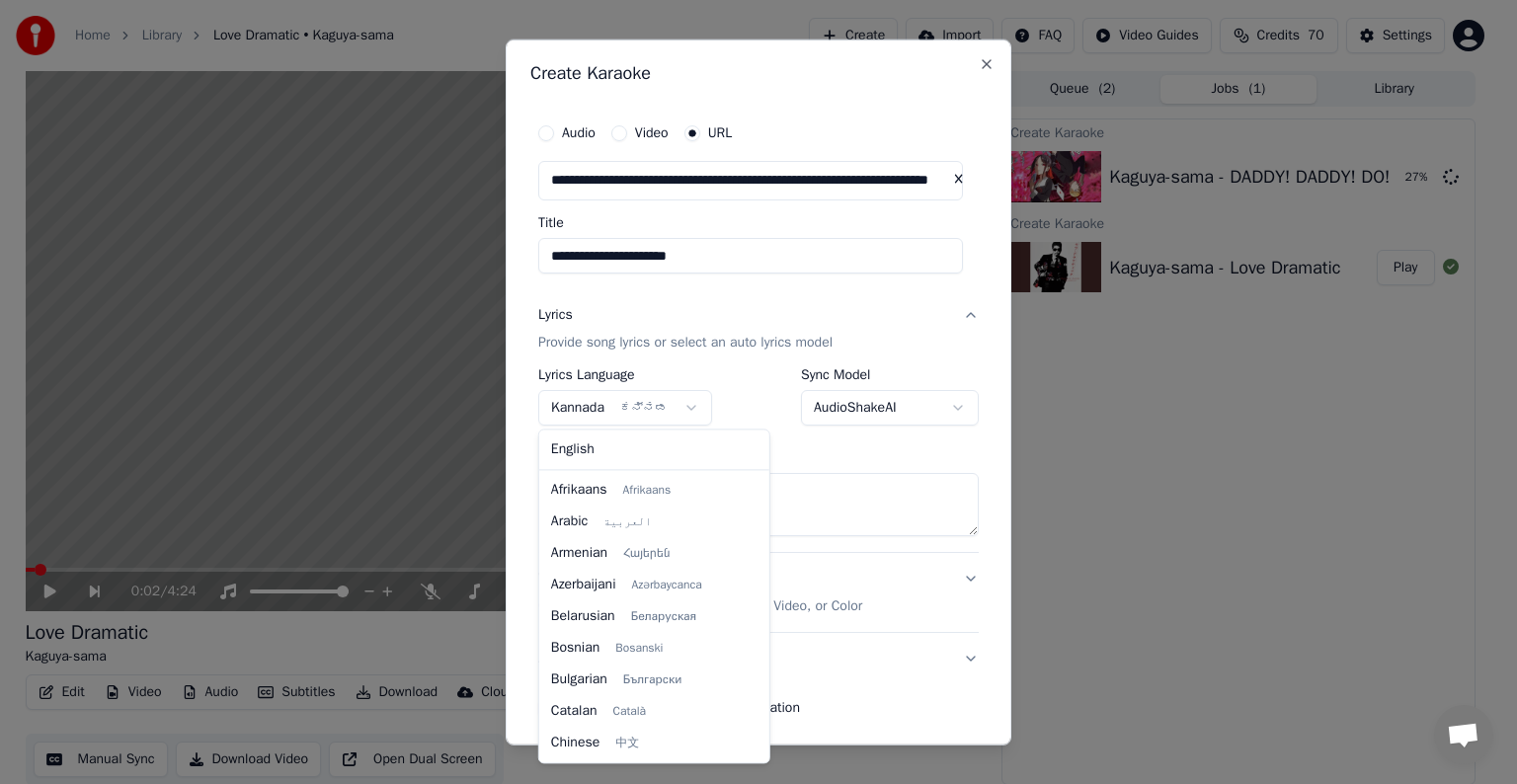 click on "**********" at bounding box center [750, 392] 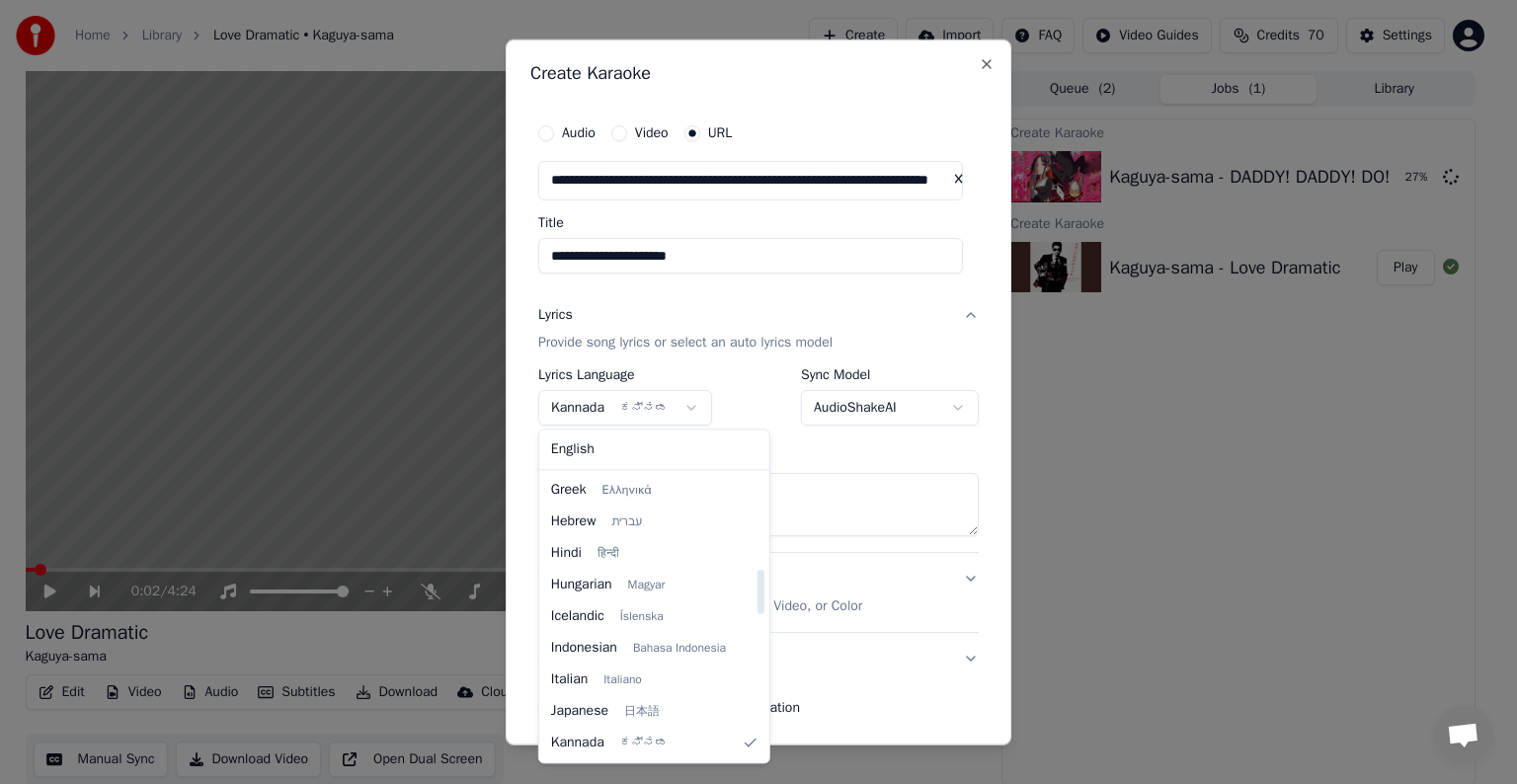 select on "**" 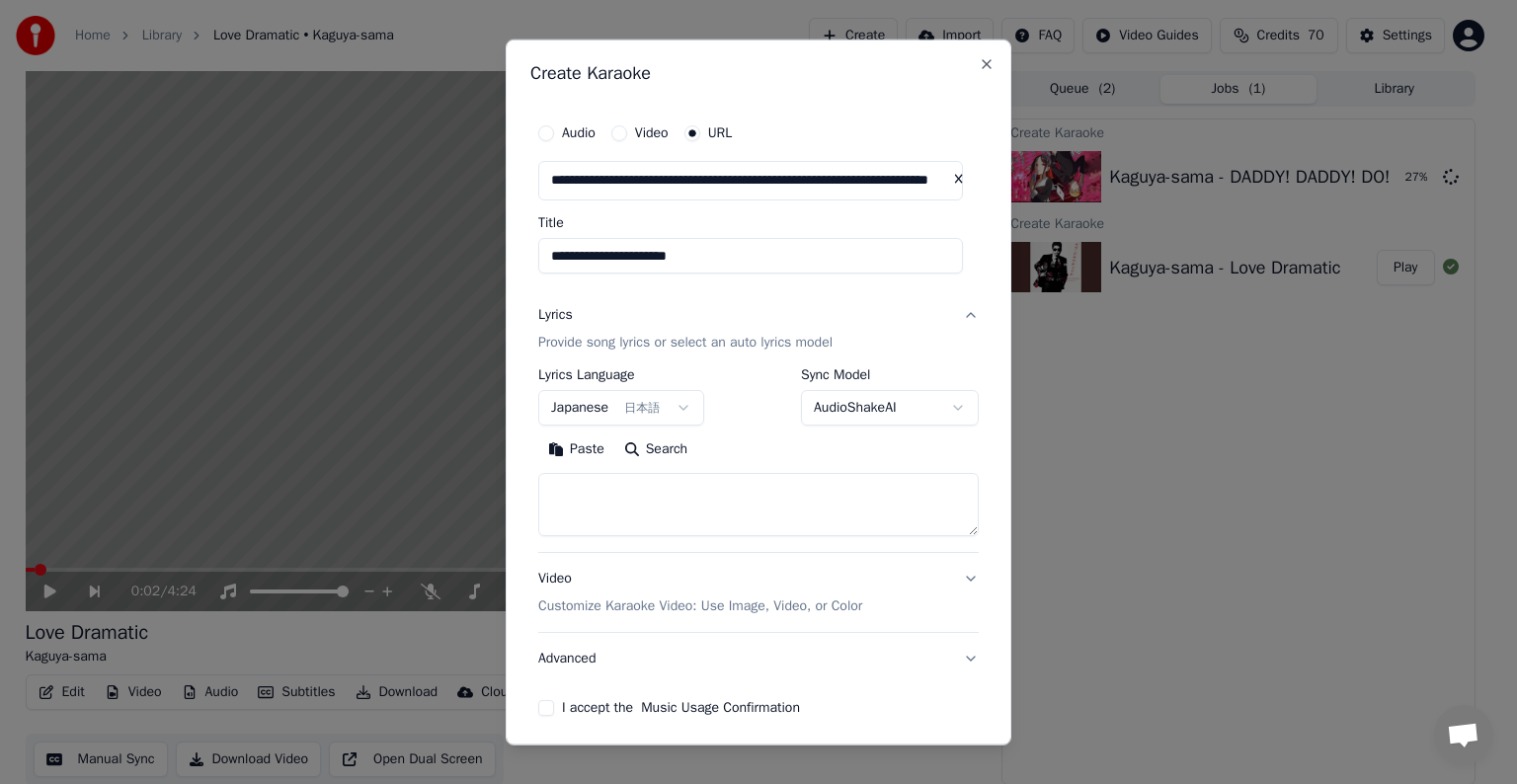 click at bounding box center [758, 505] 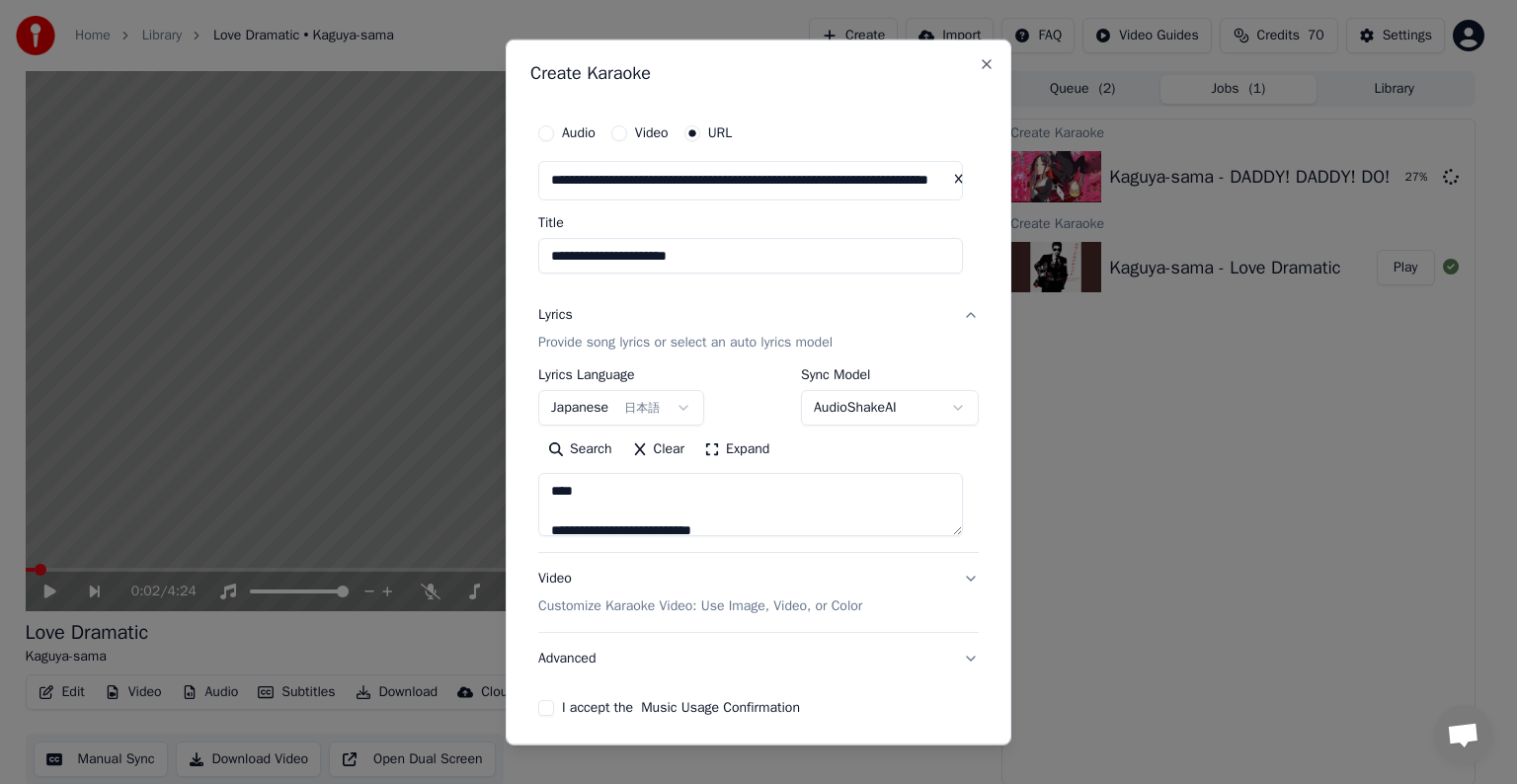 scroll, scrollTop: 1228, scrollLeft: 0, axis: vertical 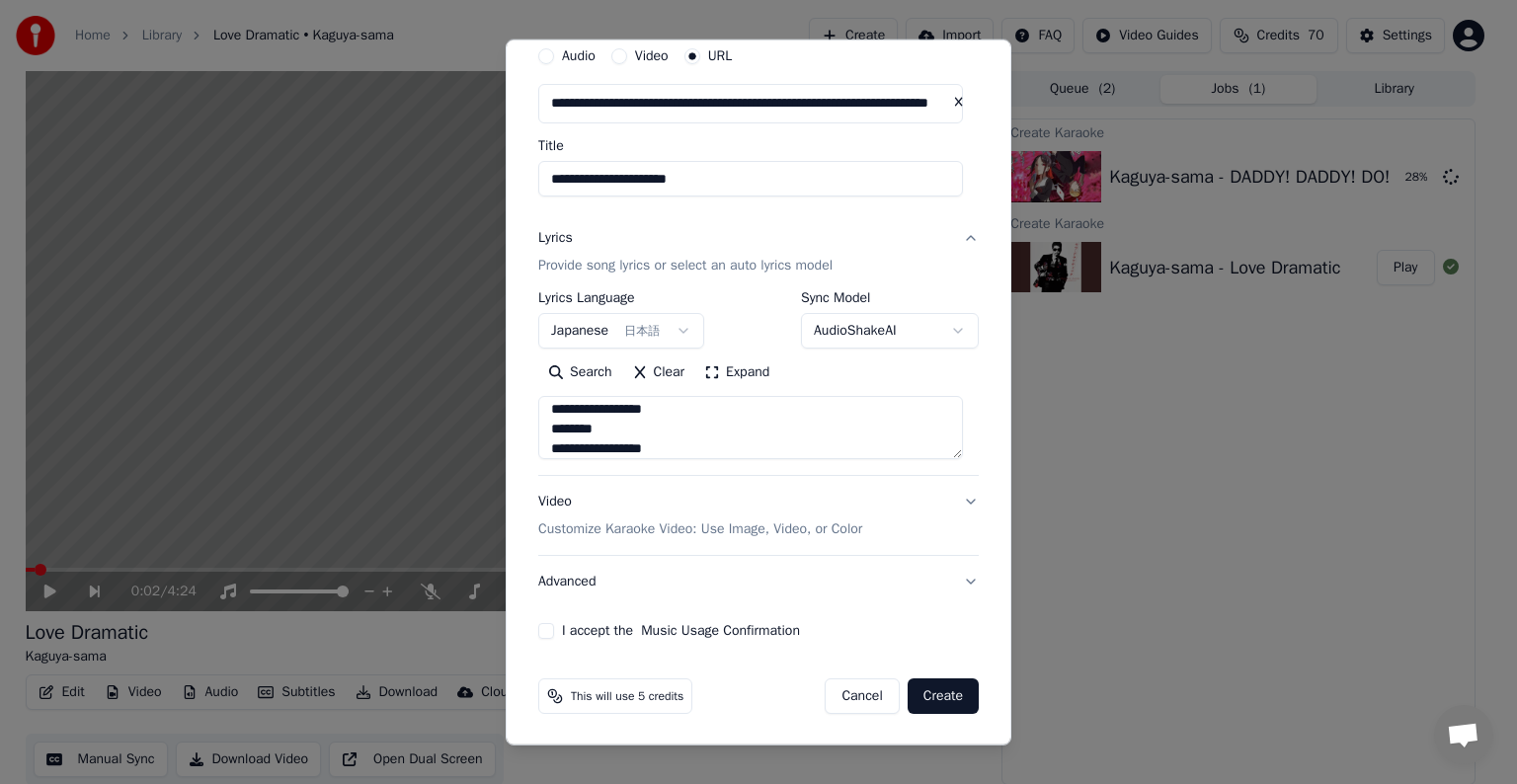 type on "**********" 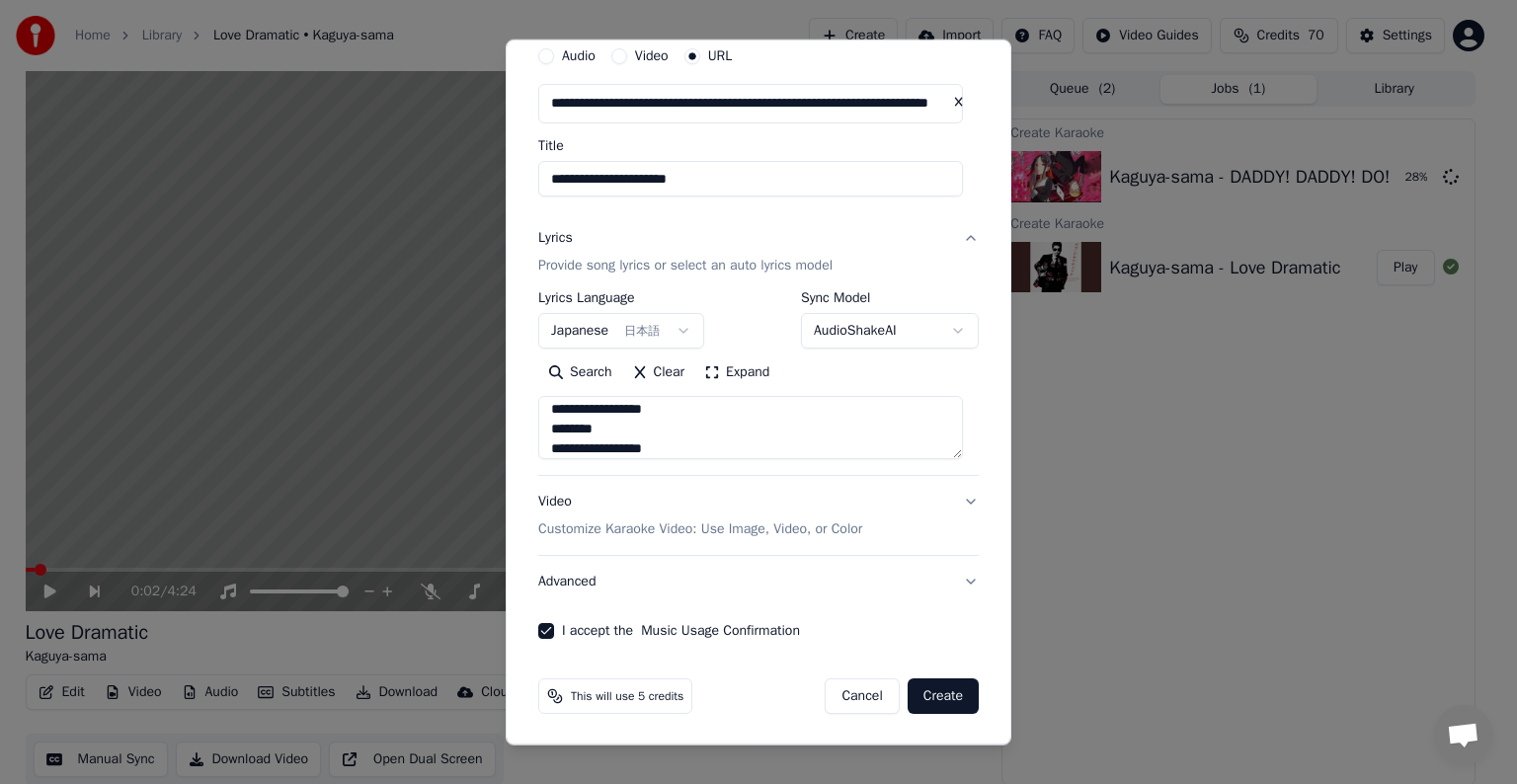 click on "Create" at bounding box center [943, 696] 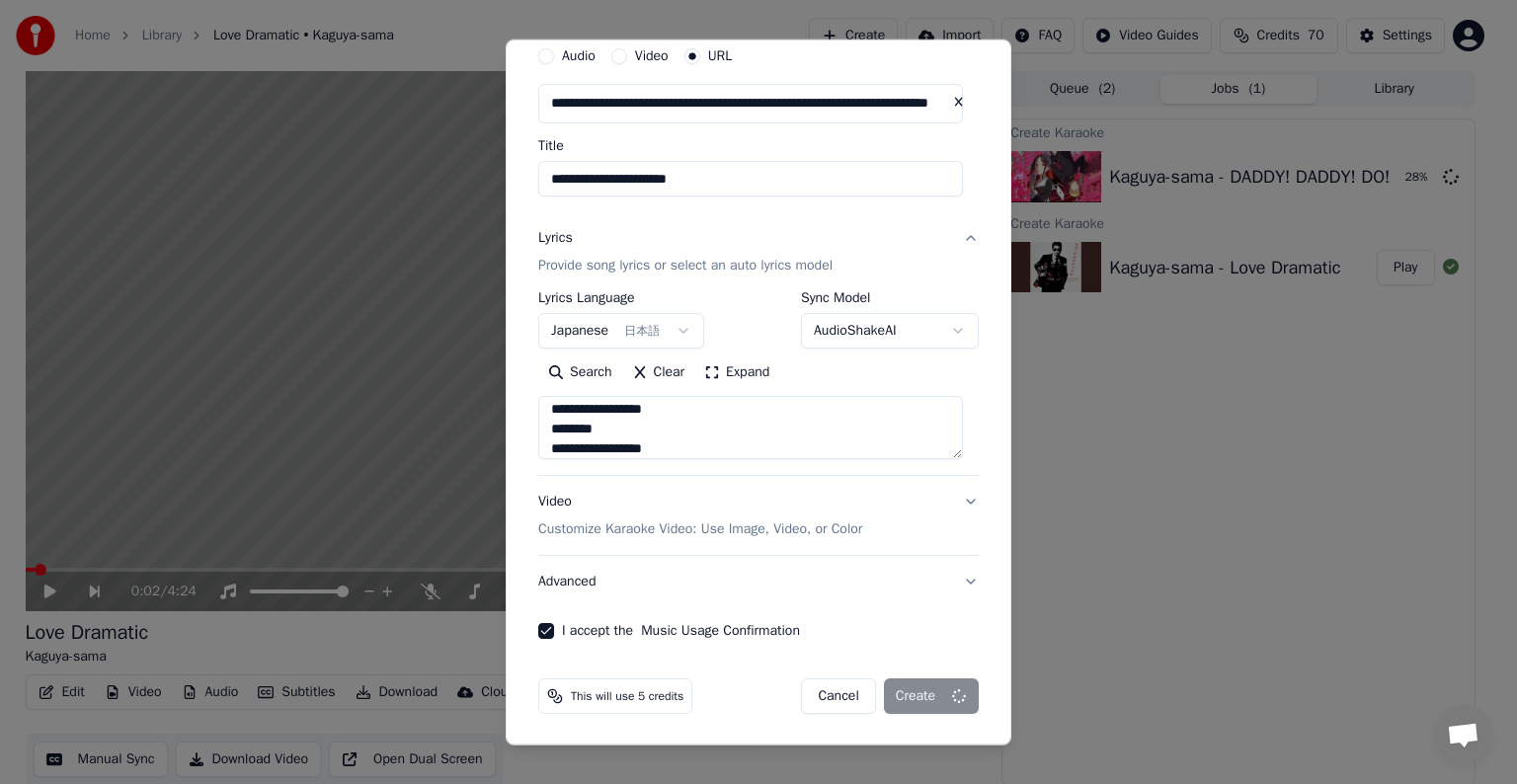 type 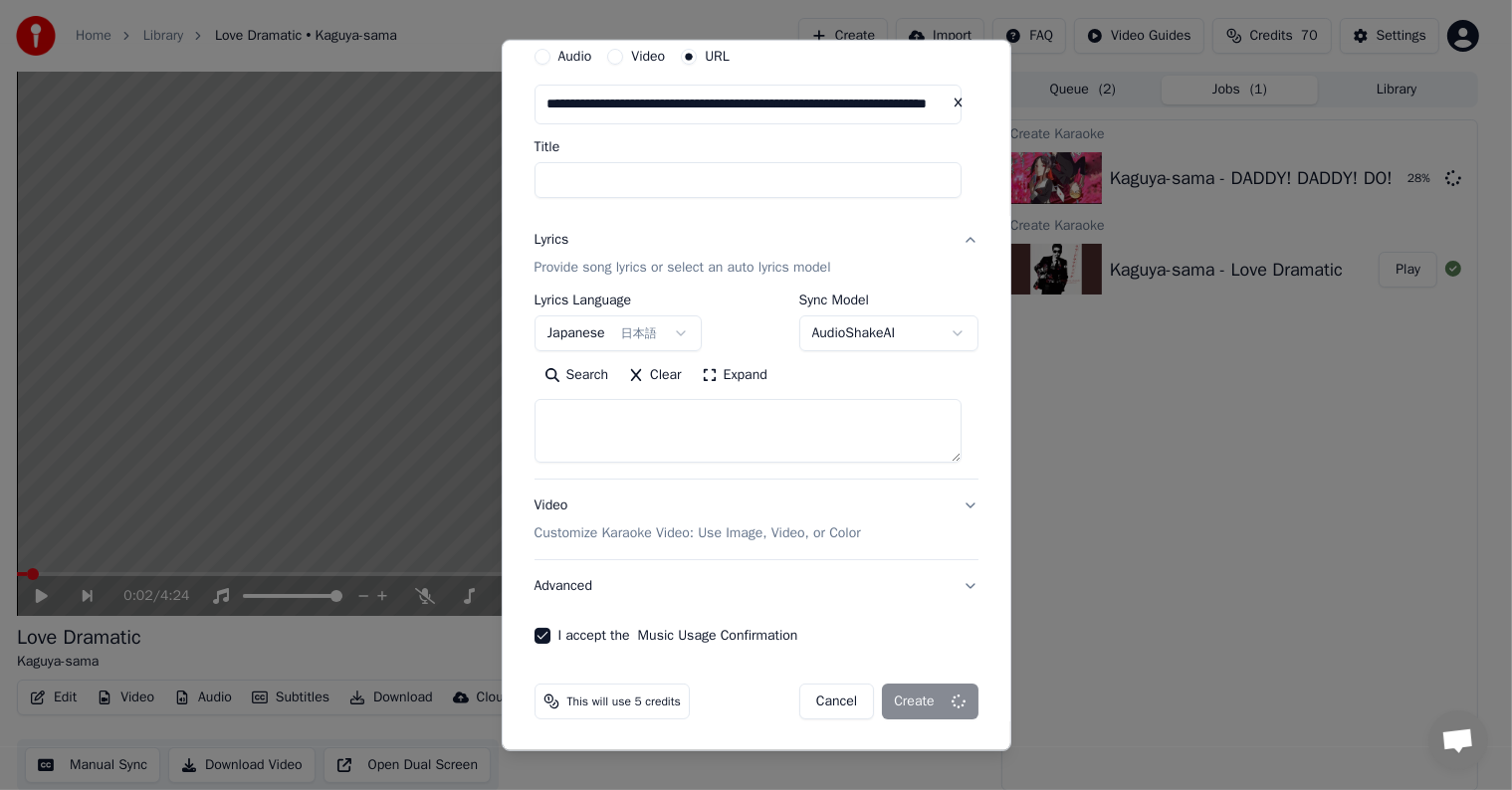 select 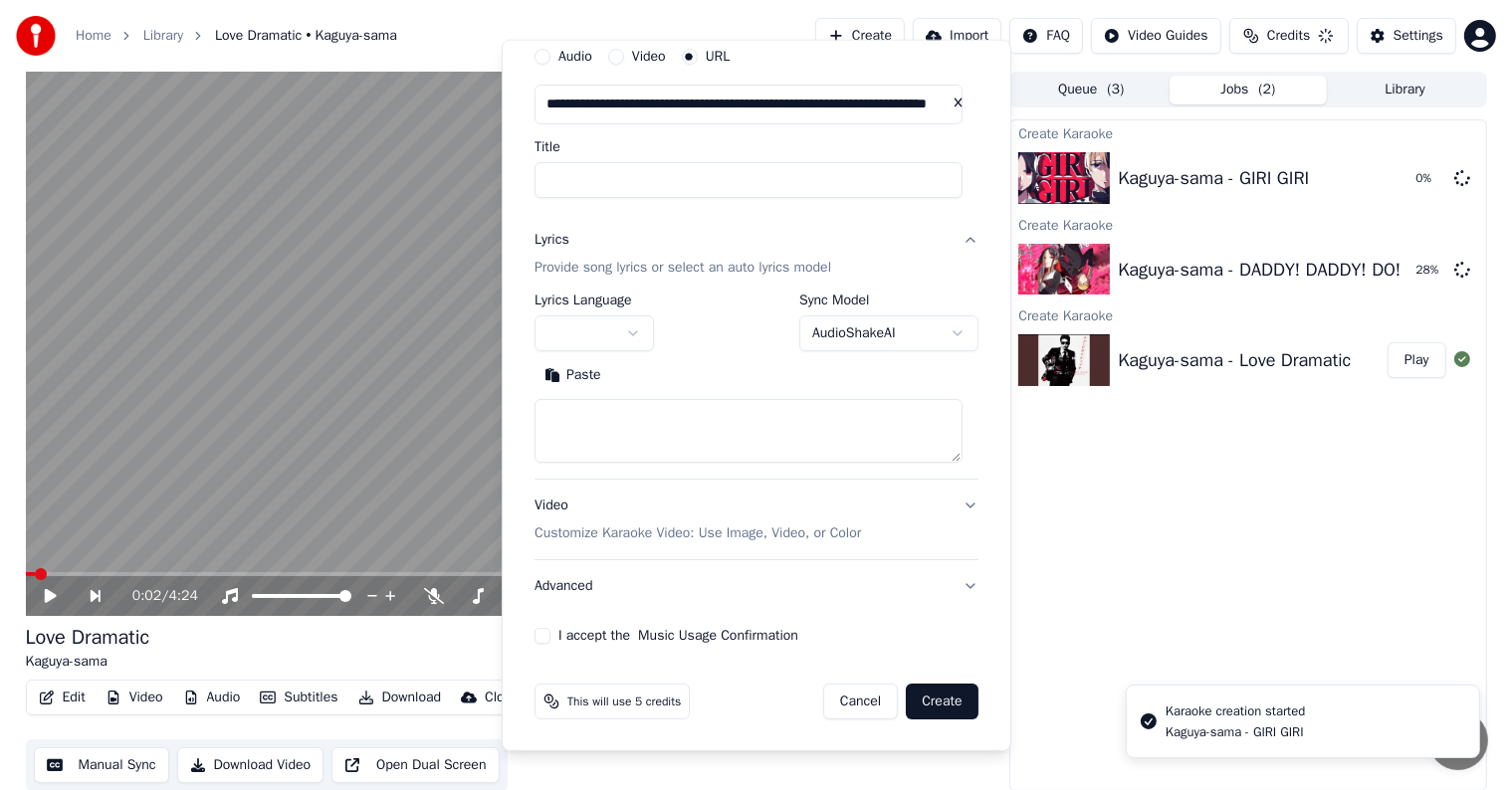 scroll, scrollTop: 0, scrollLeft: 0, axis: both 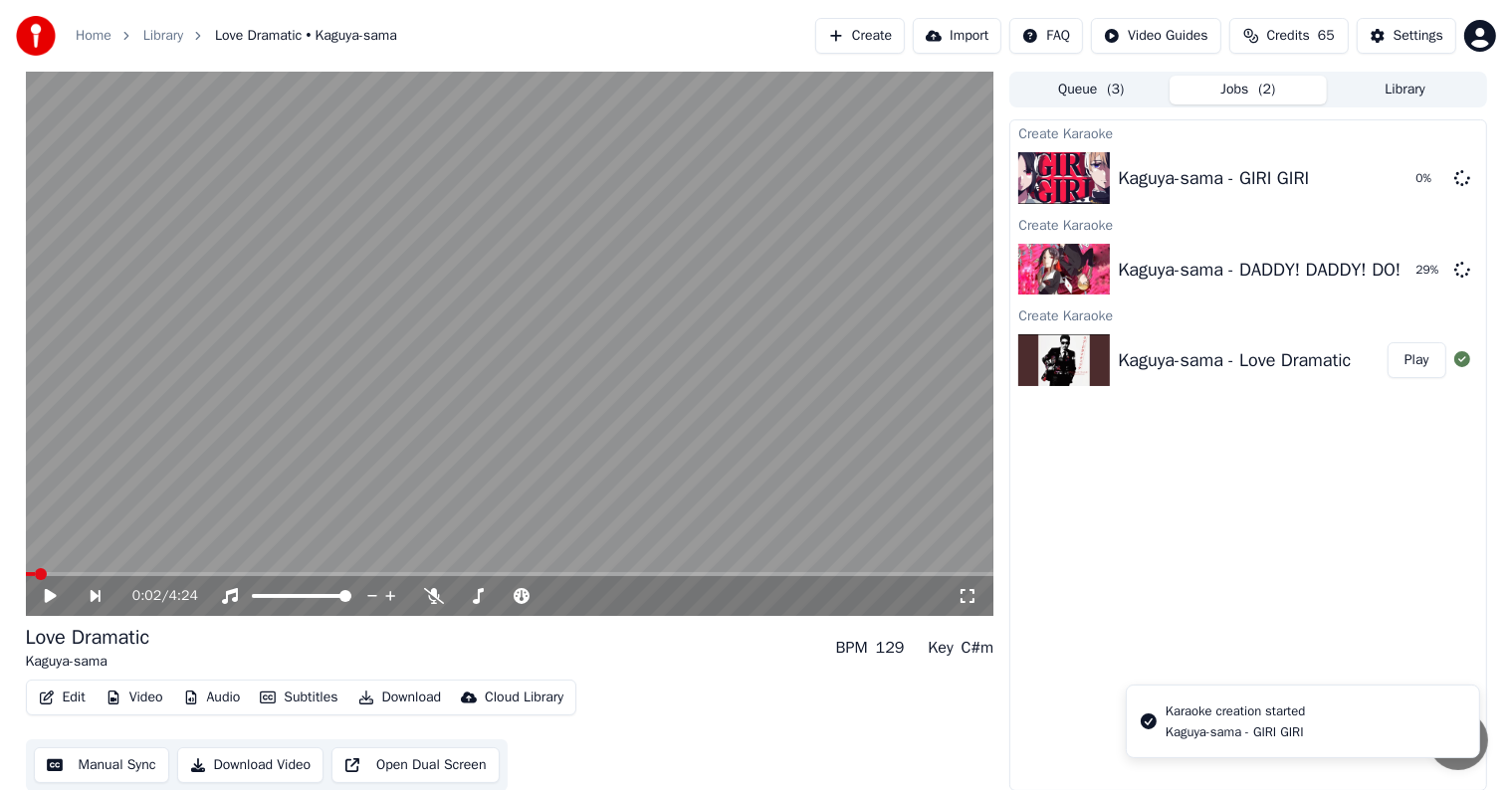 click on "Play" at bounding box center [1416, 360] 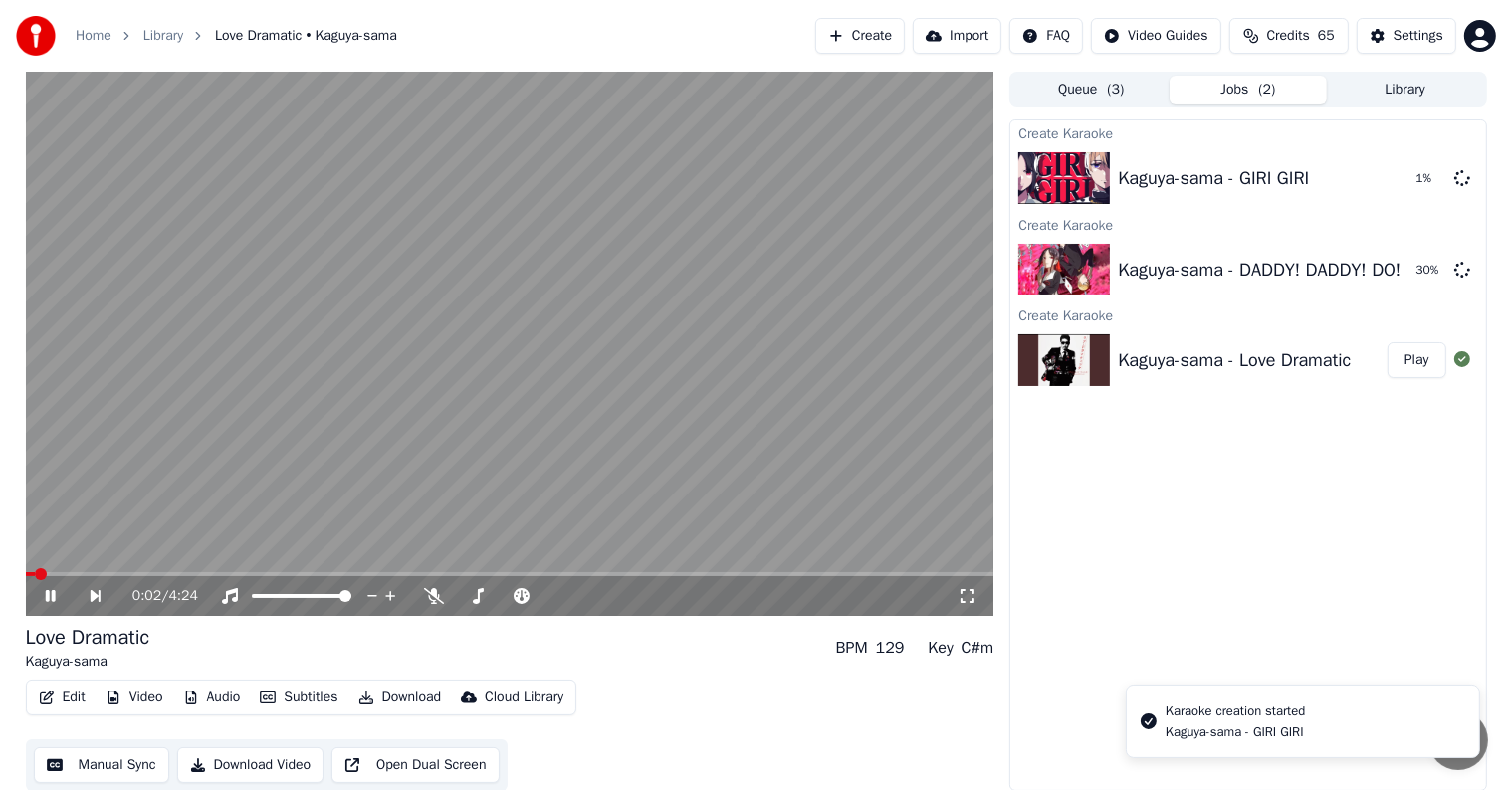 click on "Subtitles" at bounding box center (299, 697) 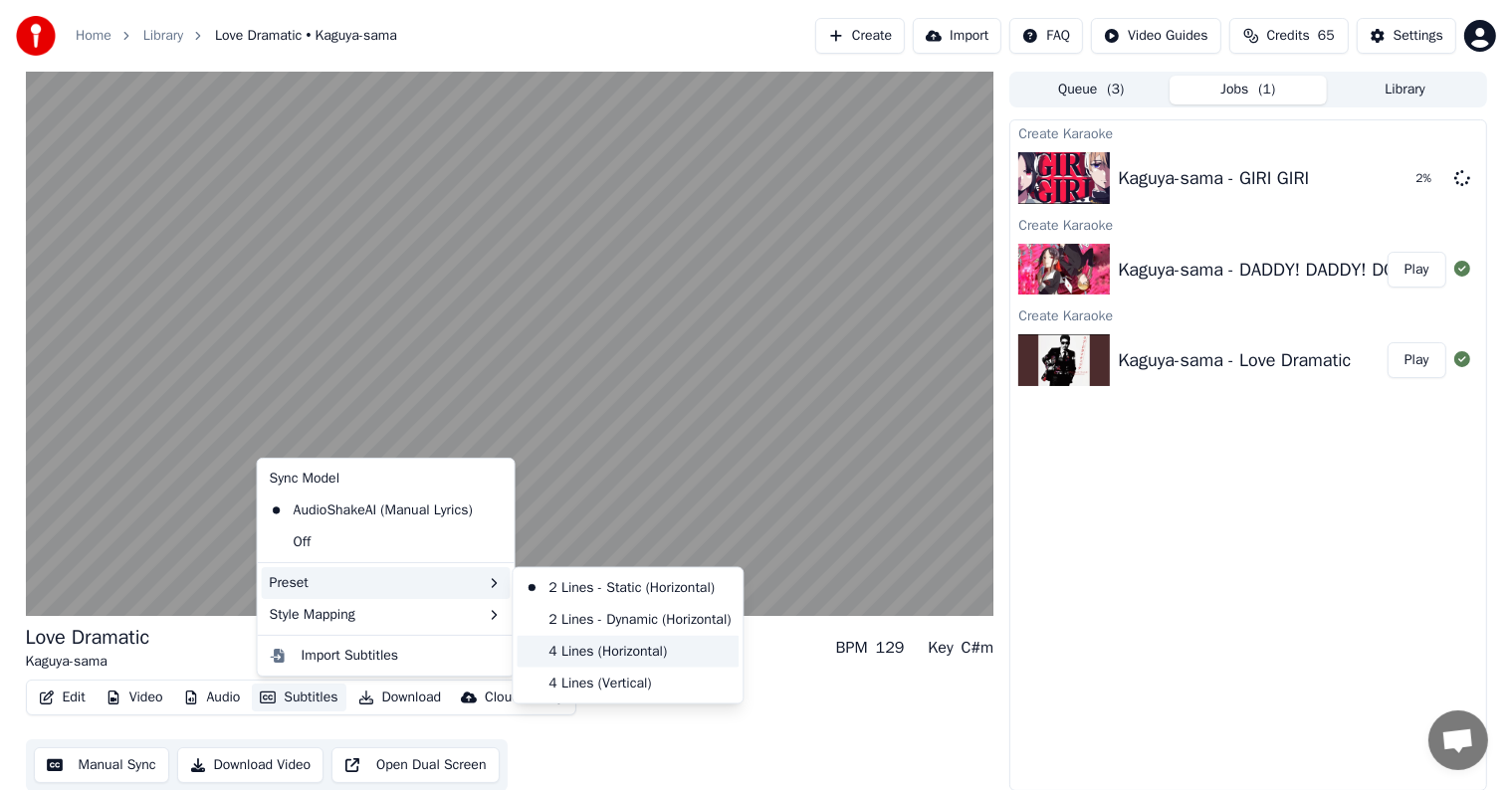 click on "4 Lines (Horizontal)" at bounding box center [627, 652] 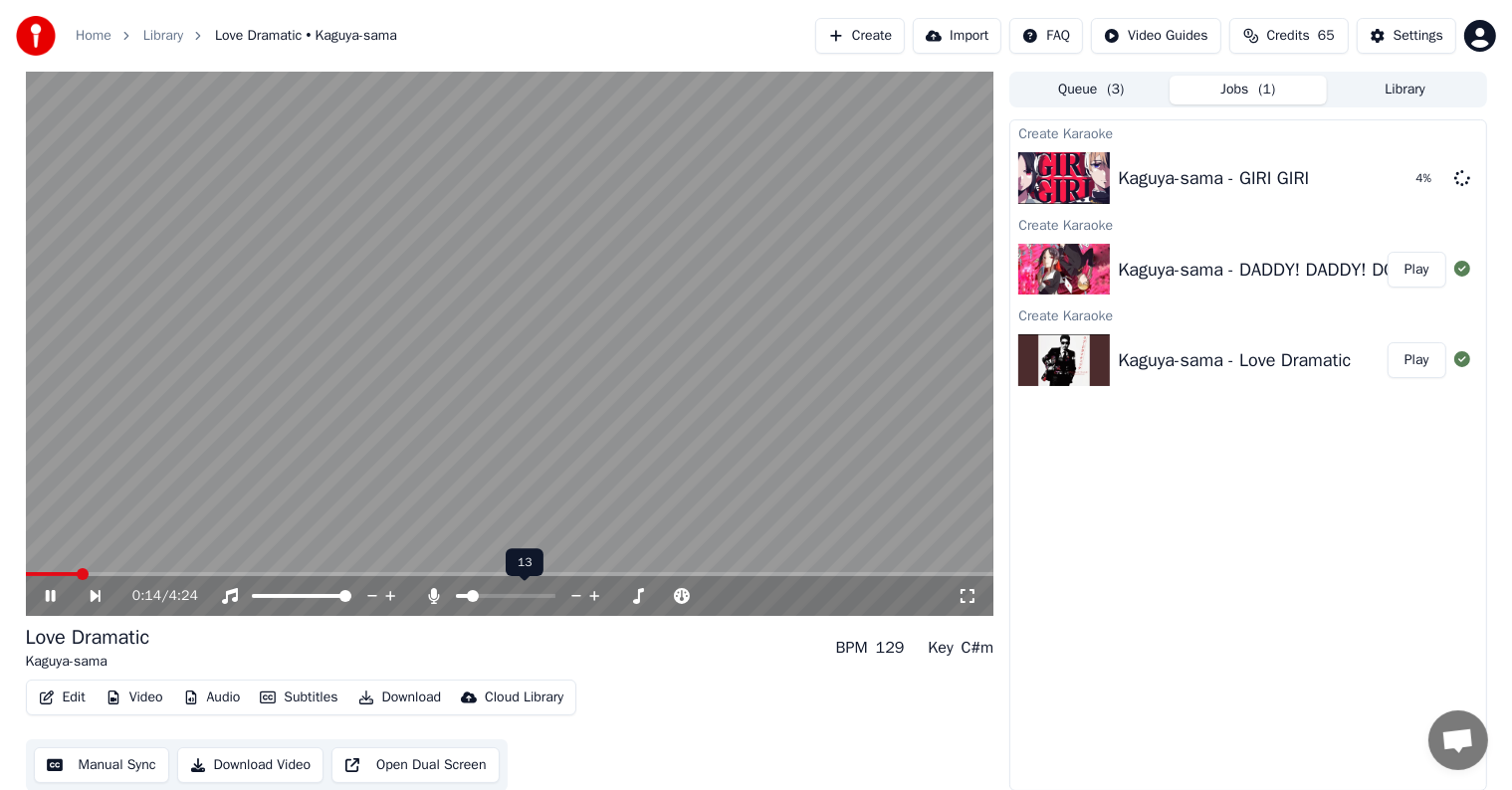 click at bounding box center [473, 596] 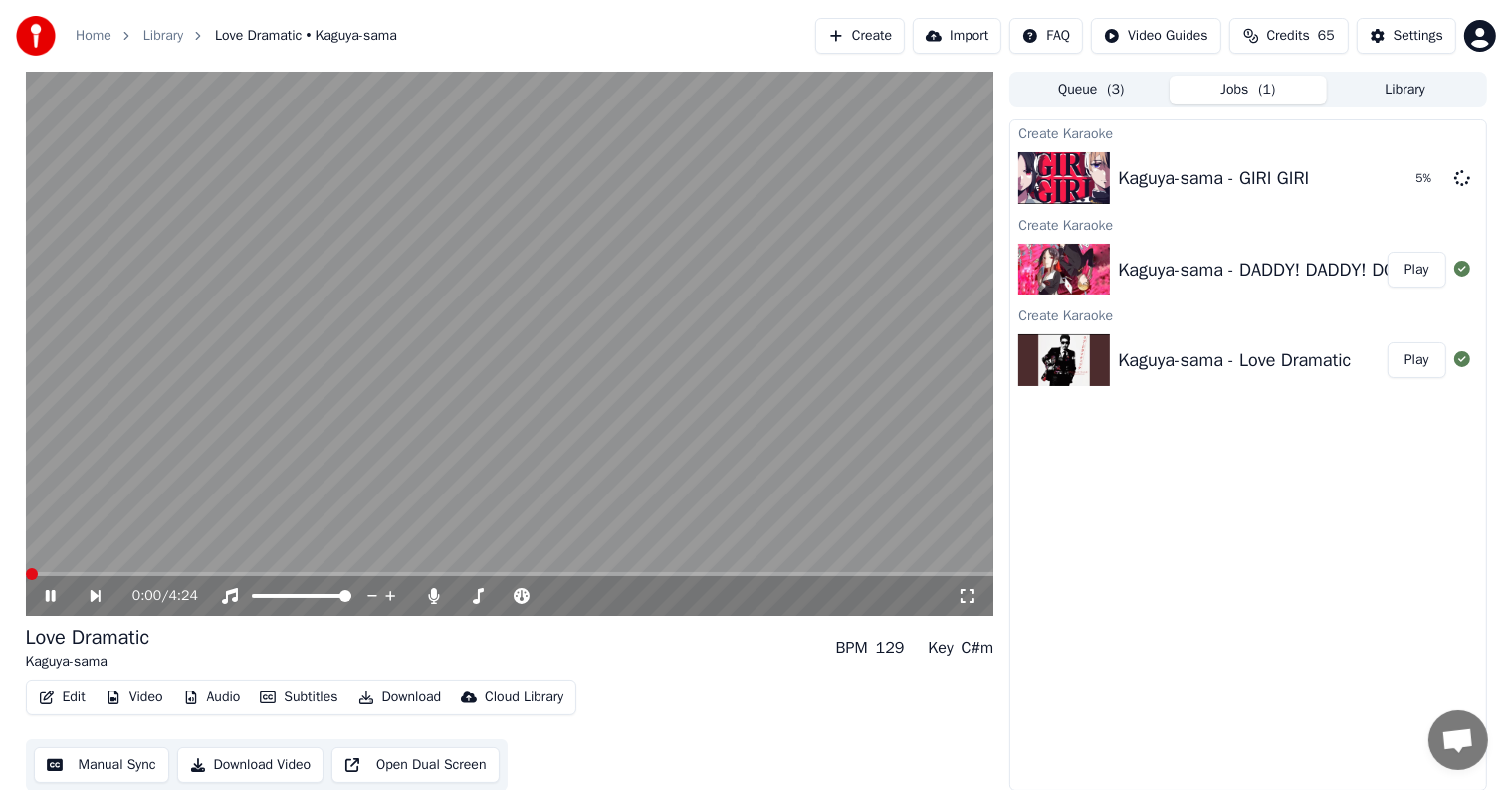 click at bounding box center [26, 574] 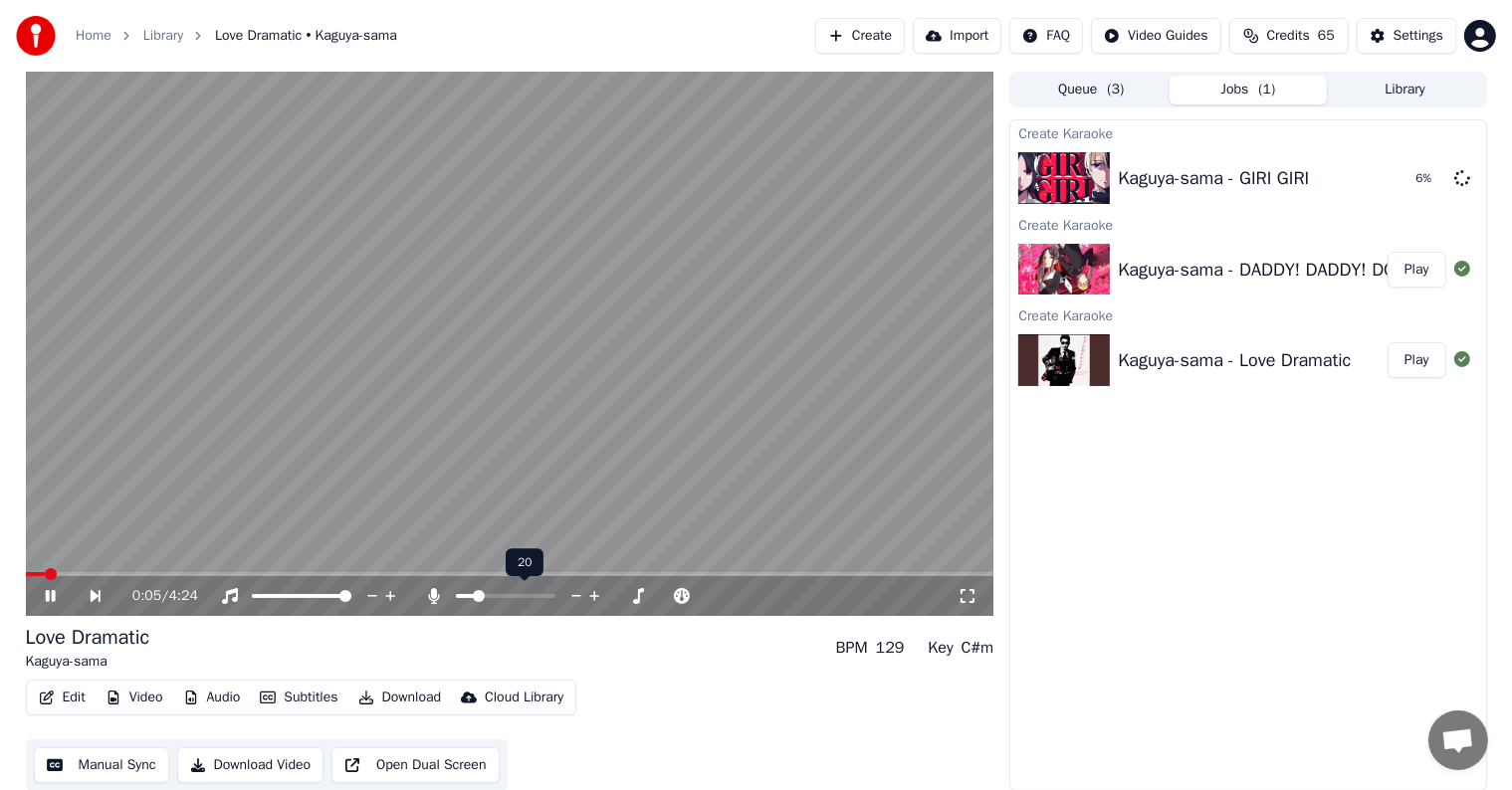 click at bounding box center (479, 596) 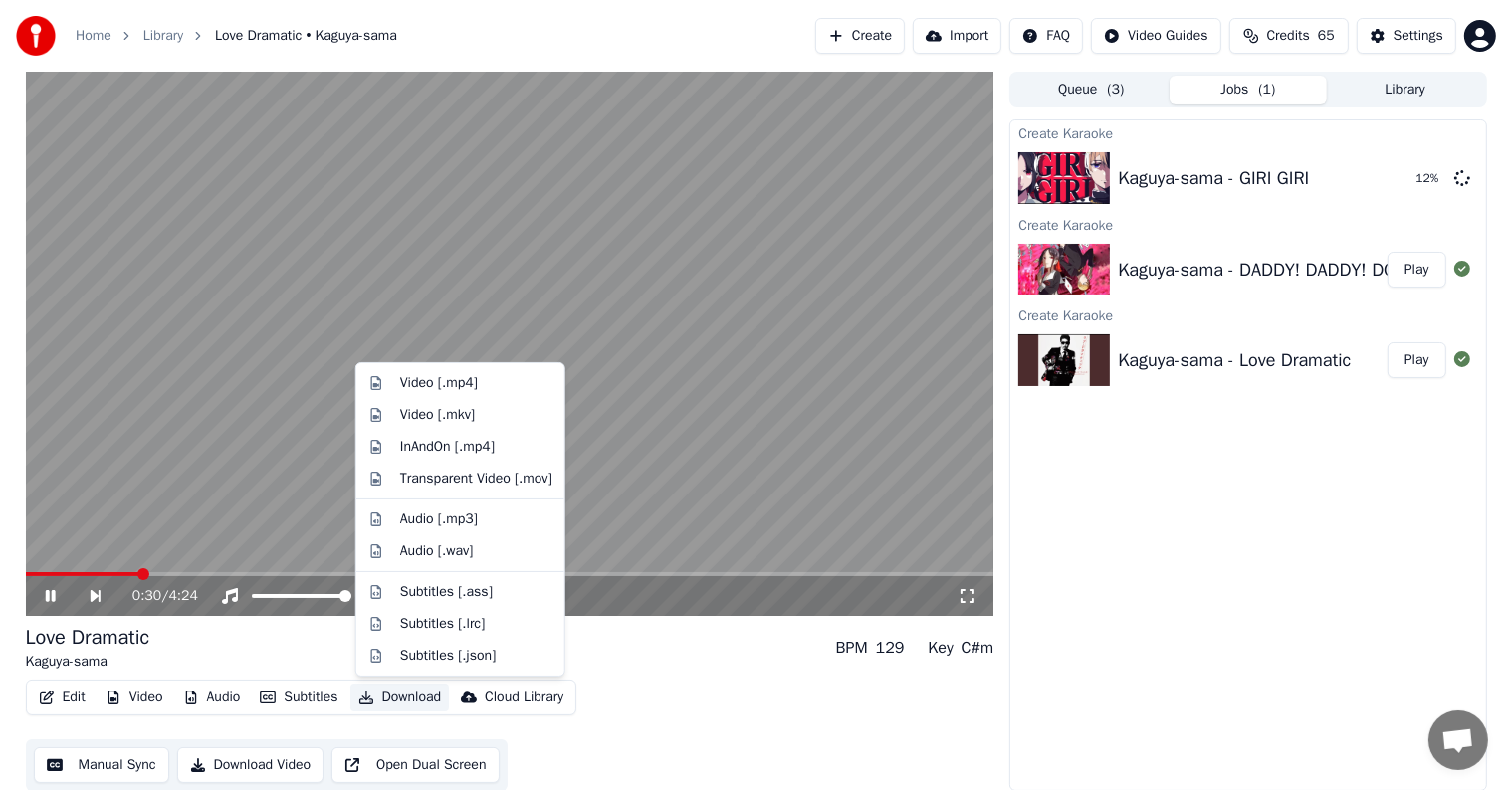 click on "Download" at bounding box center (400, 697) 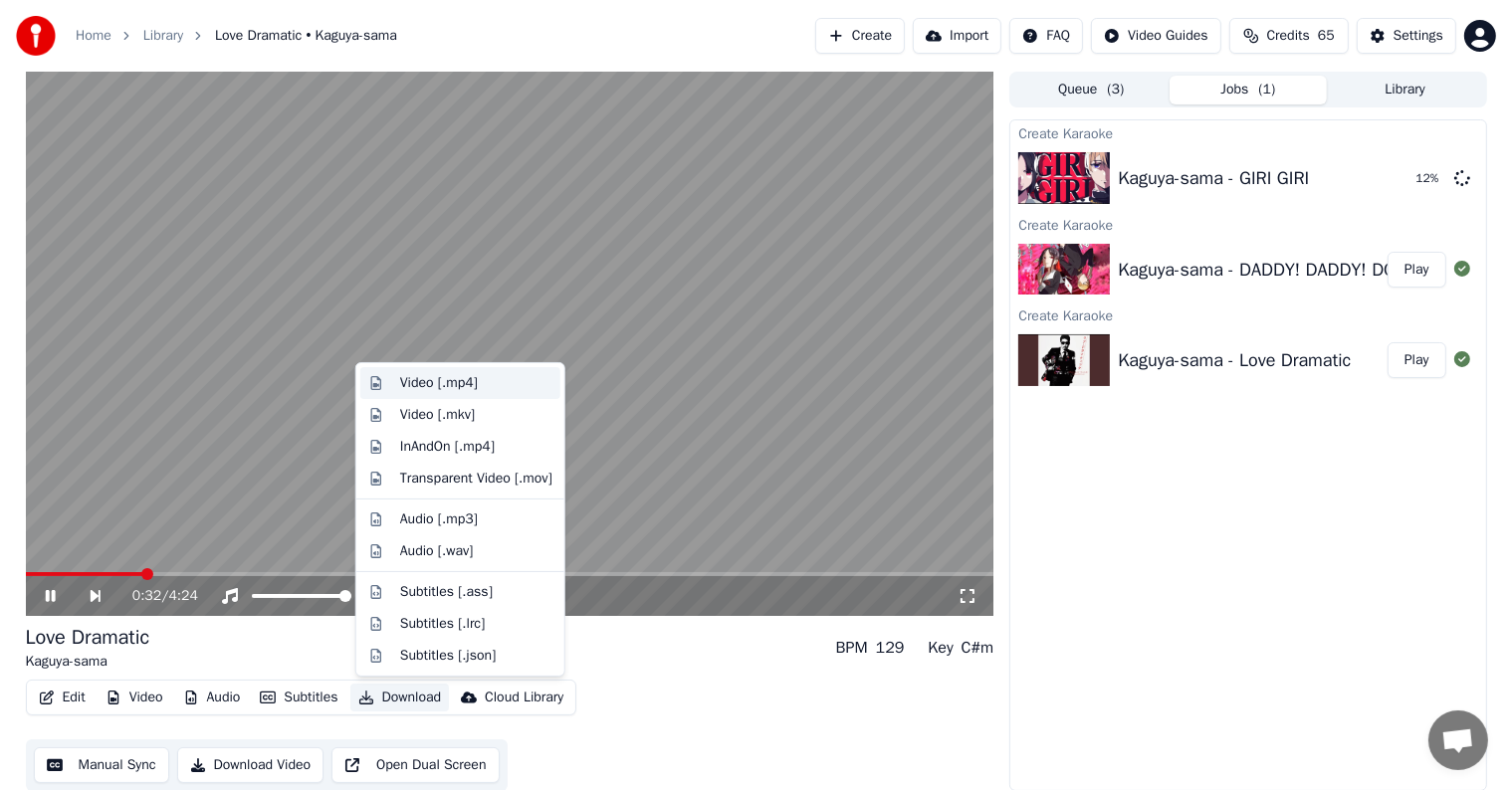click on "Video [.mp4]" at bounding box center [439, 383] 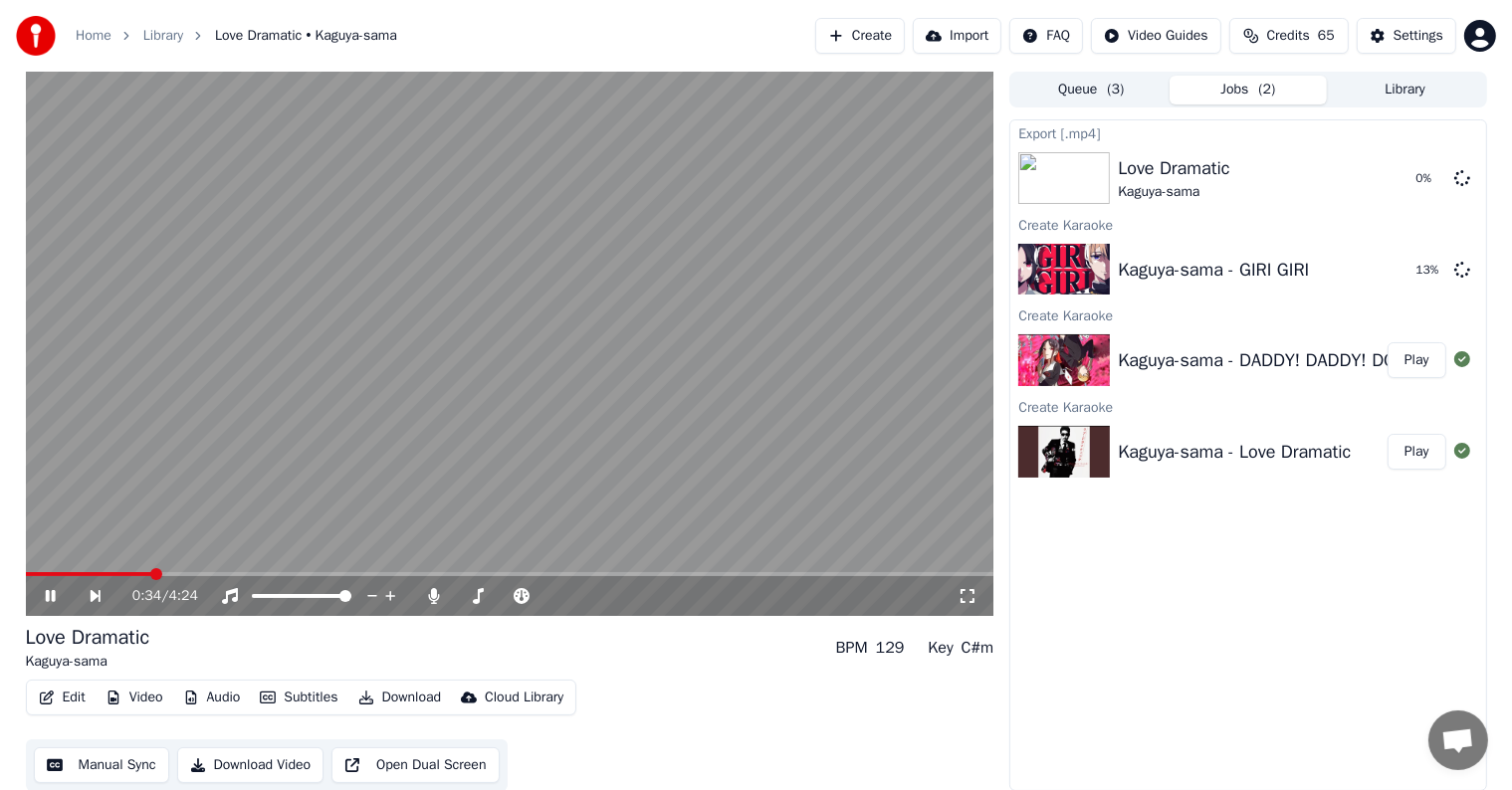 click on "Play" at bounding box center (1416, 360) 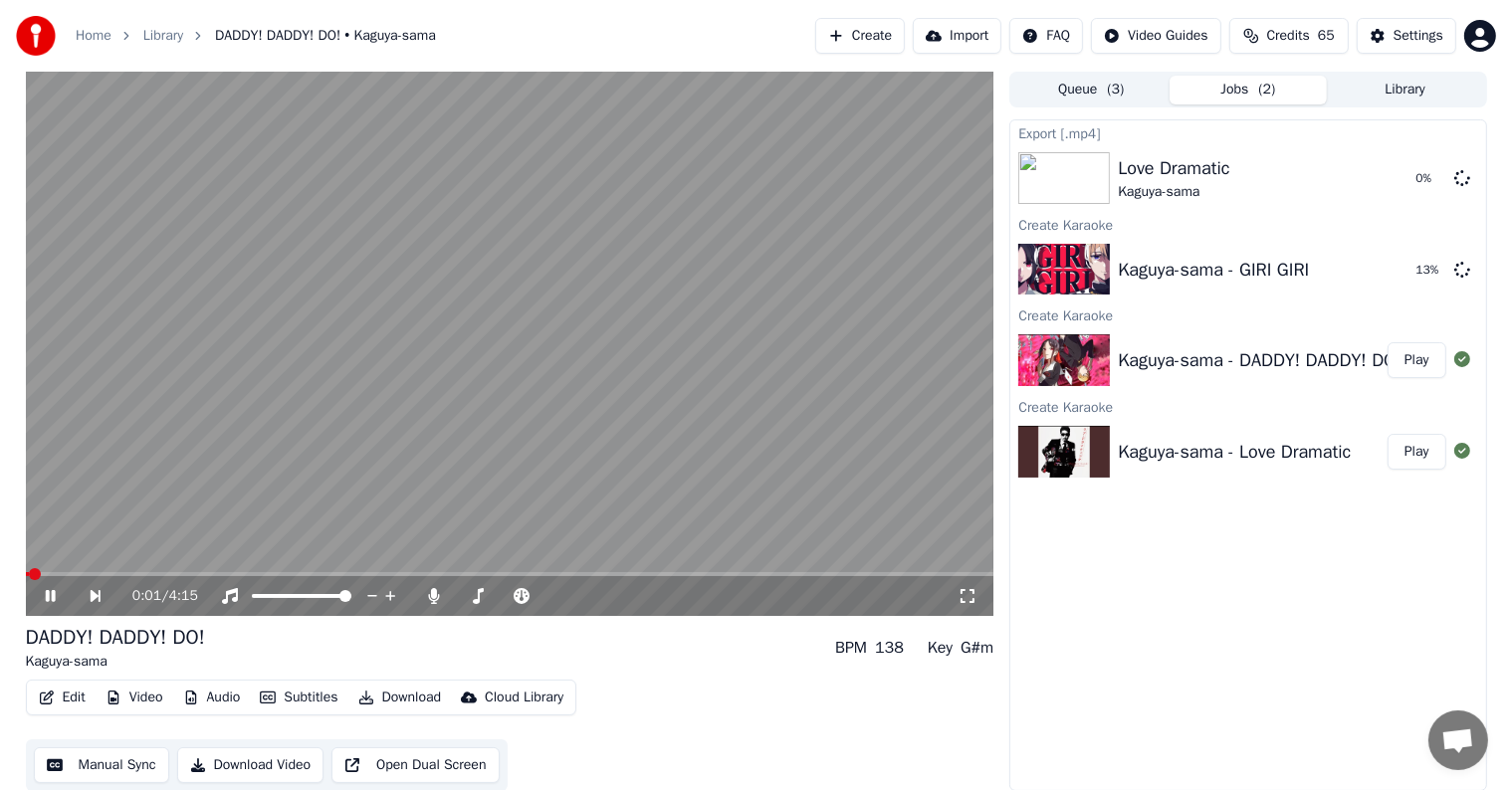 click on "Subtitles" at bounding box center [299, 697] 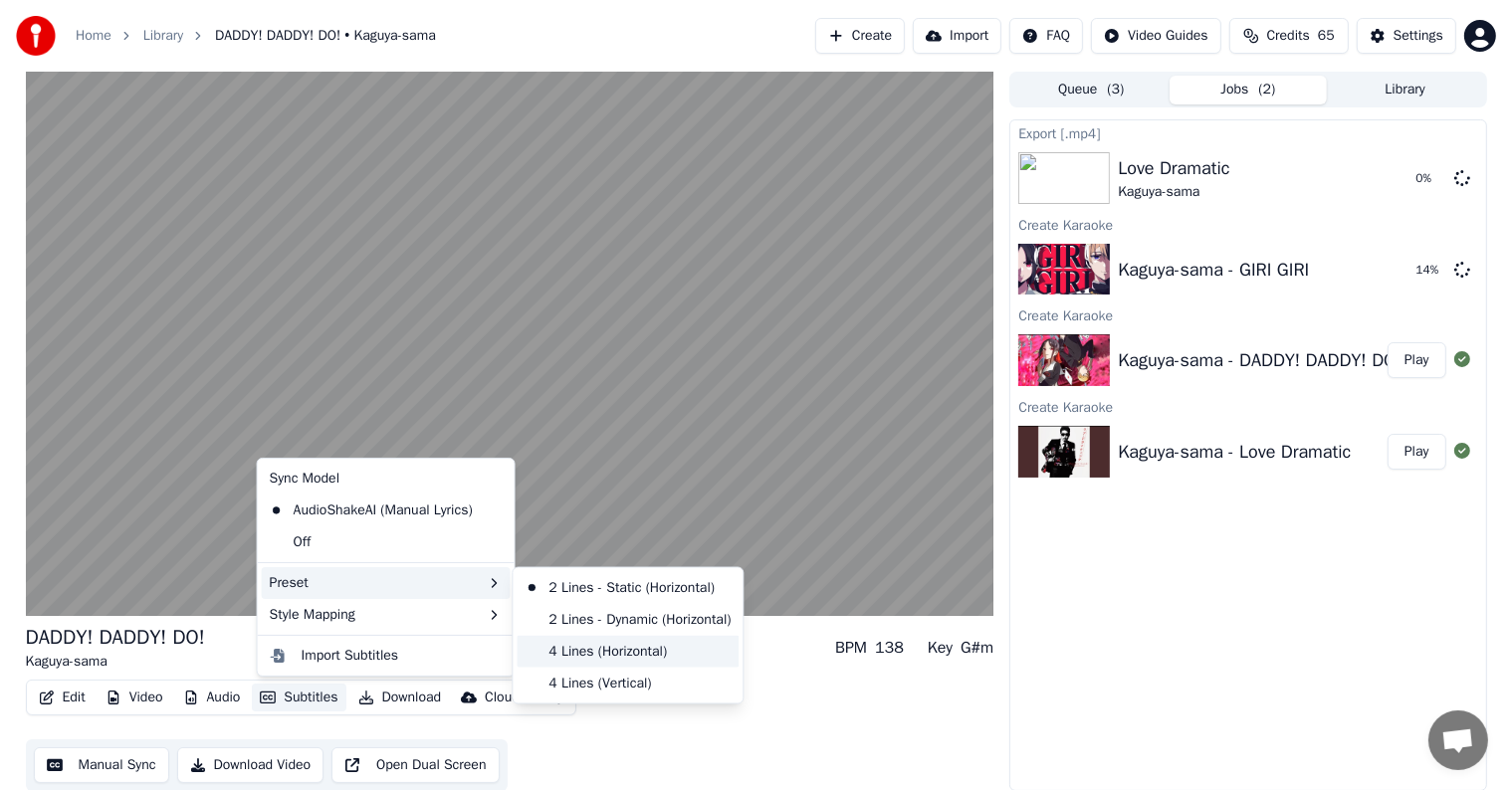 click on "4 Lines (Horizontal)" at bounding box center (627, 652) 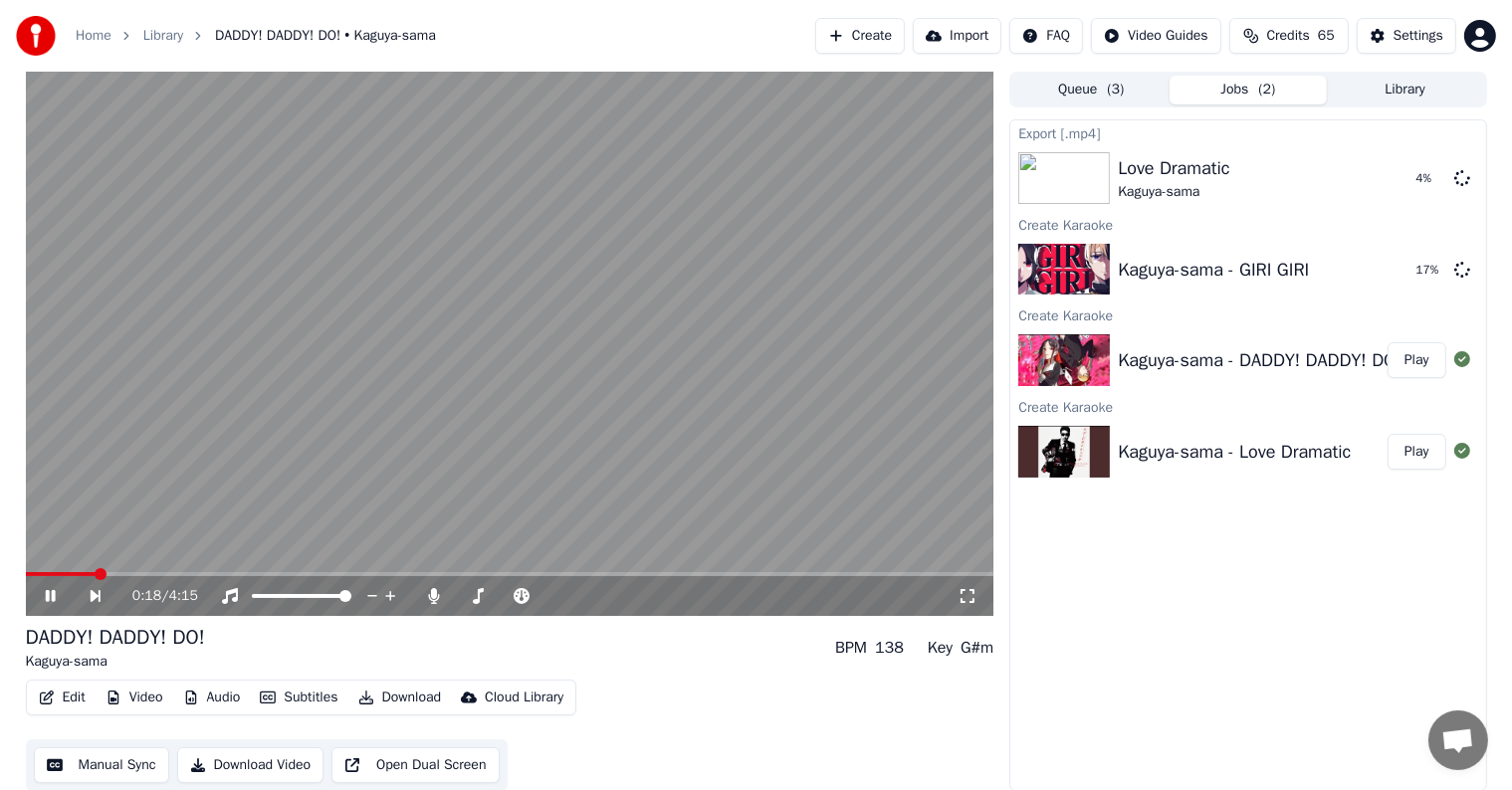 click 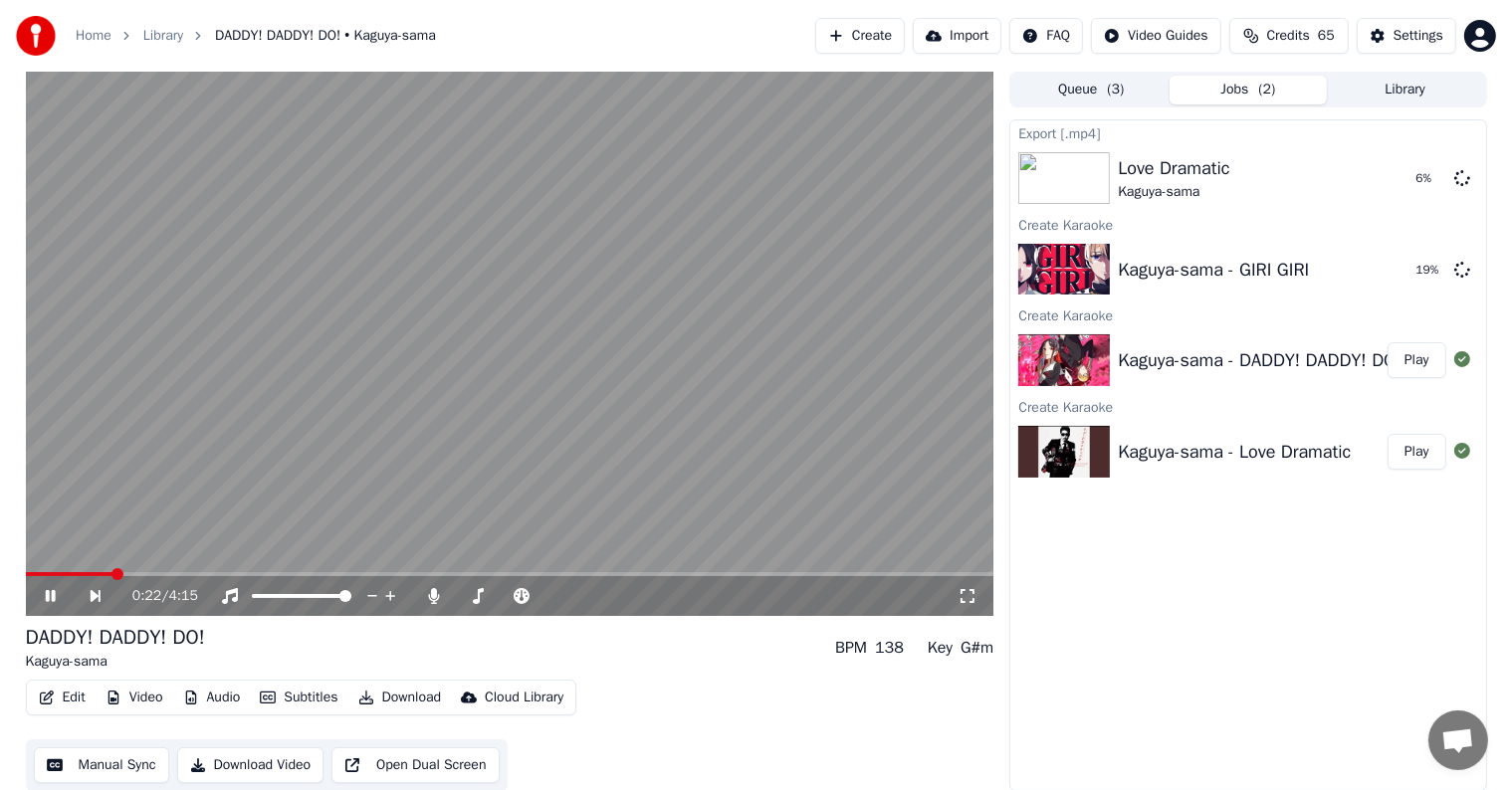 click on "Edit Video Audio Subtitles Download Cloud Library Manual Sync Download Video Open Dual Screen" at bounding box center [510, 735] 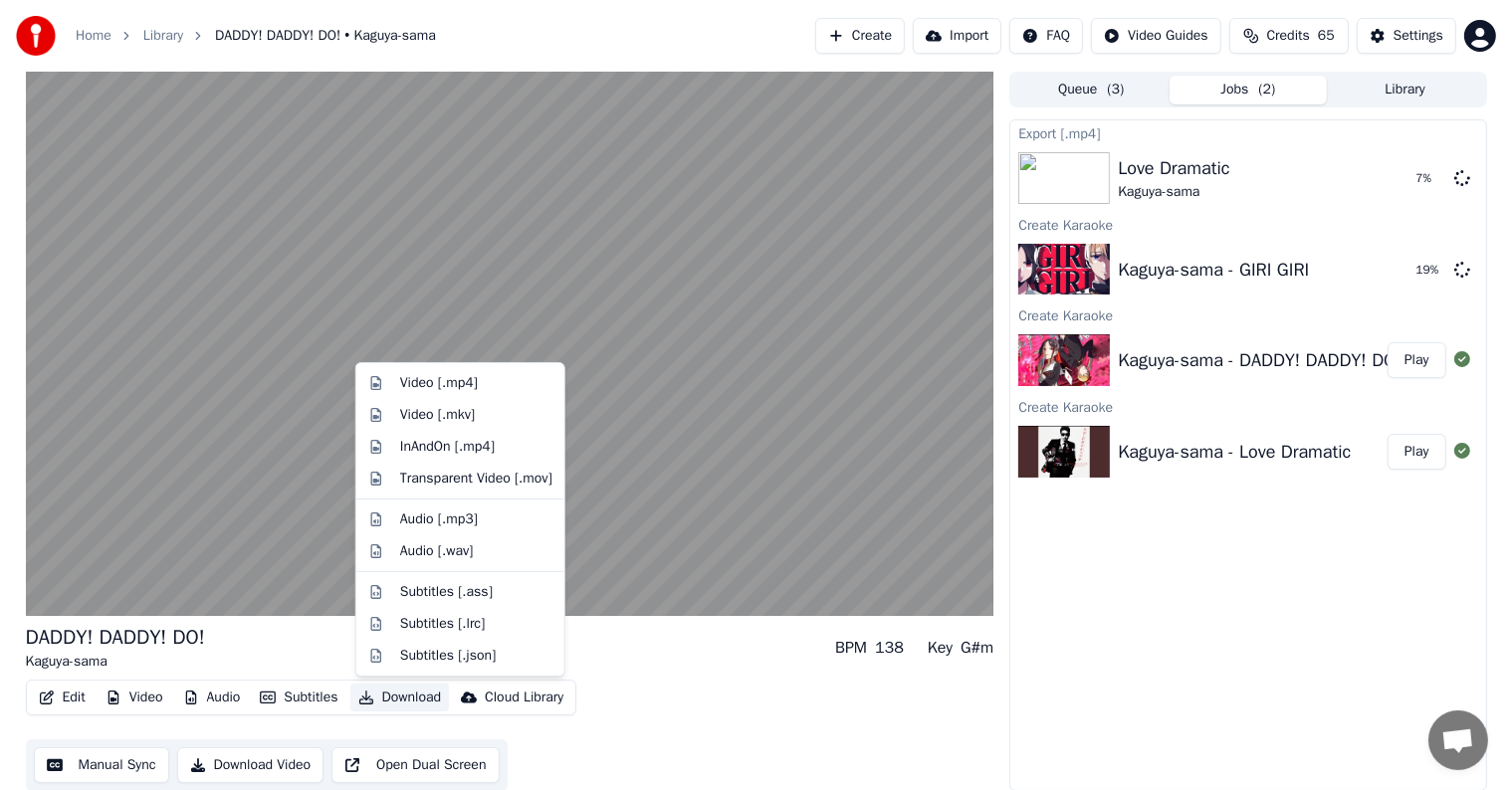 click on "Download" at bounding box center (400, 697) 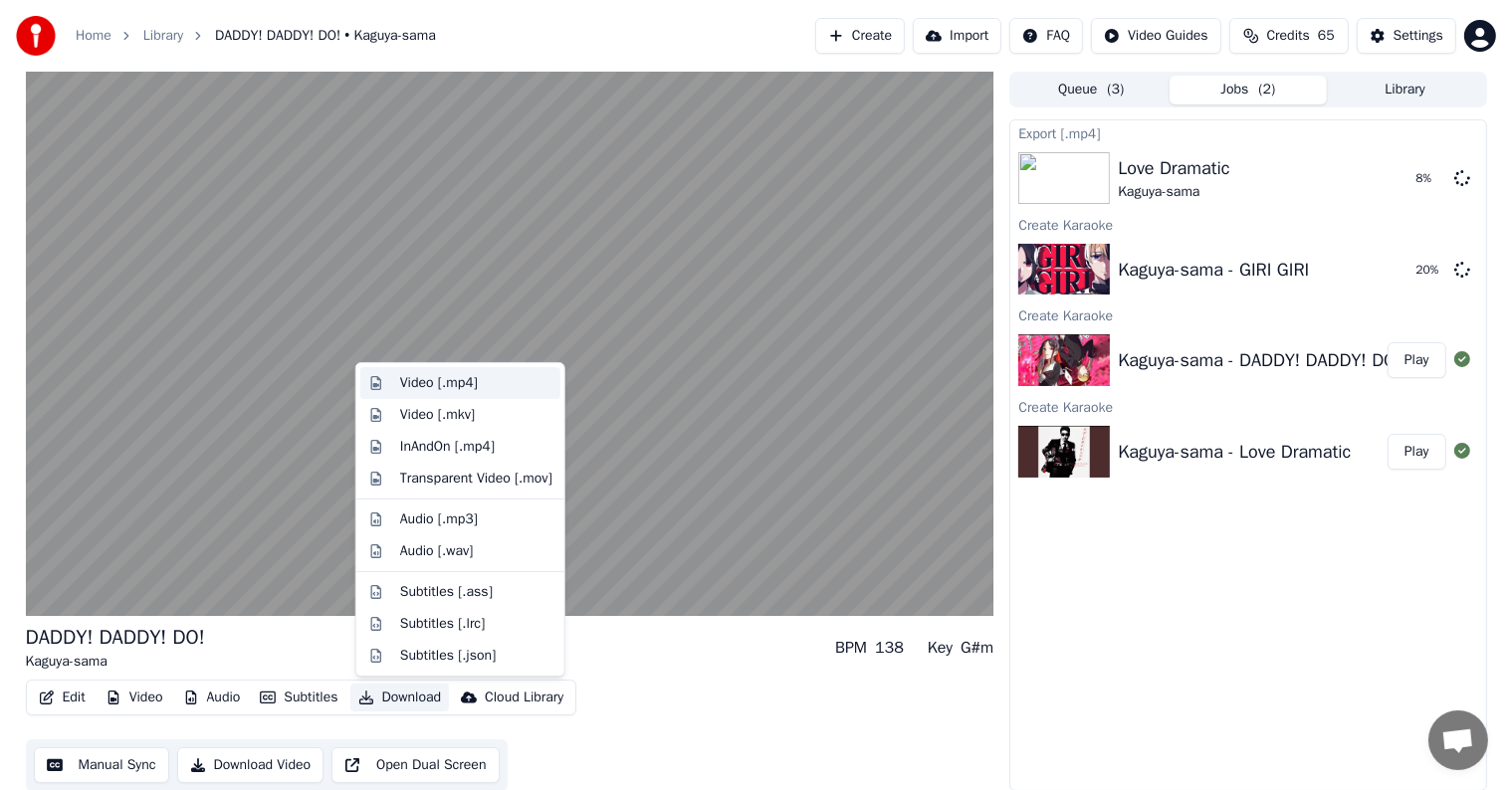 click on "Video [.mp4]" at bounding box center [476, 383] 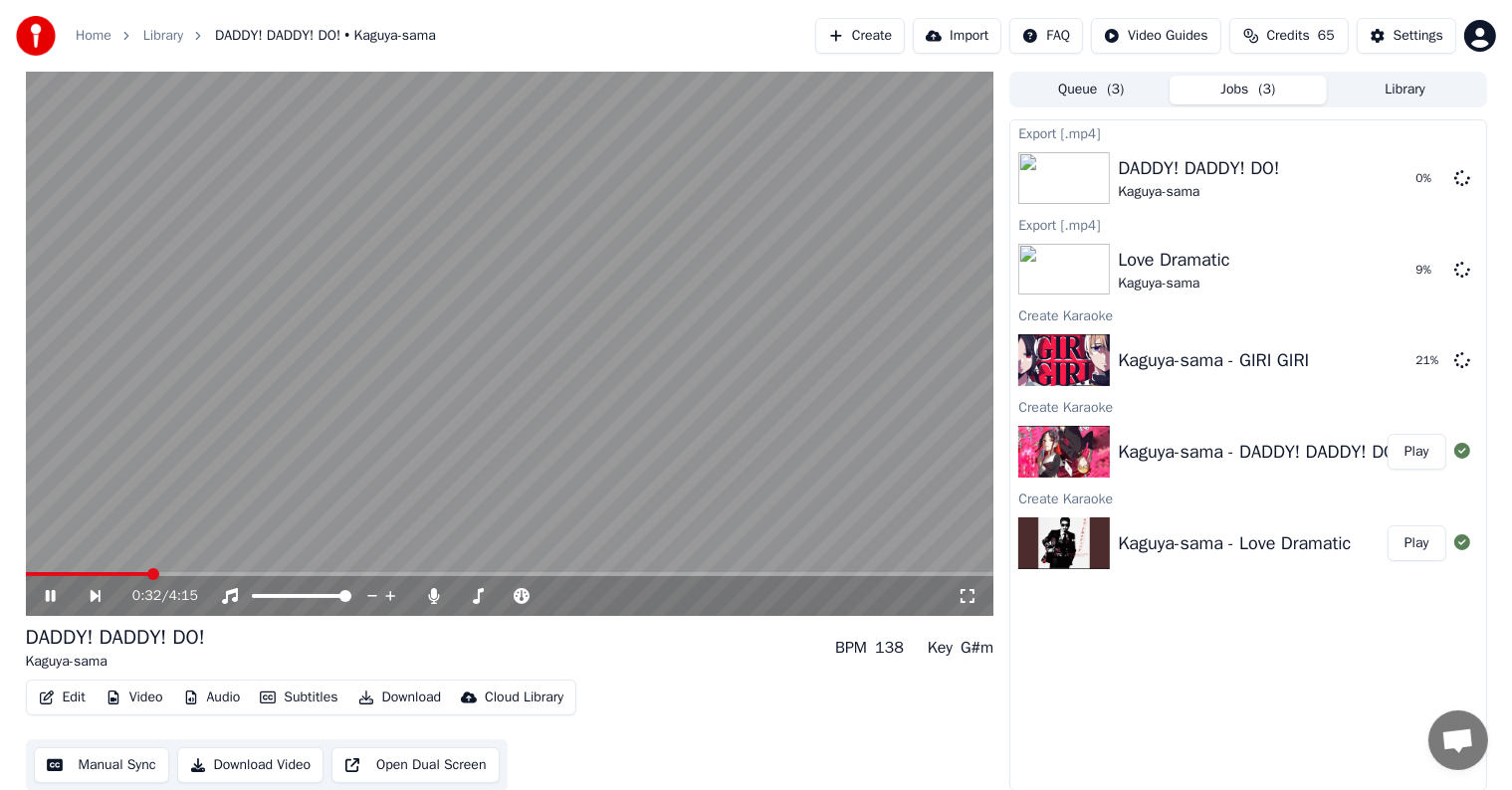click 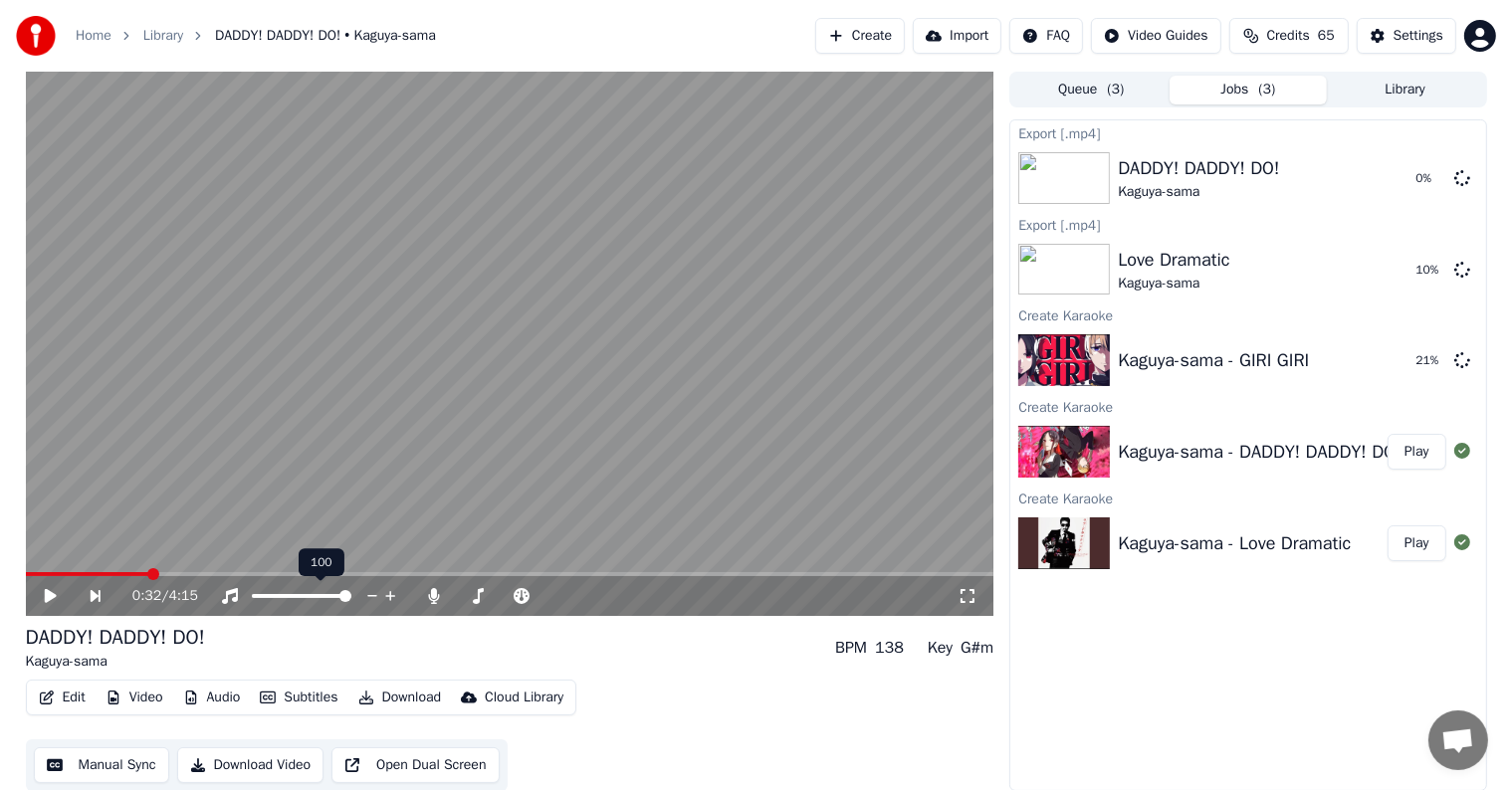 click at bounding box center (510, 343) 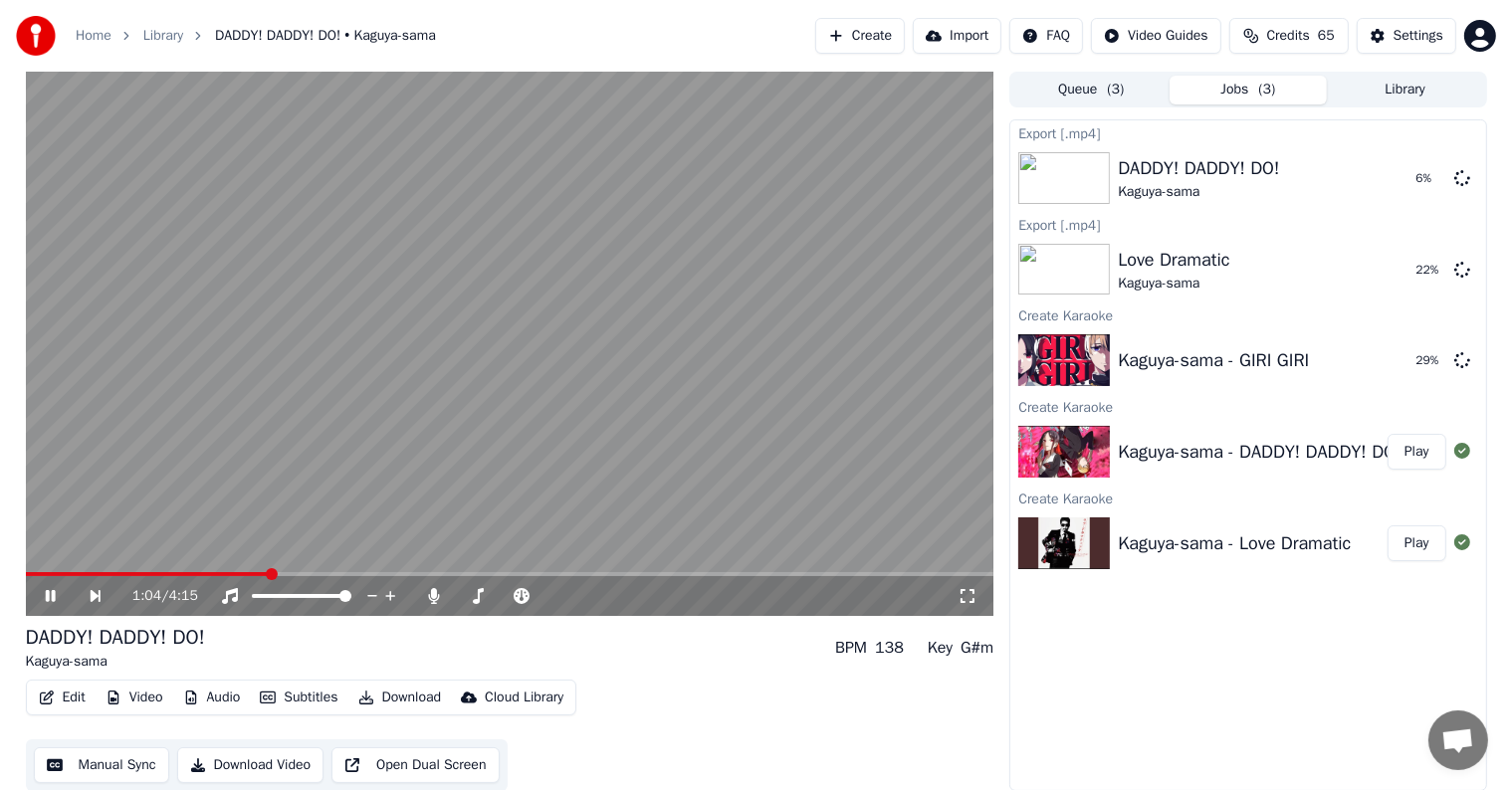 click 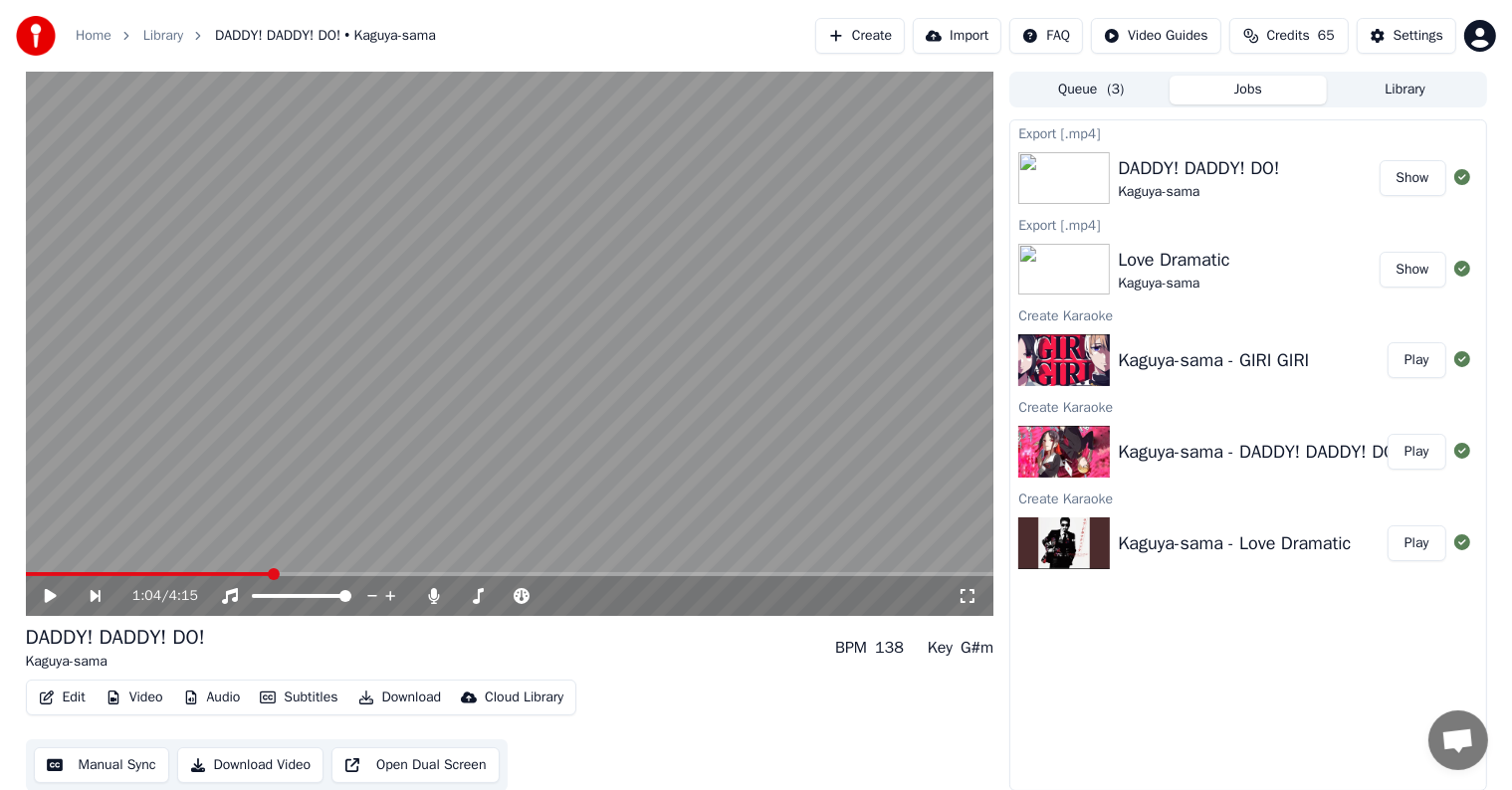 click on "( 3 )" at bounding box center [1116, 90] 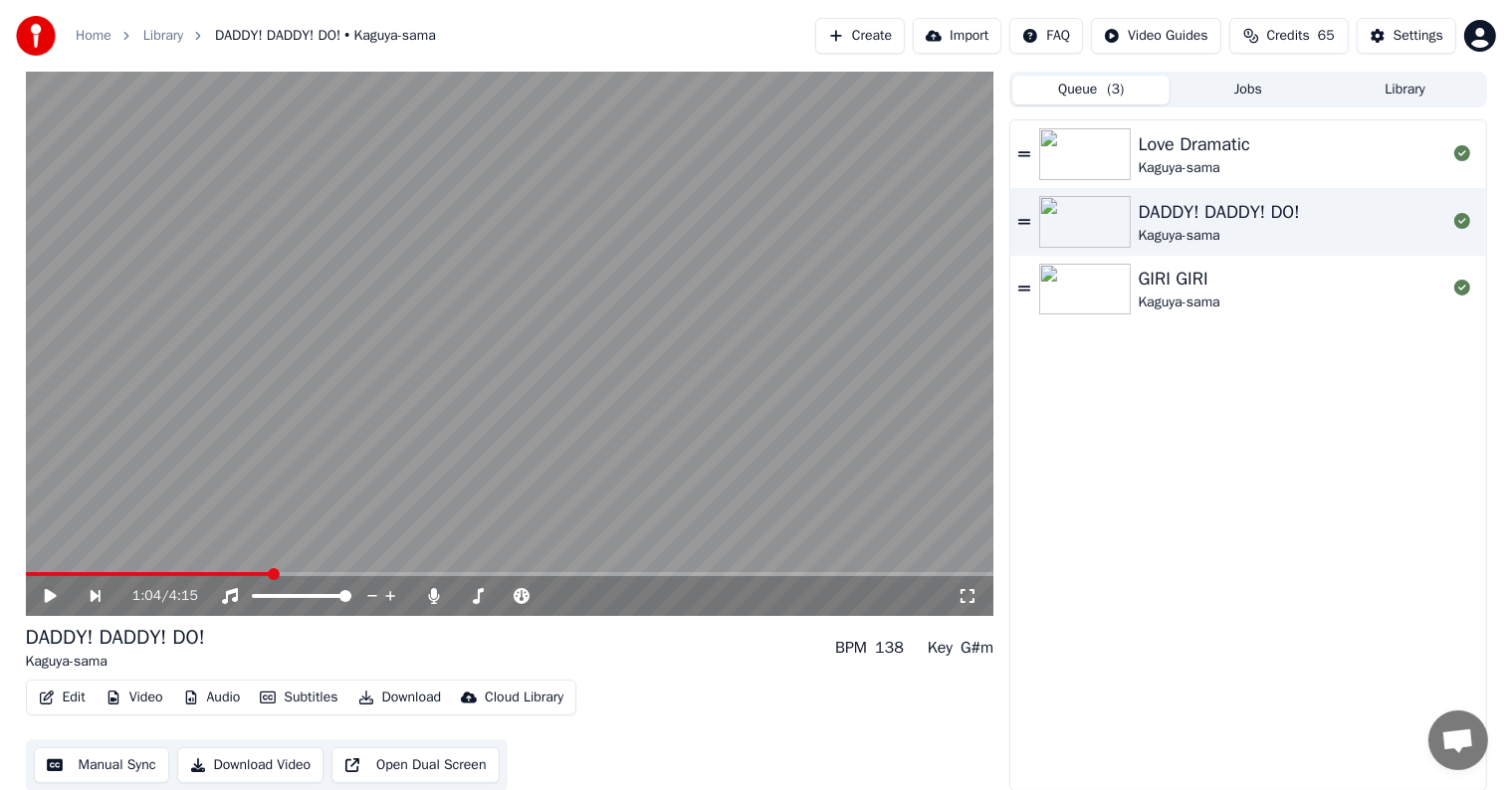 click on "Jobs" at bounding box center (1248, 90) 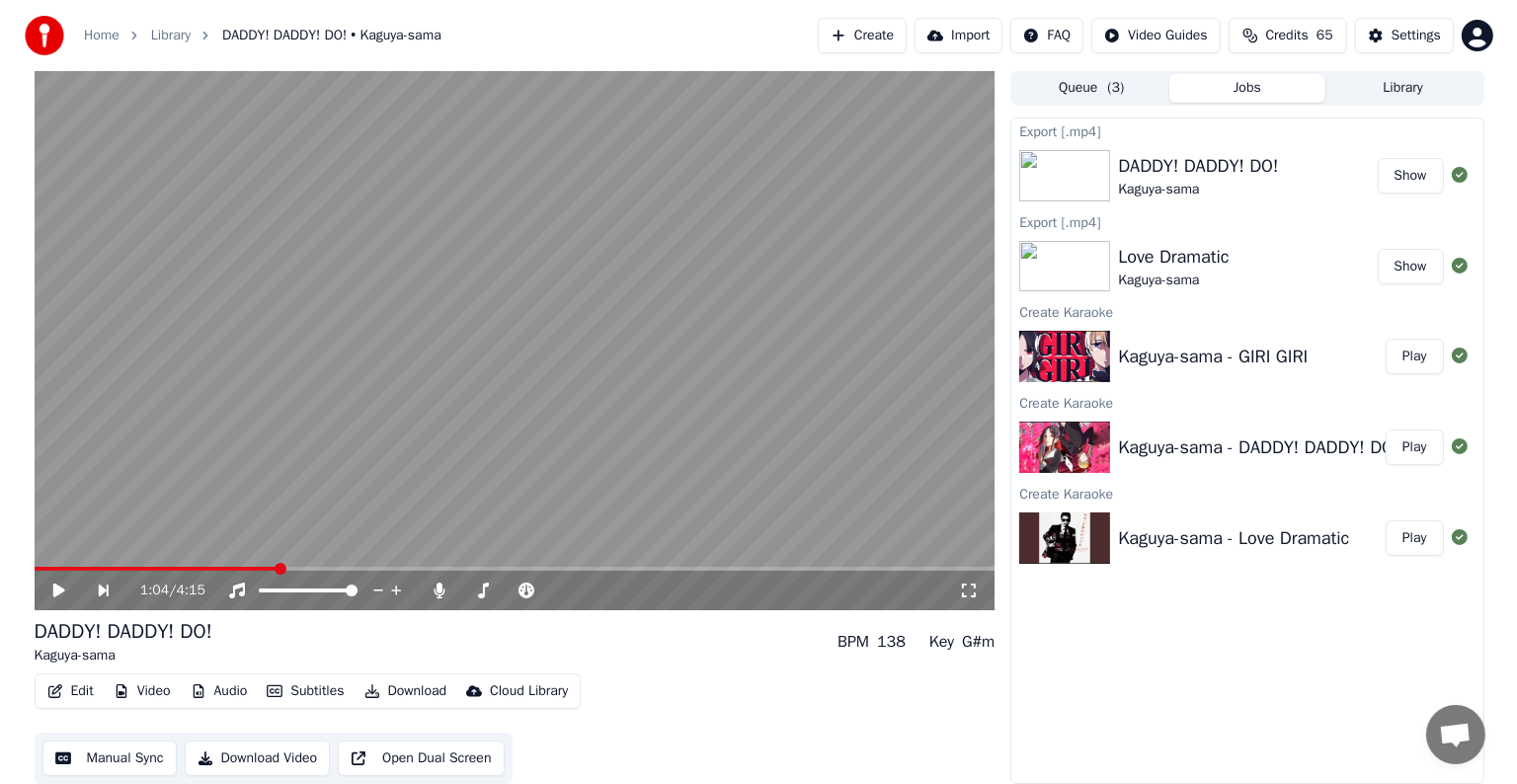 scroll, scrollTop: 0, scrollLeft: 0, axis: both 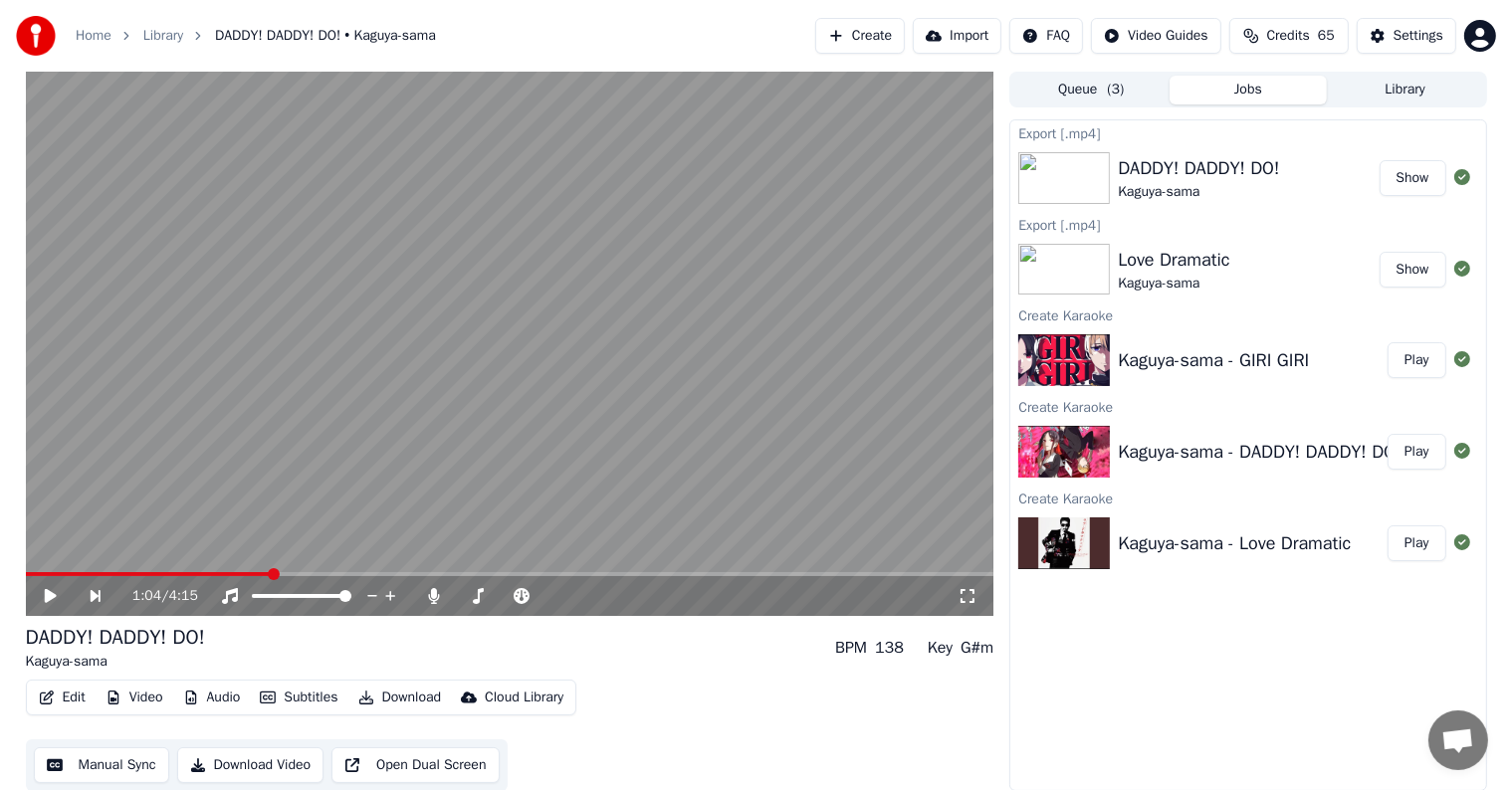 click on "Kaguya-sama - GIRI GIRI" at bounding box center (1213, 360) 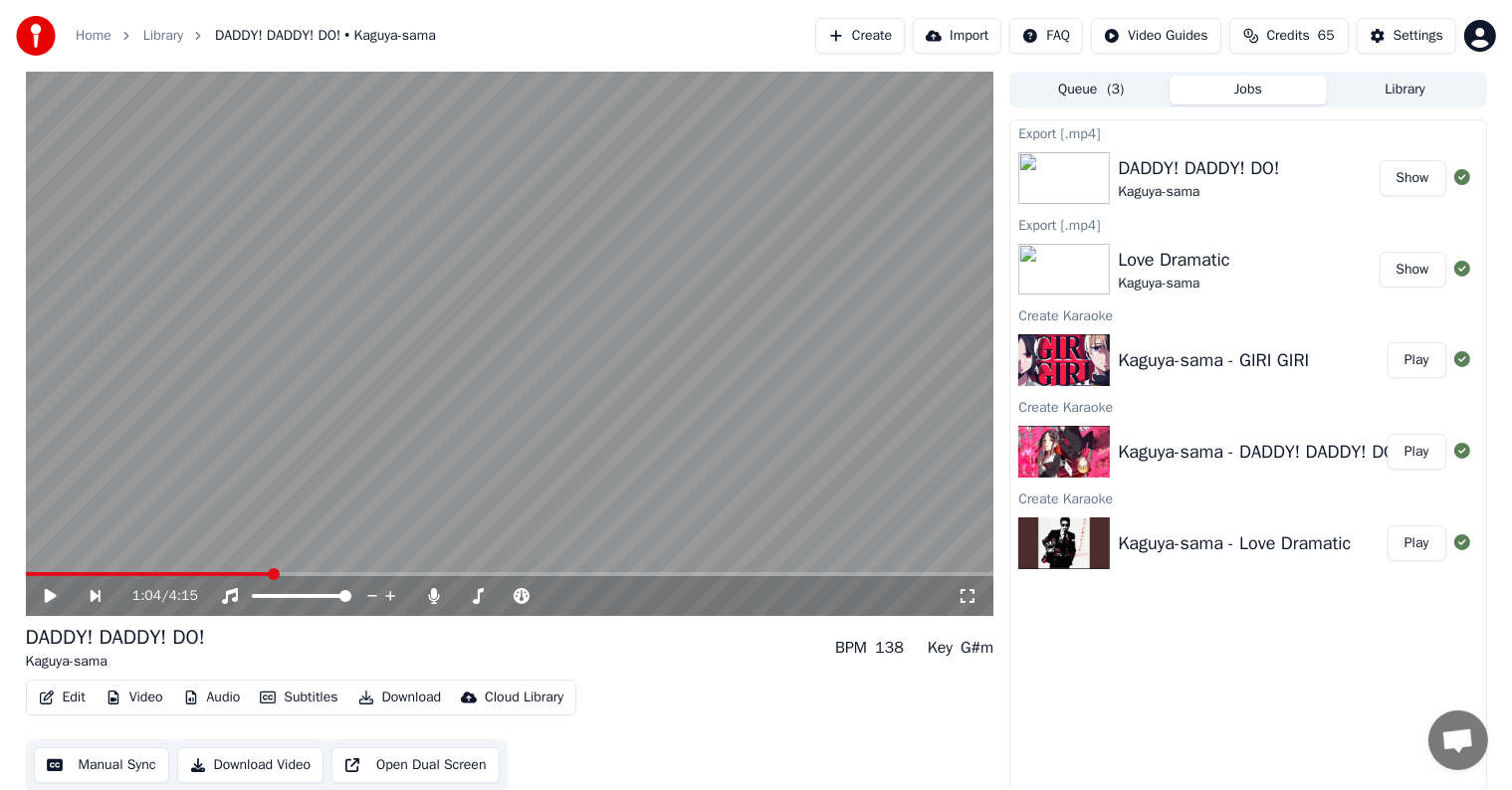 click on "Play" at bounding box center [1416, 360] 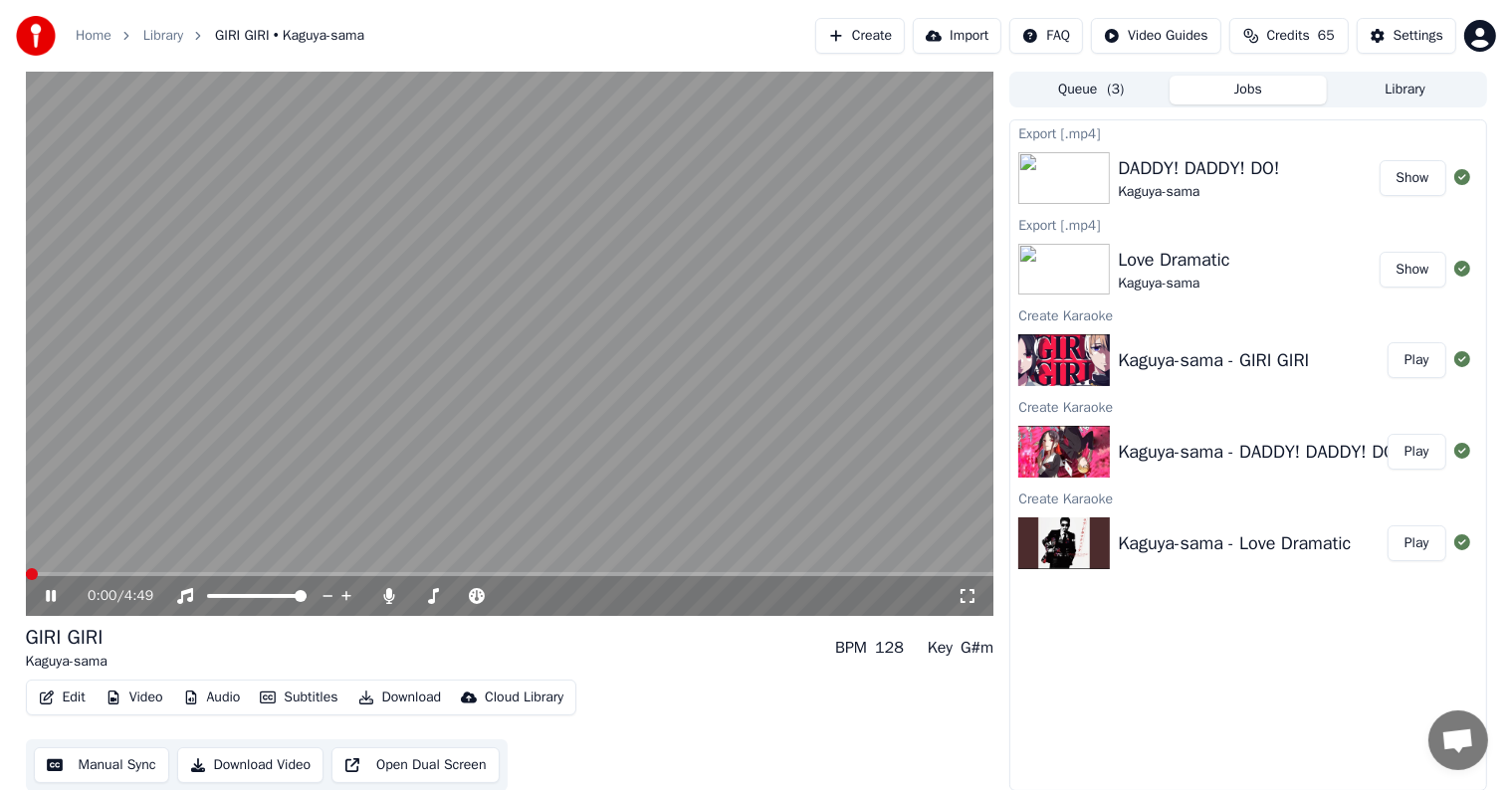 click on "Subtitles" at bounding box center (299, 697) 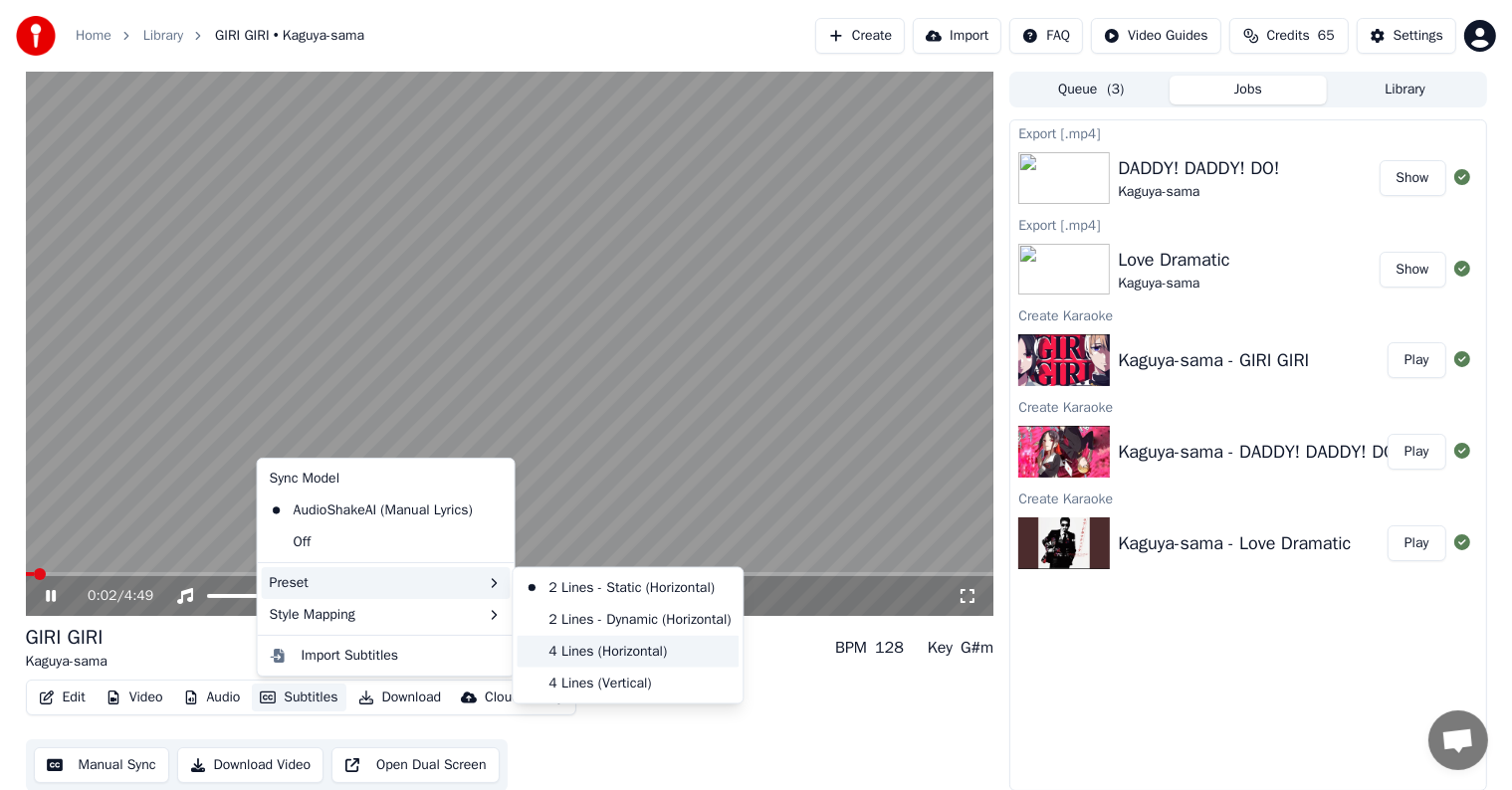 click on "4 Lines (Horizontal)" at bounding box center (627, 652) 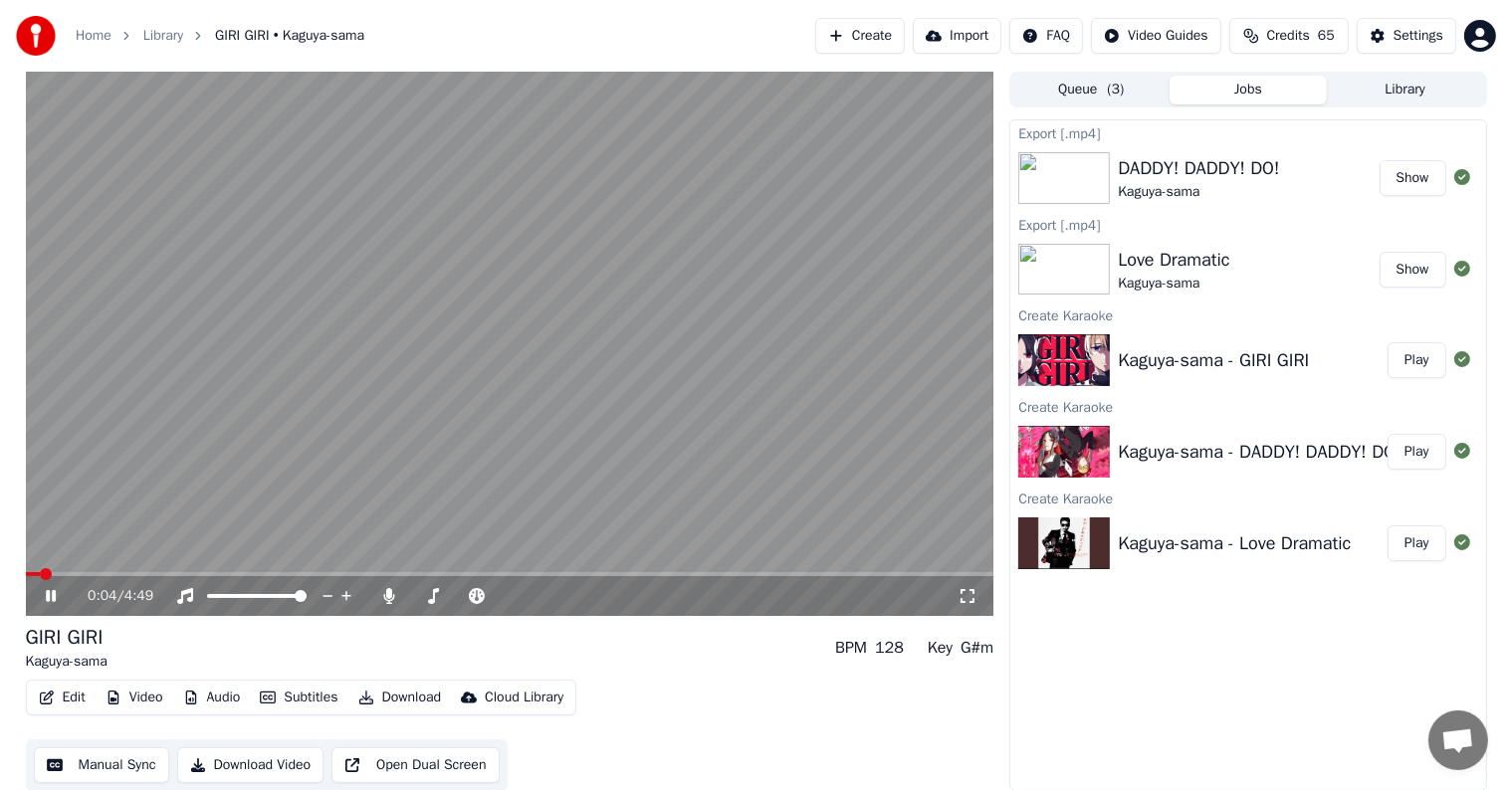 click at bounding box center (510, 574) 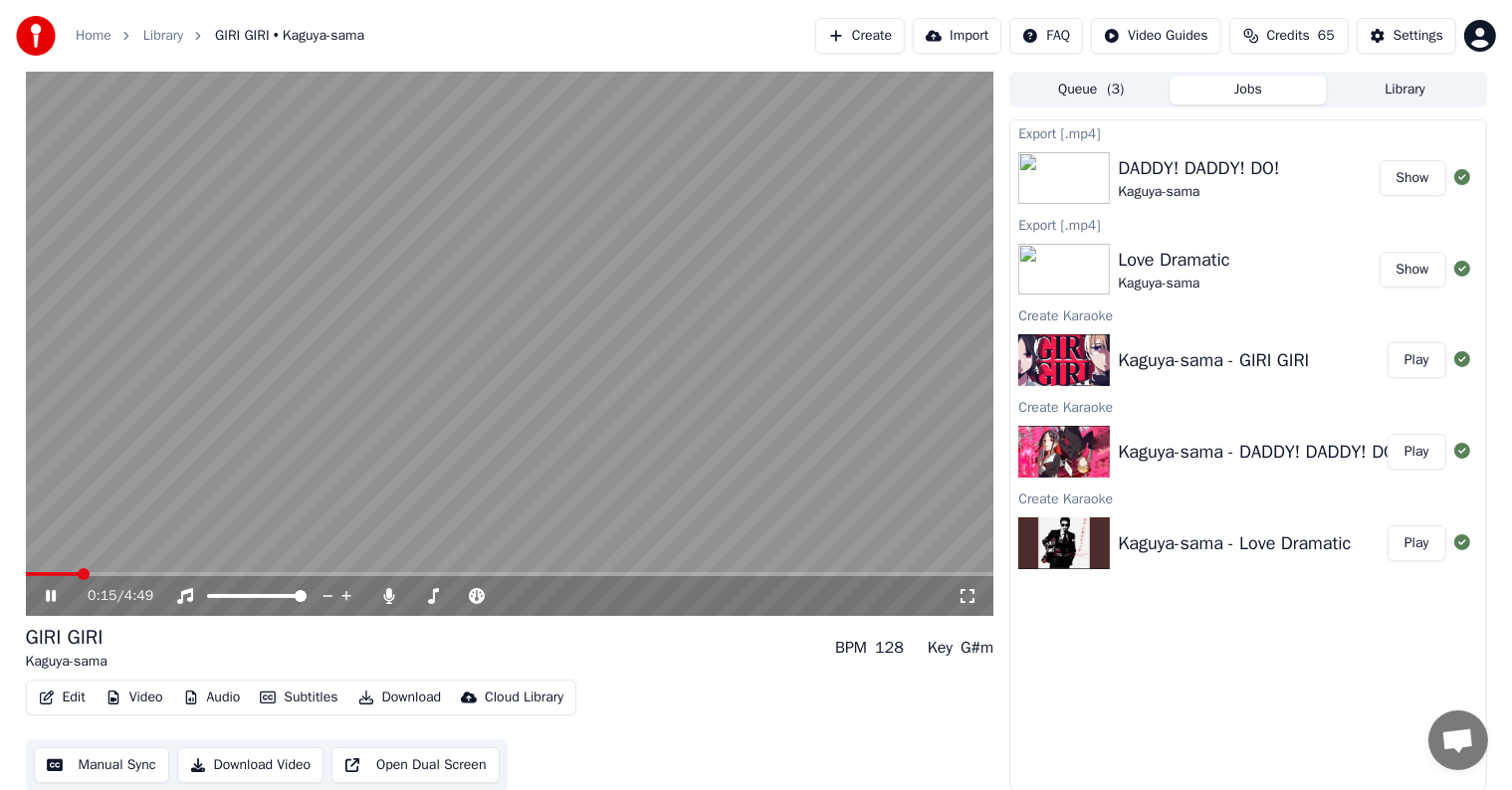 click at bounding box center [510, 343] 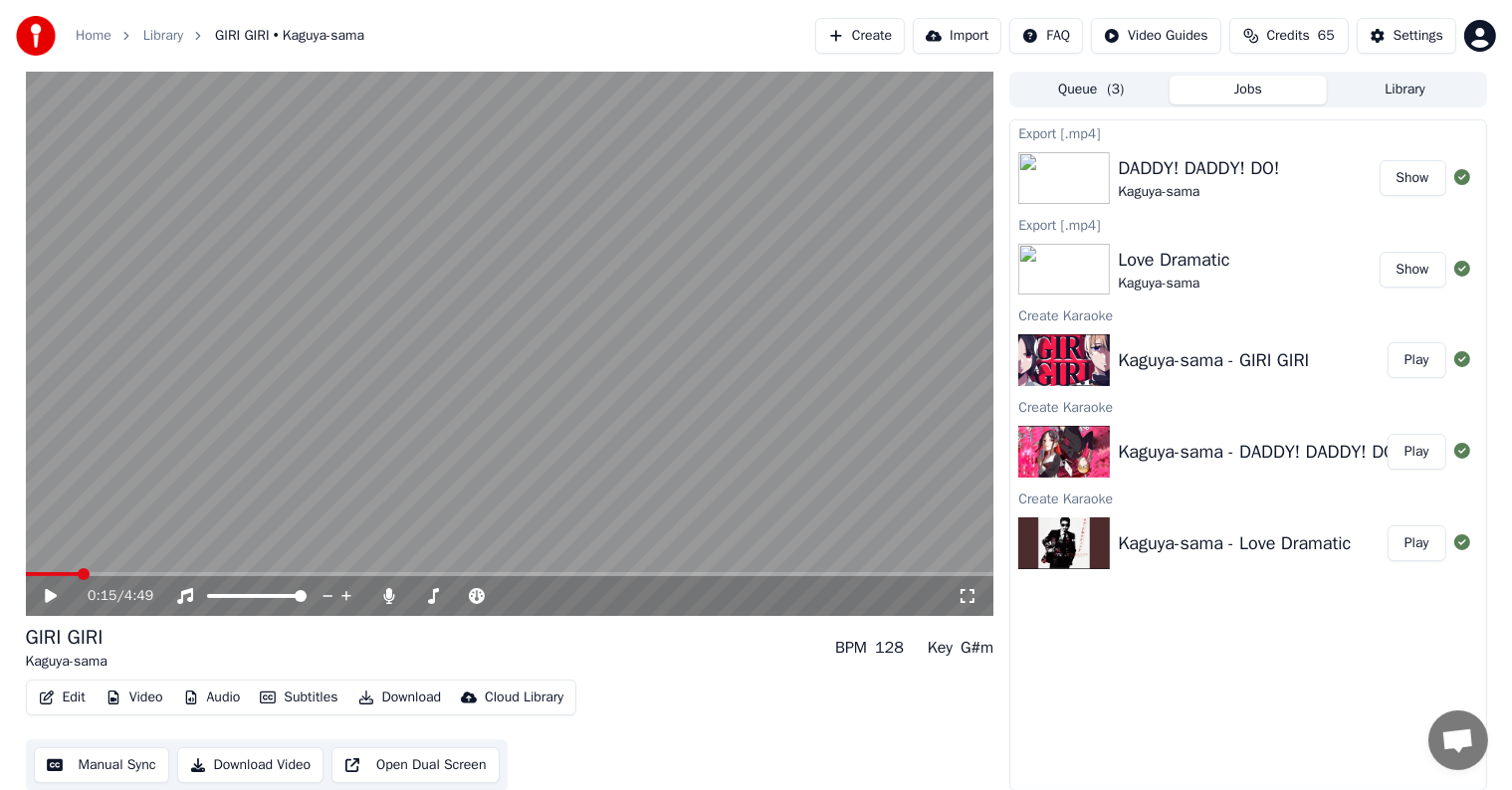 click on "Download" at bounding box center [400, 697] 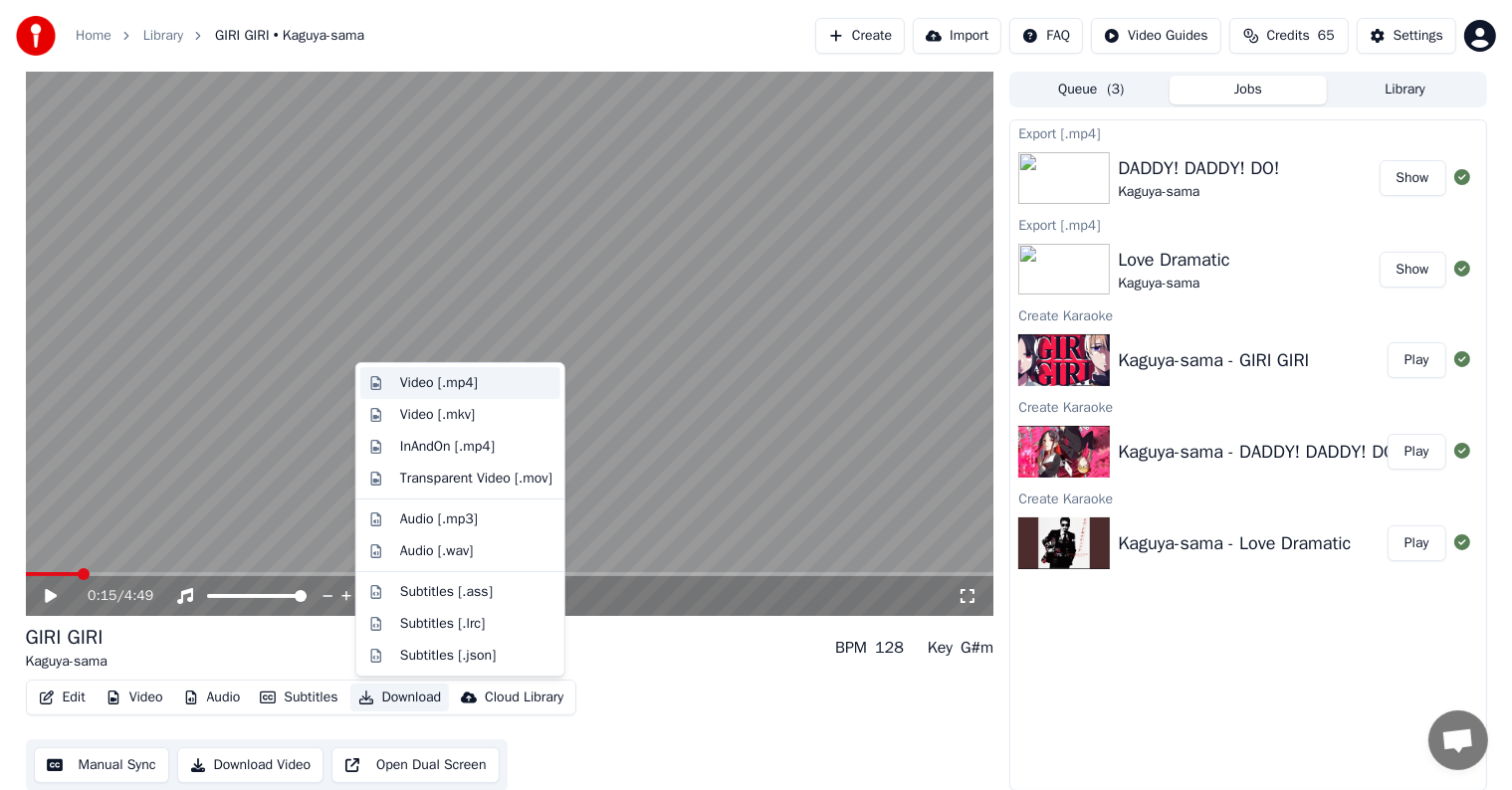 click on "Video [.mp4]" at bounding box center [476, 383] 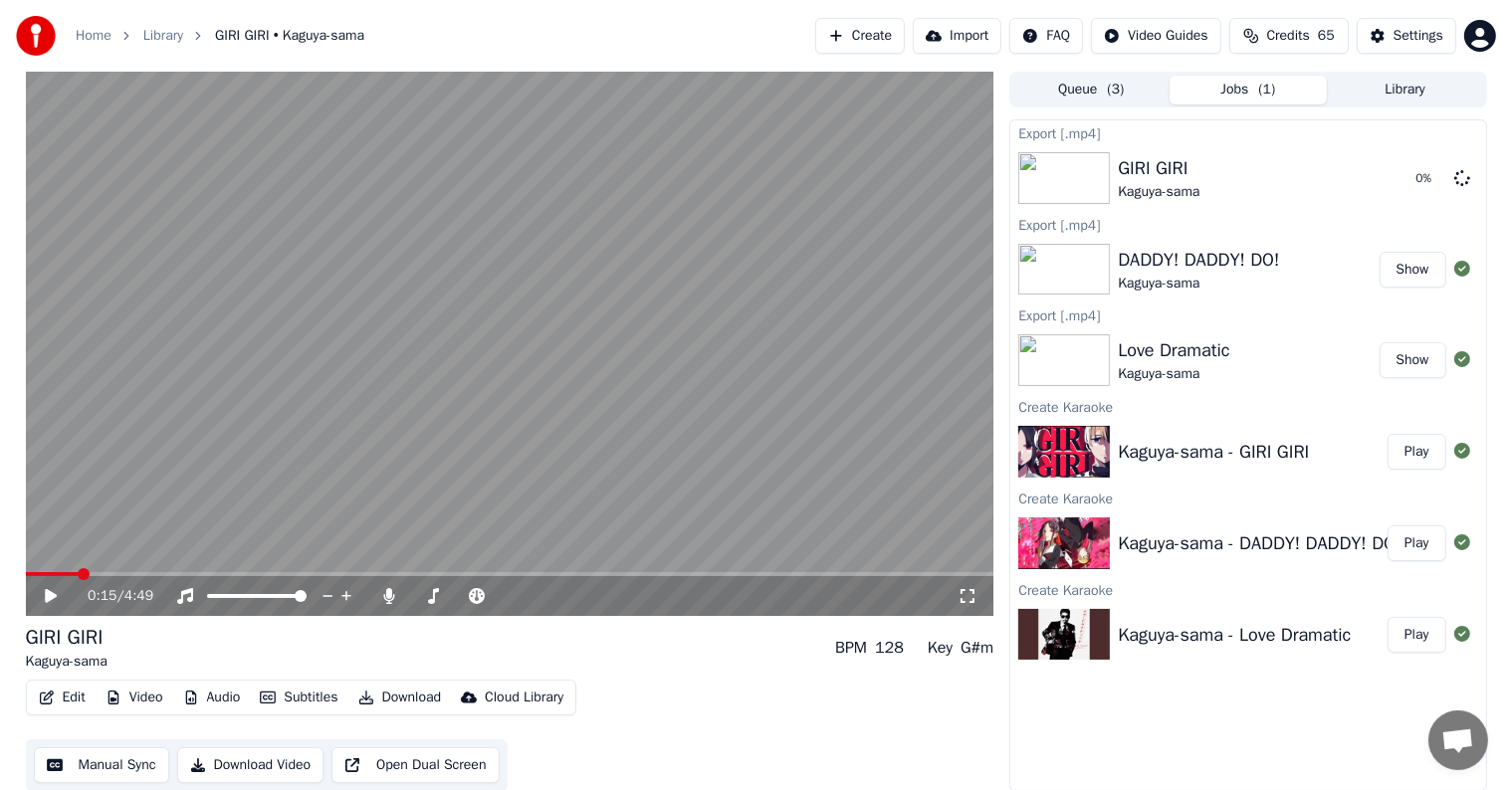 click on "Create" at bounding box center (860, 36) 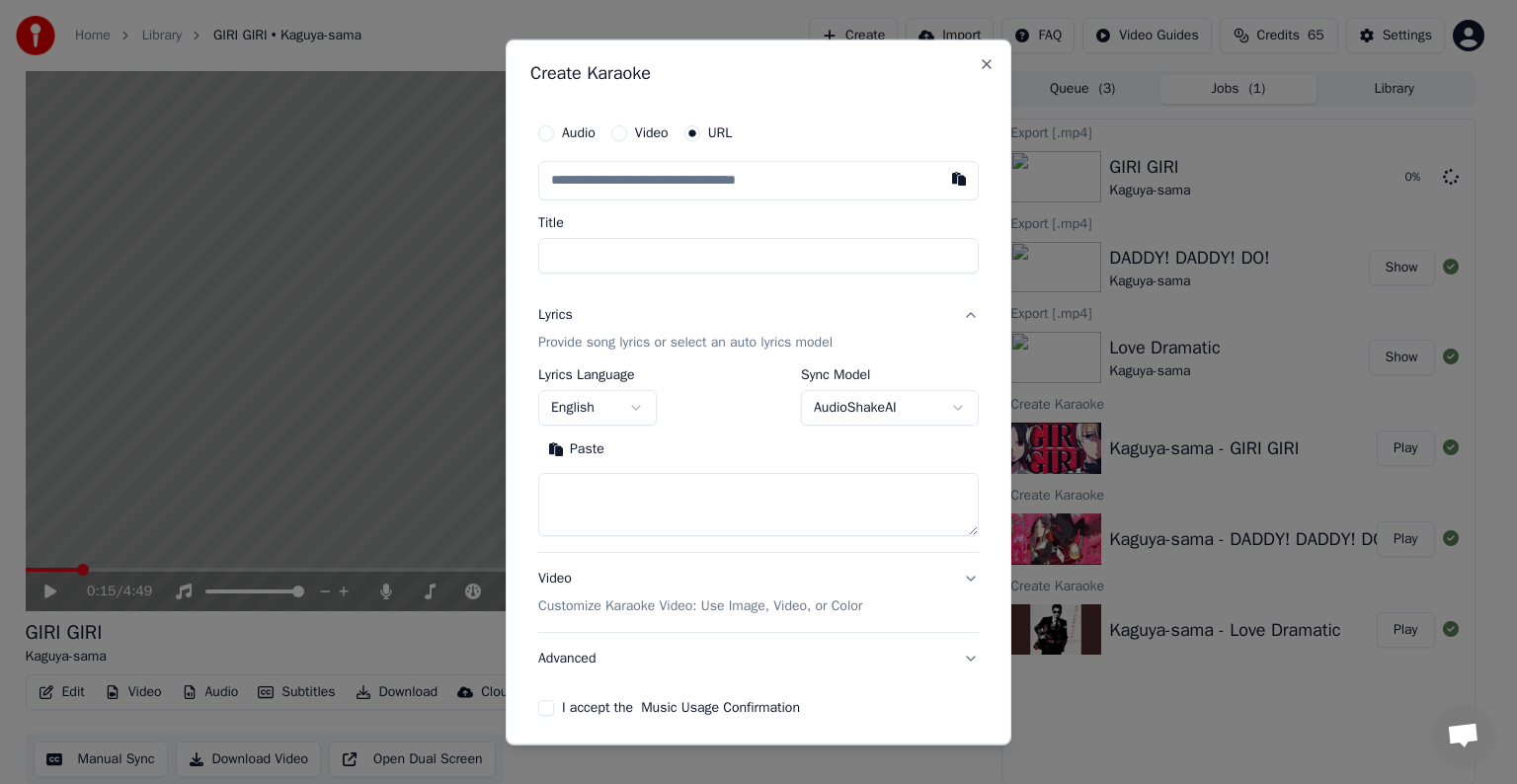 click at bounding box center [758, 181] 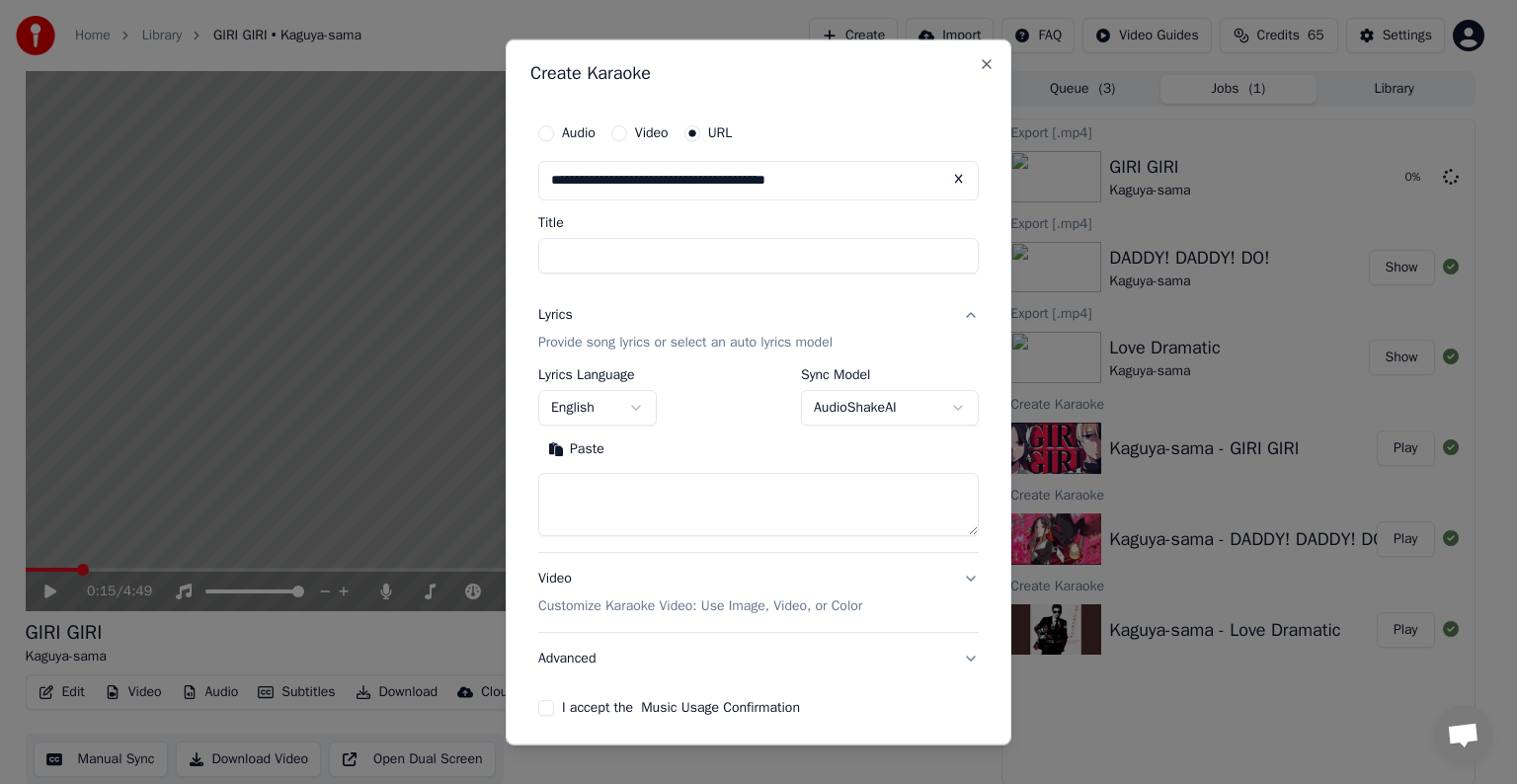 type on "**********" 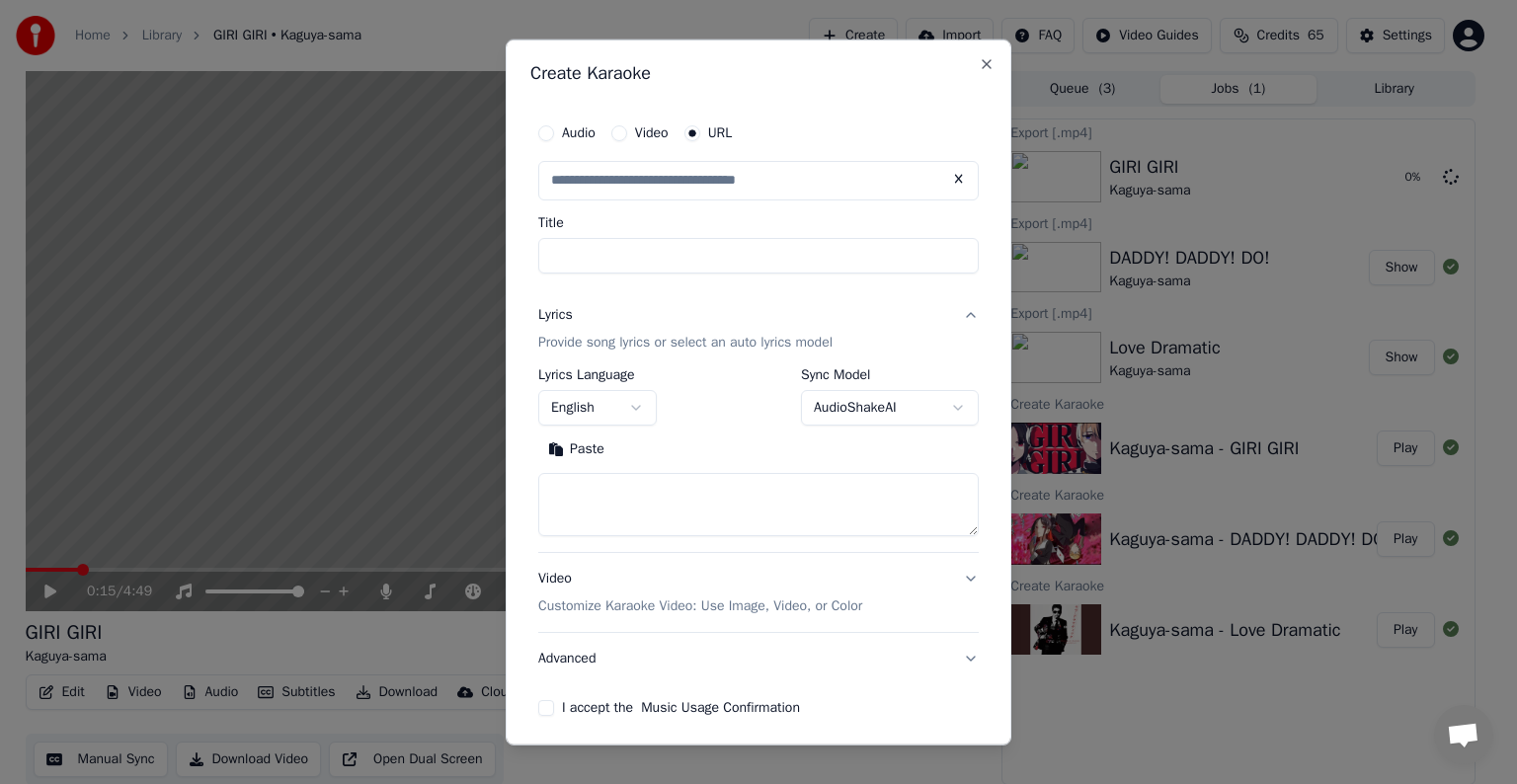 click on "Title" at bounding box center (758, 256) 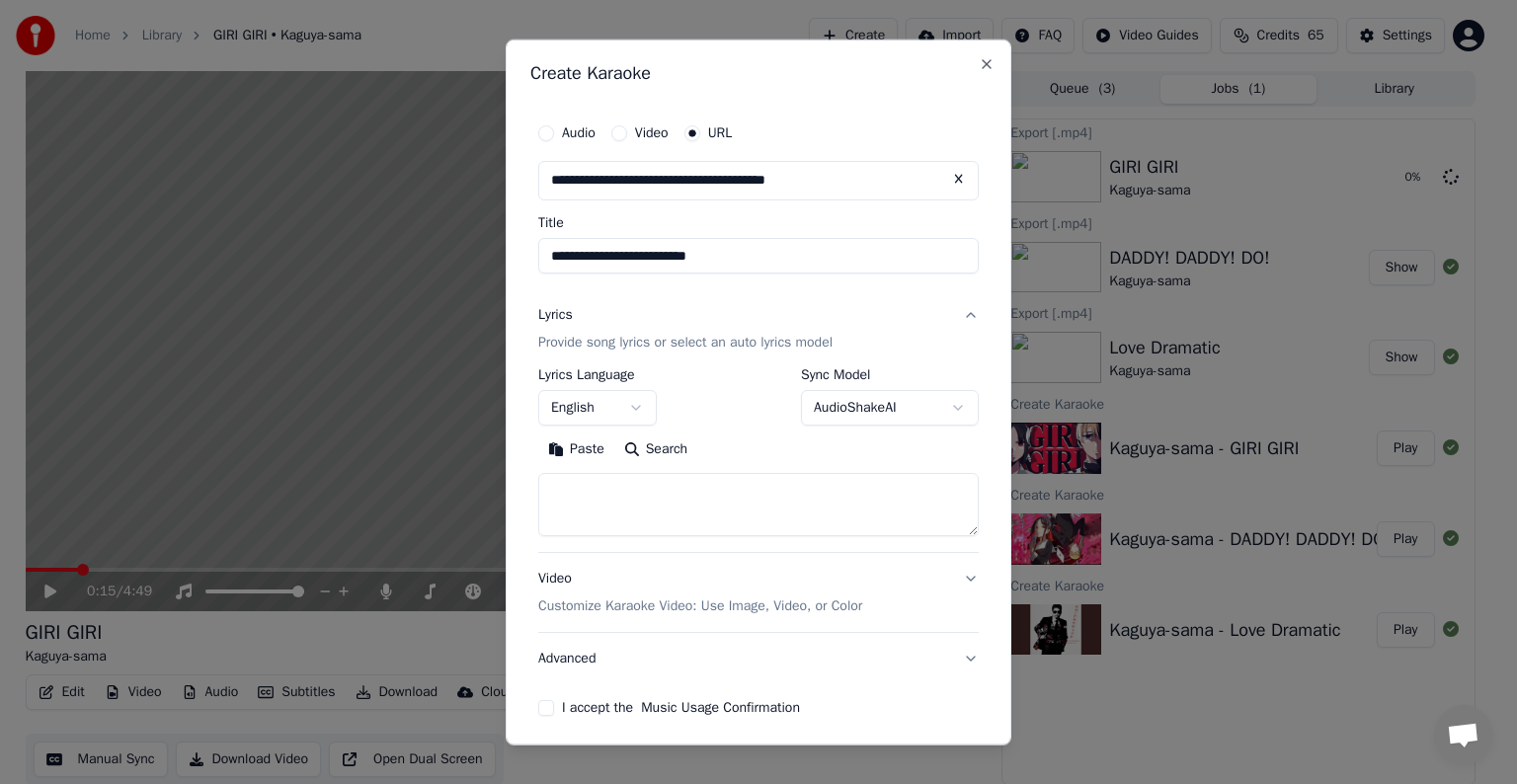 drag, startPoint x: 620, startPoint y: 257, endPoint x: 837, endPoint y: 261, distance: 217.03686 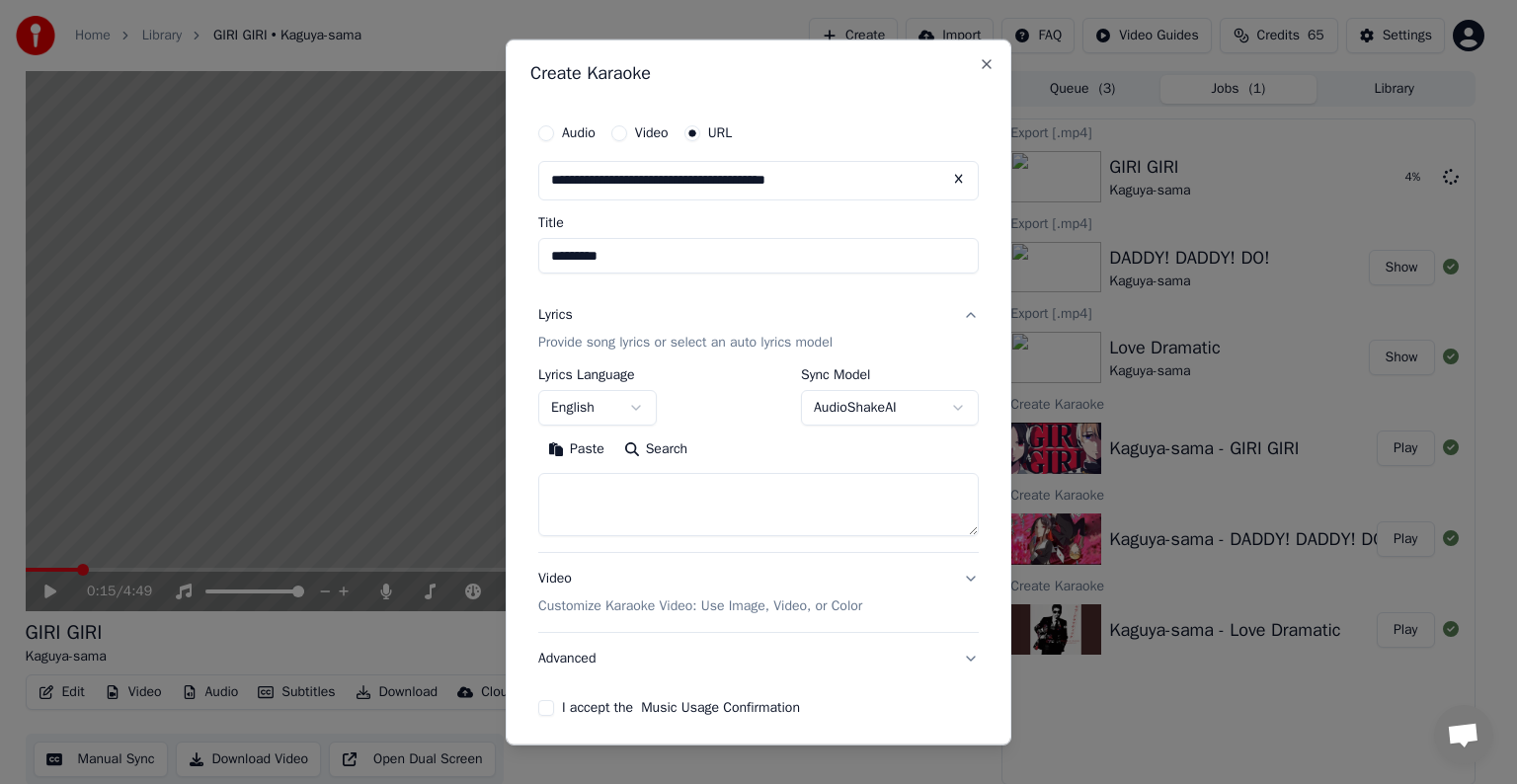 type on "**********" 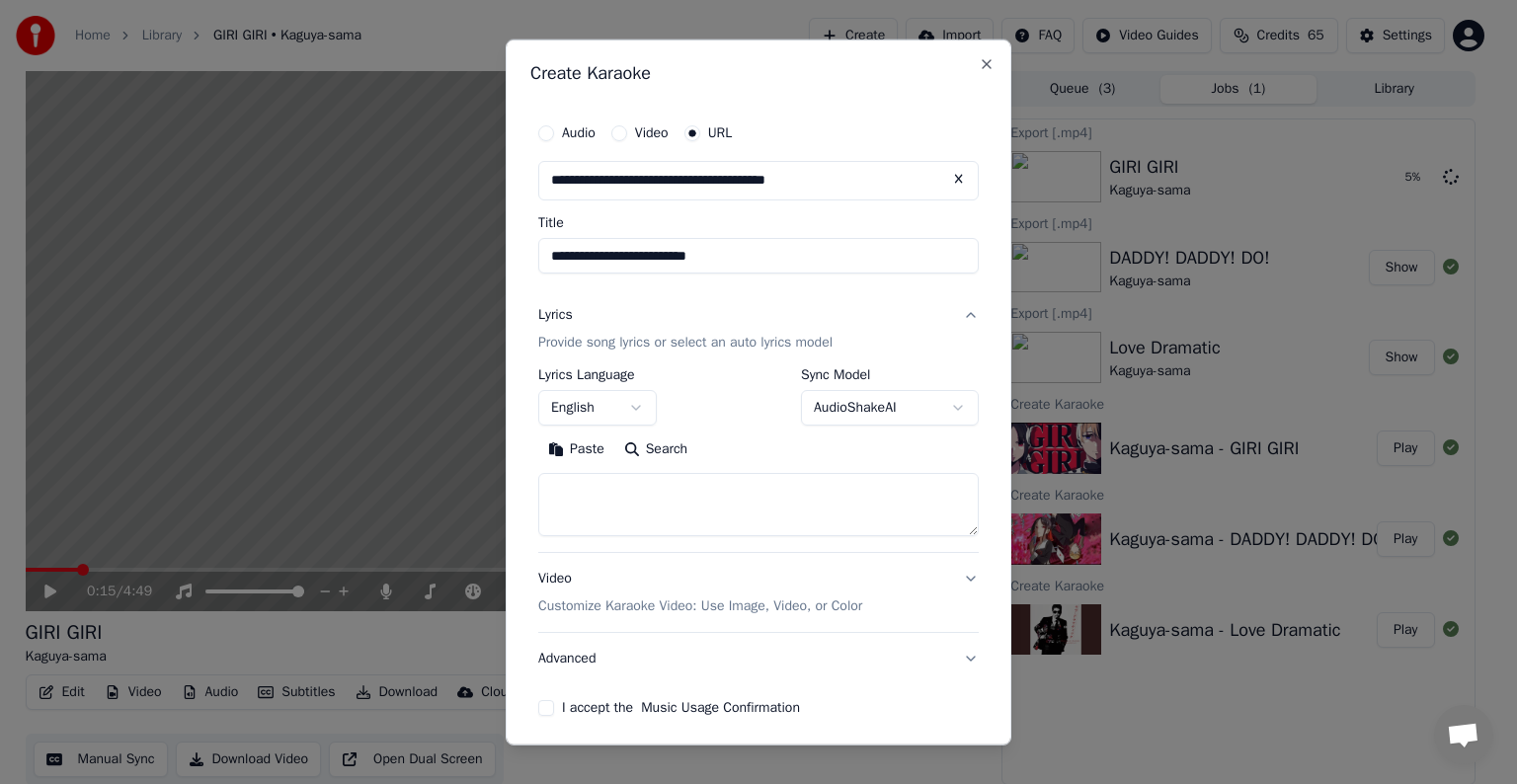 click on "**********" at bounding box center [758, 256] 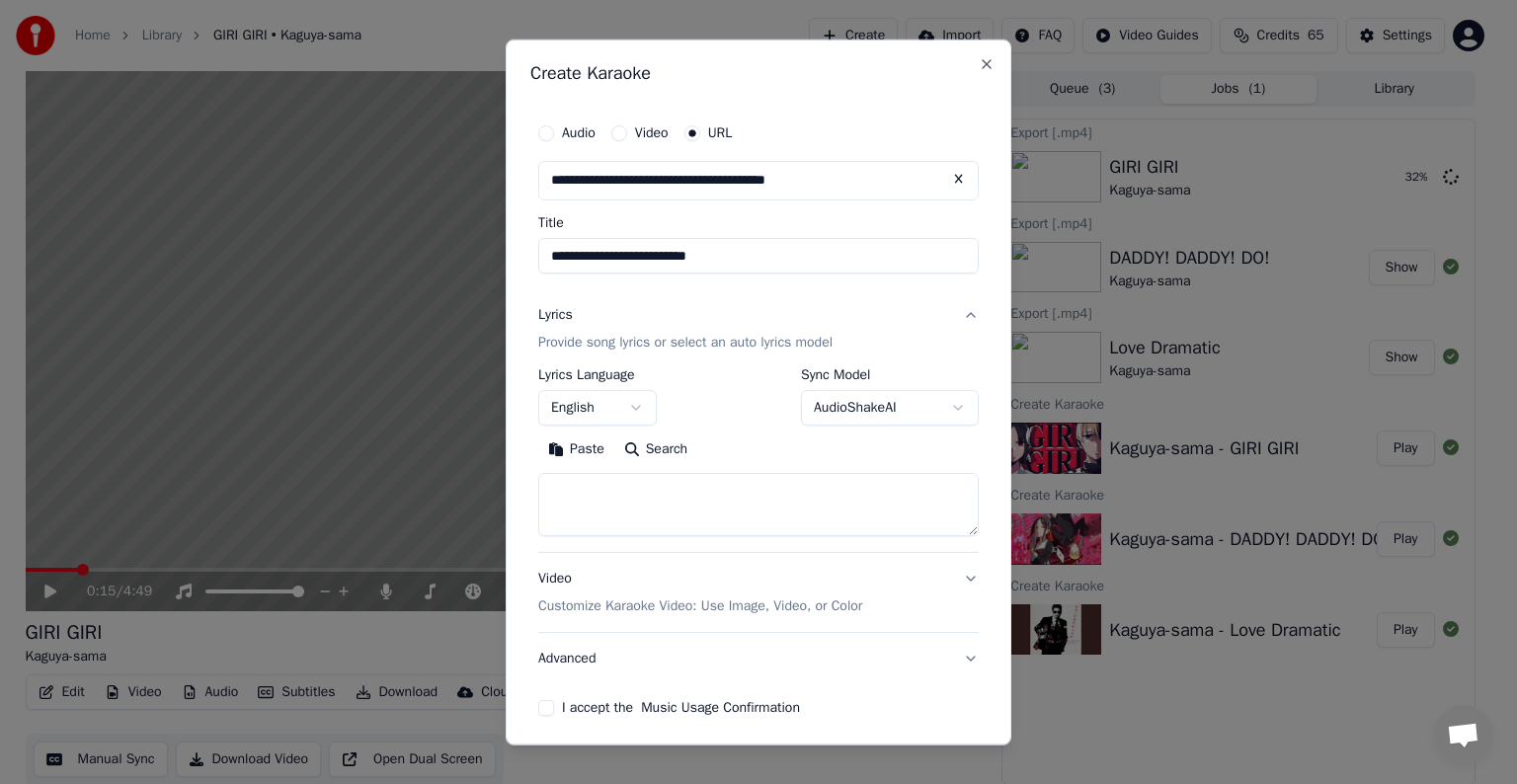 click at bounding box center (758, 505) 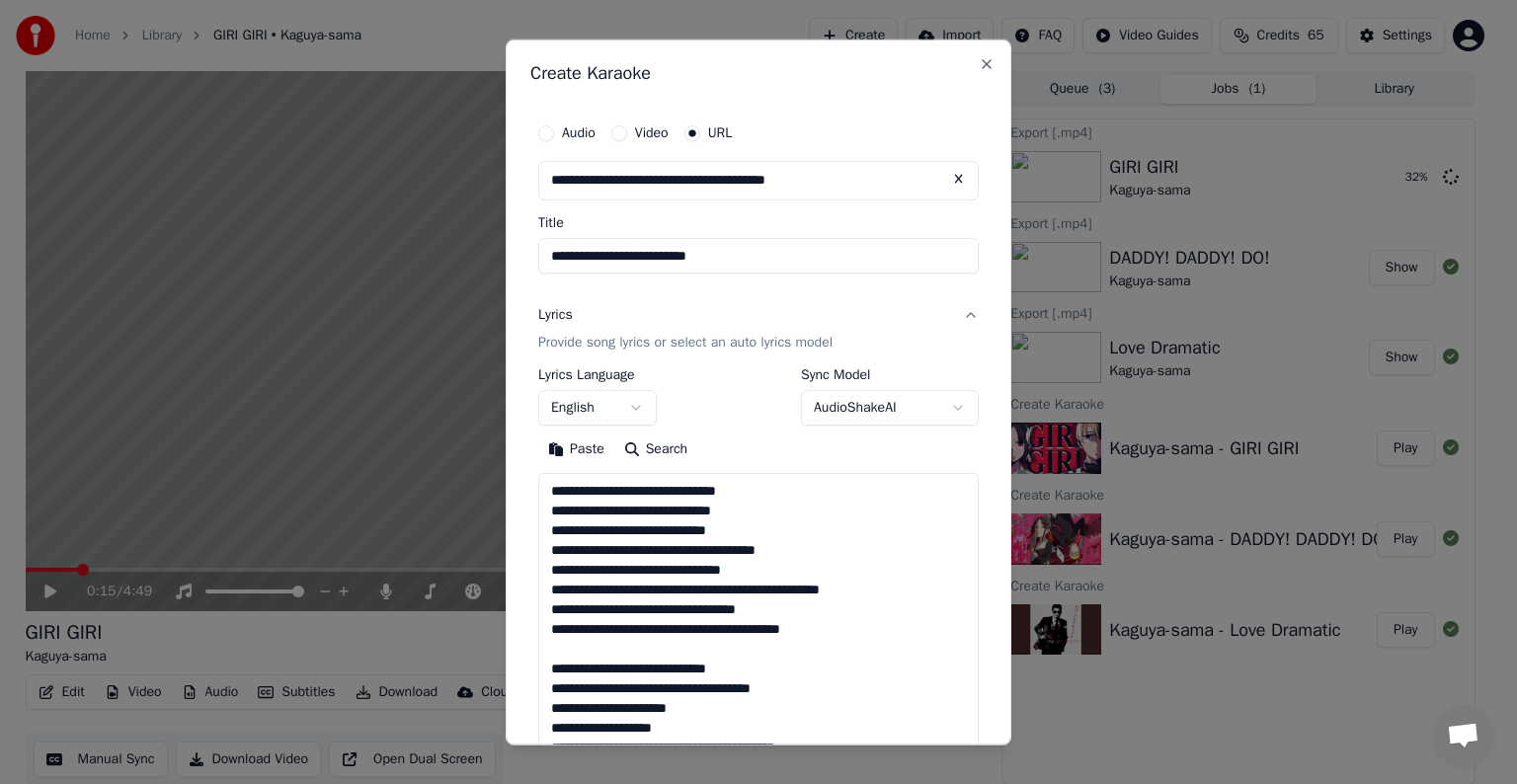 scroll, scrollTop: 1385, scrollLeft: 0, axis: vertical 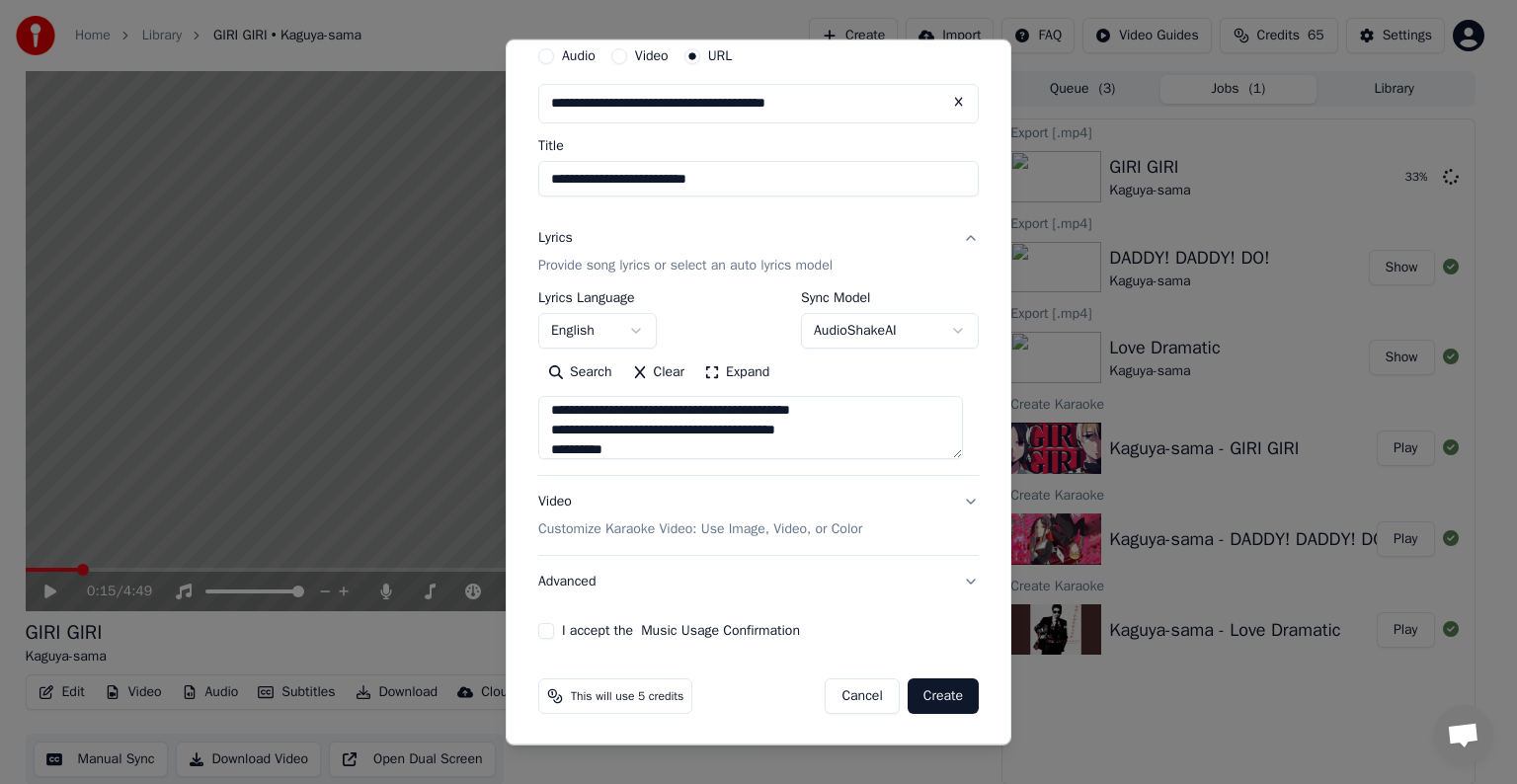 type on "**********" 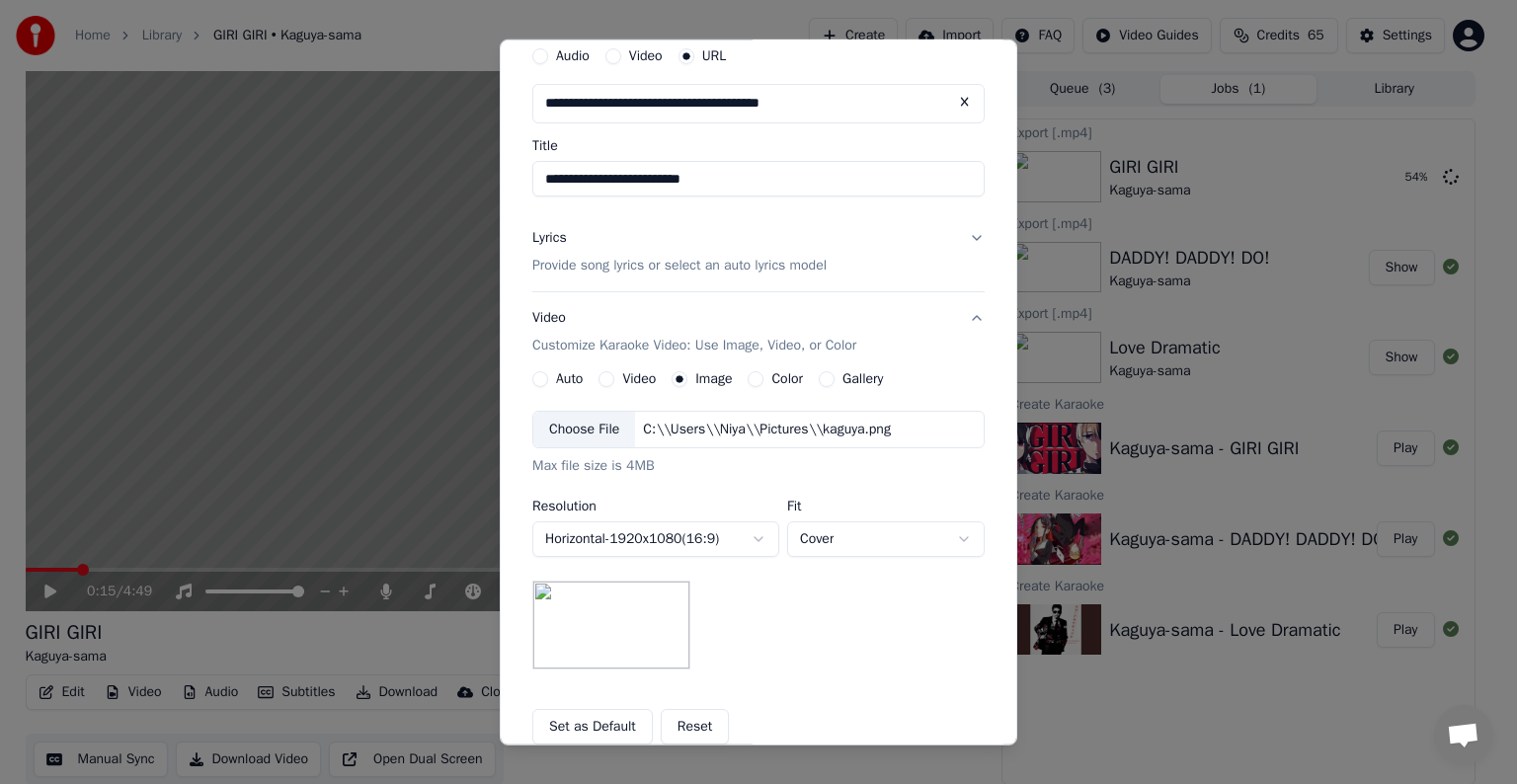 click on "Video" at bounding box center [639, 379] 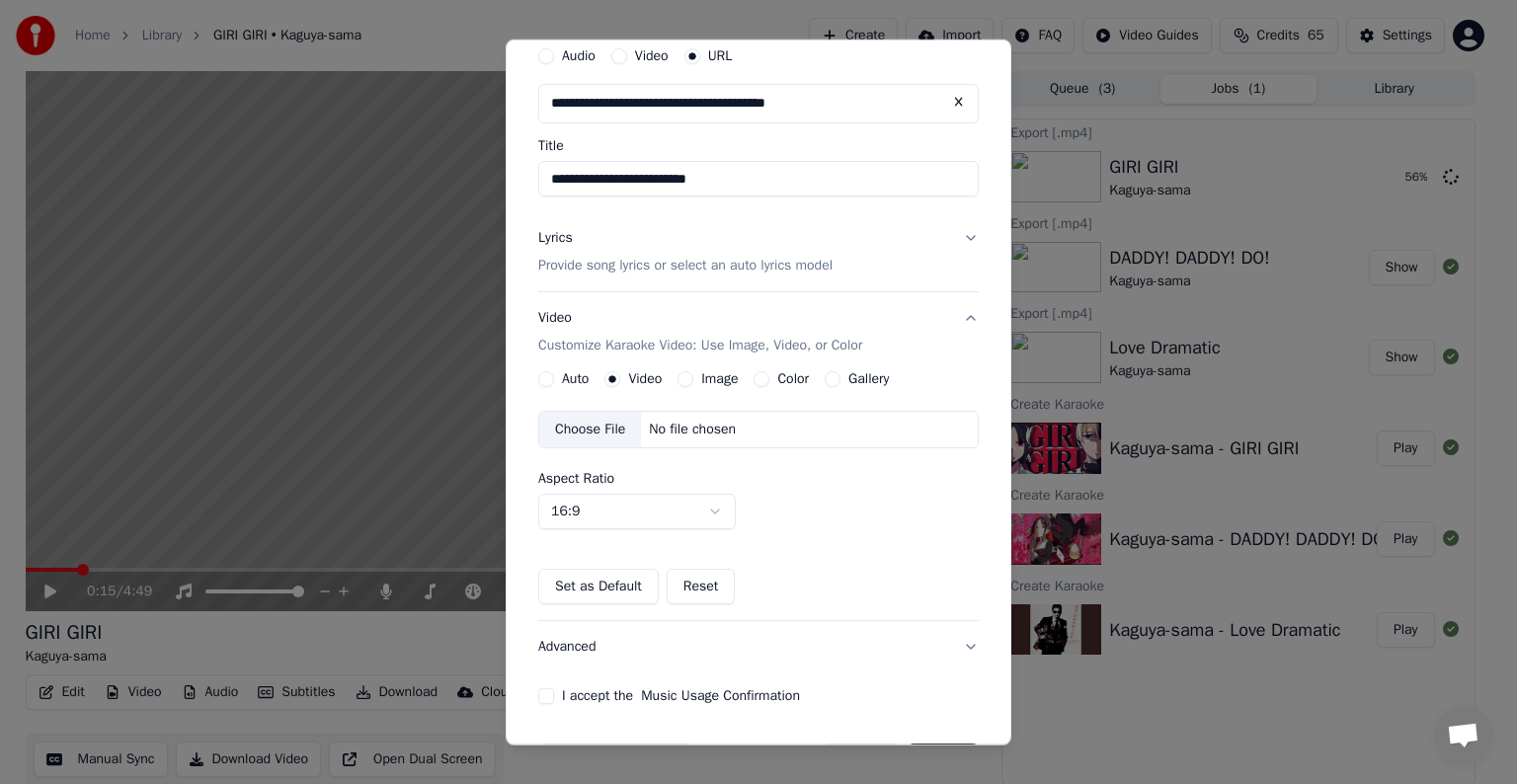 click on "Auto" at bounding box center [546, 379] 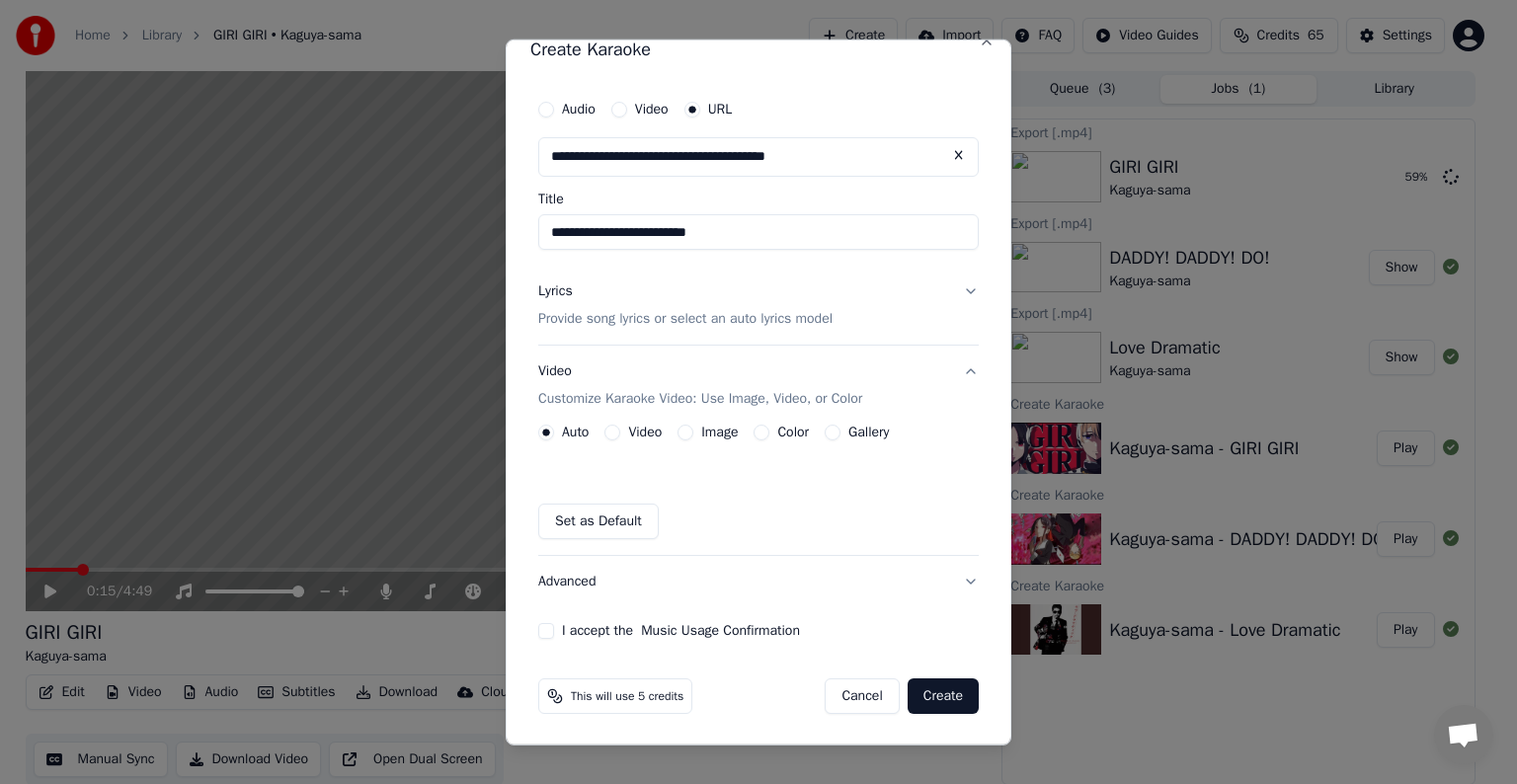 click on "Video" at bounding box center [612, 432] 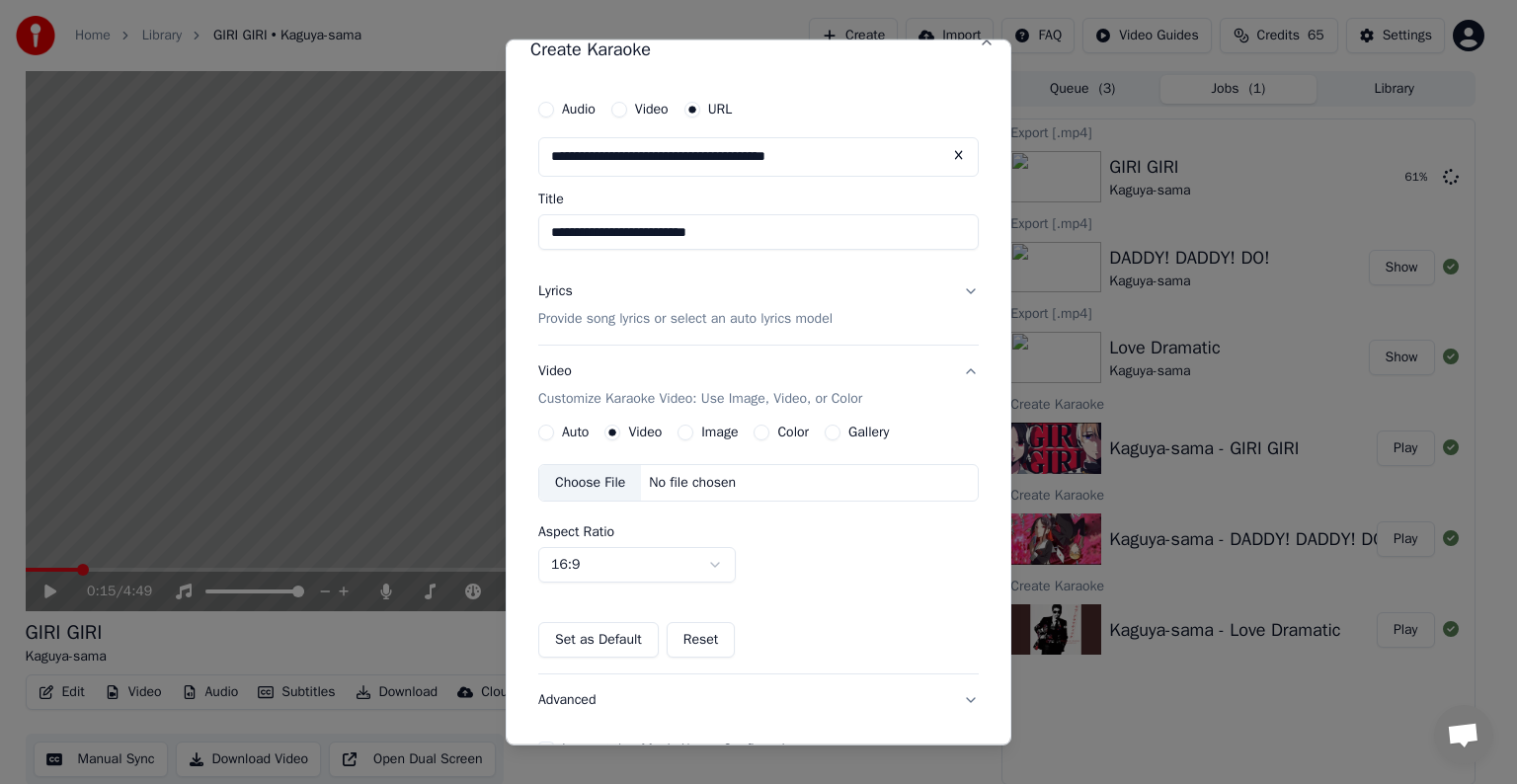 click on "Auto" at bounding box center [546, 432] 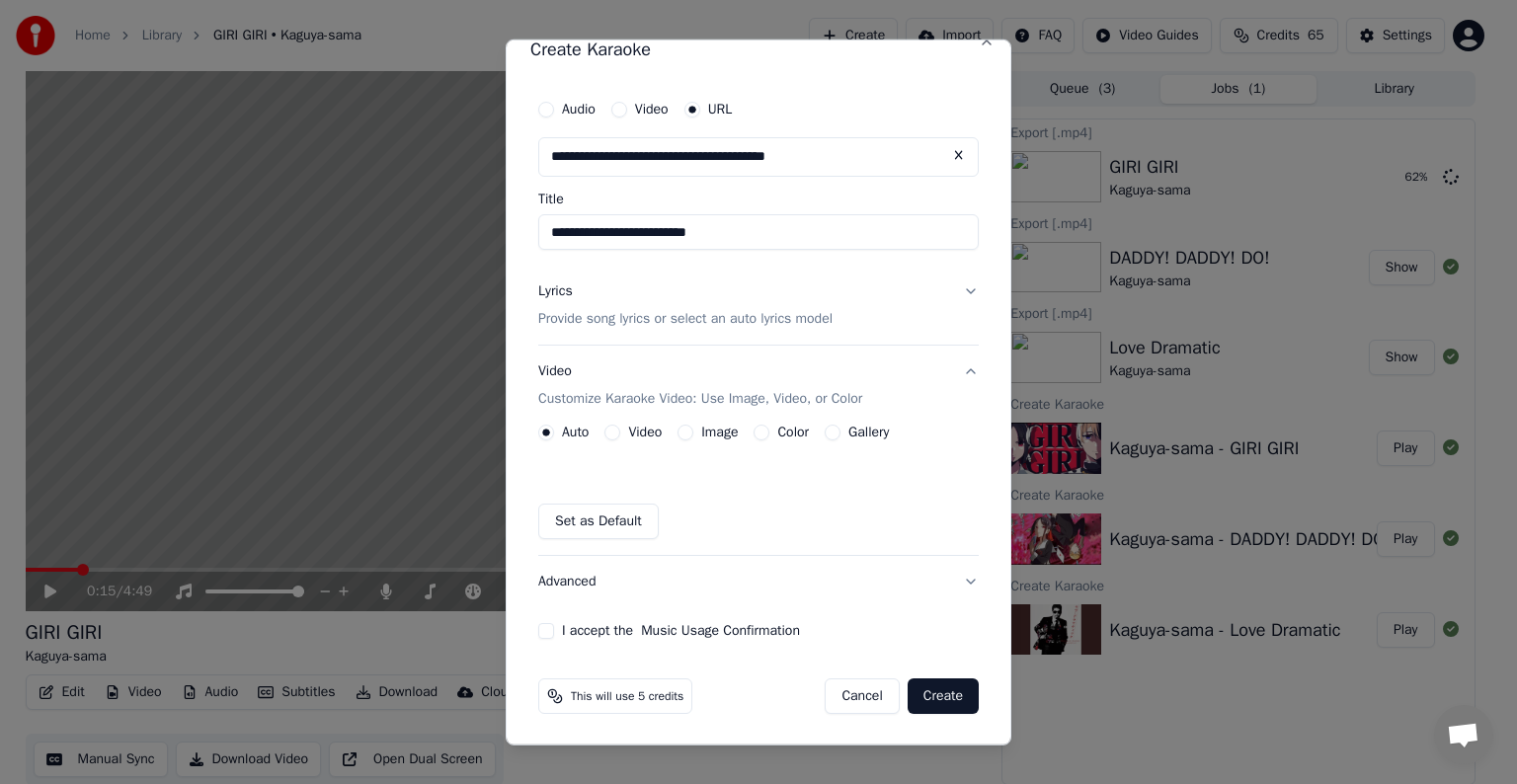 click on "I accept the   Music Usage Confirmation" at bounding box center [546, 631] 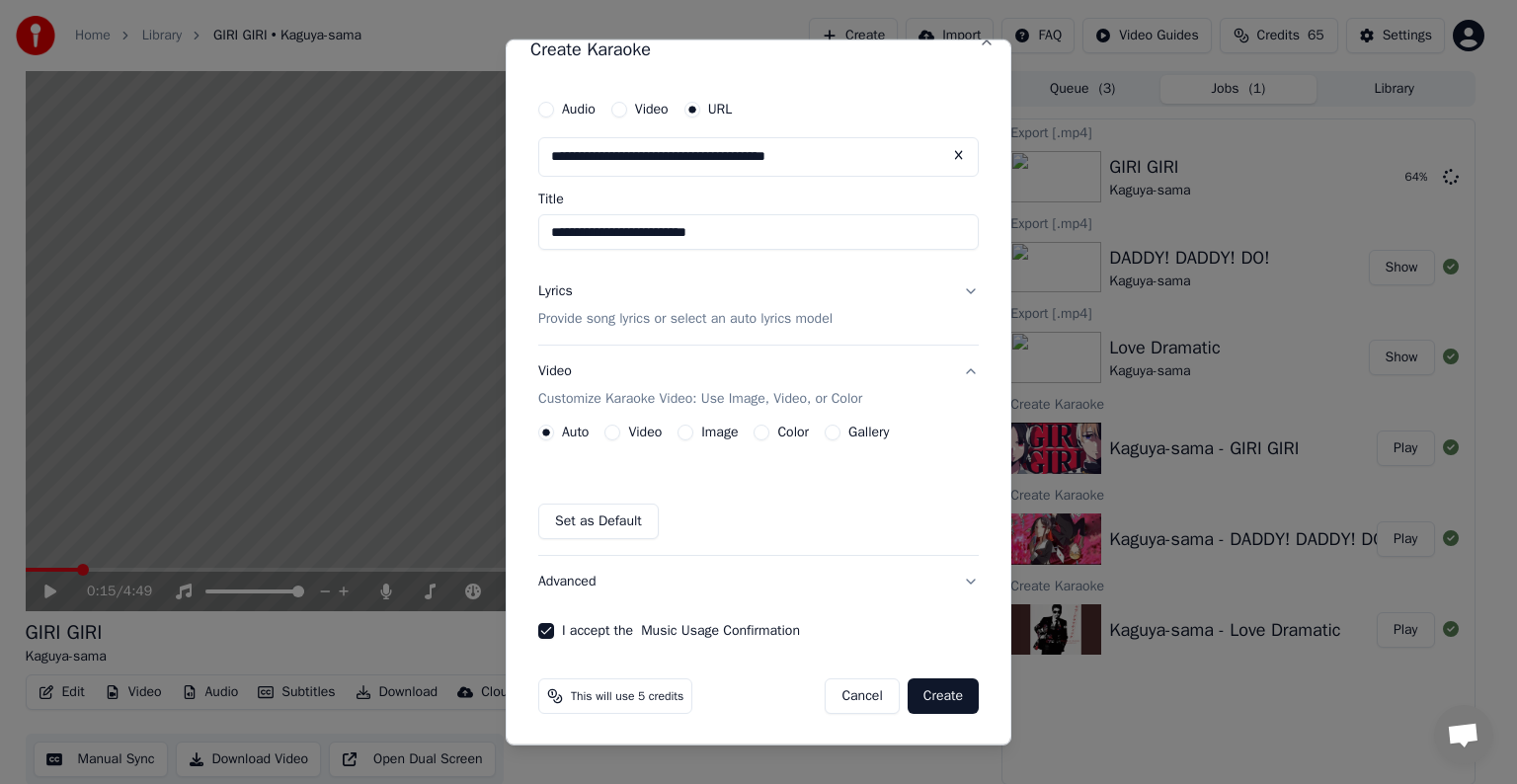 scroll, scrollTop: 0, scrollLeft: 0, axis: both 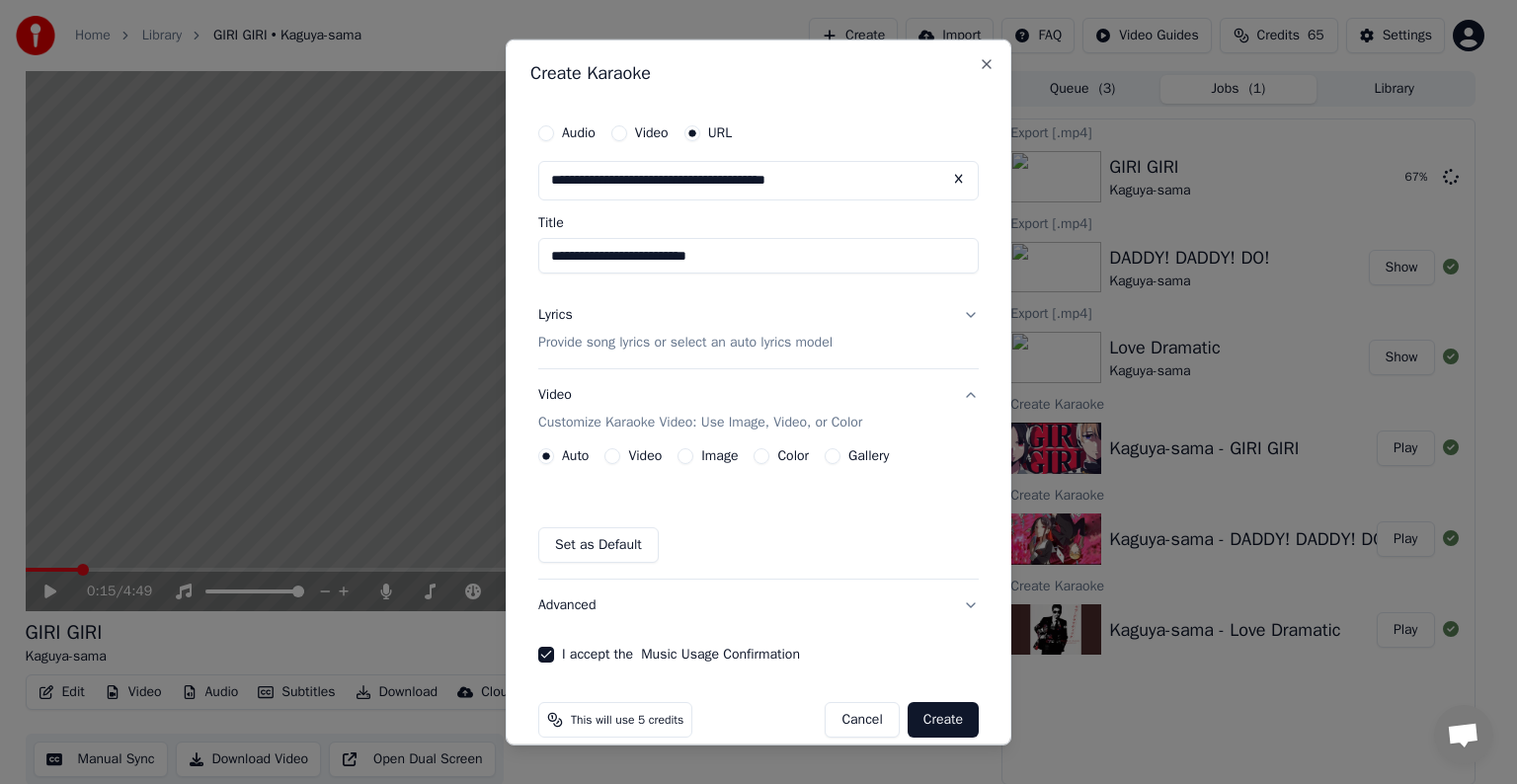 click on "Create" at bounding box center [943, 720] 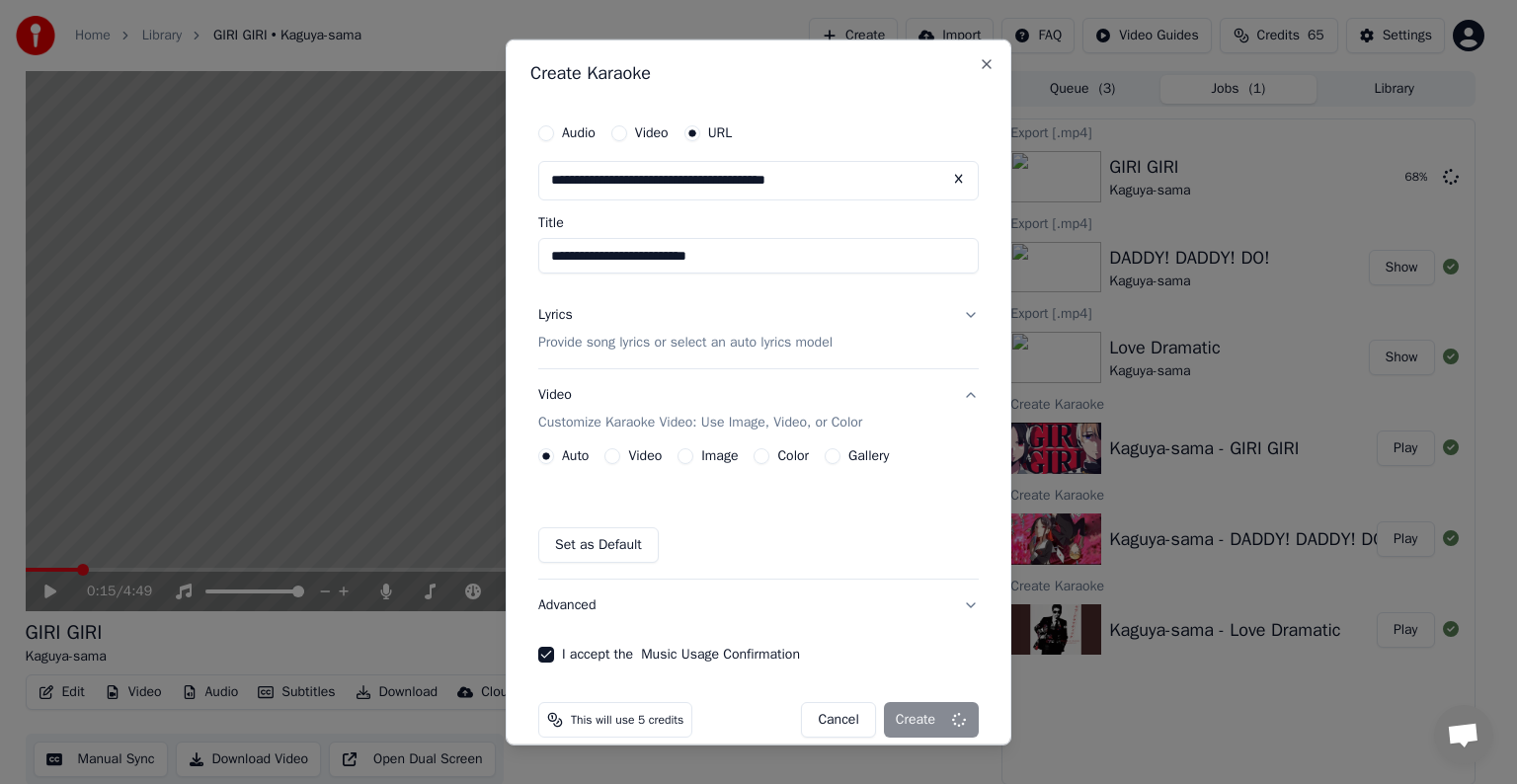 type 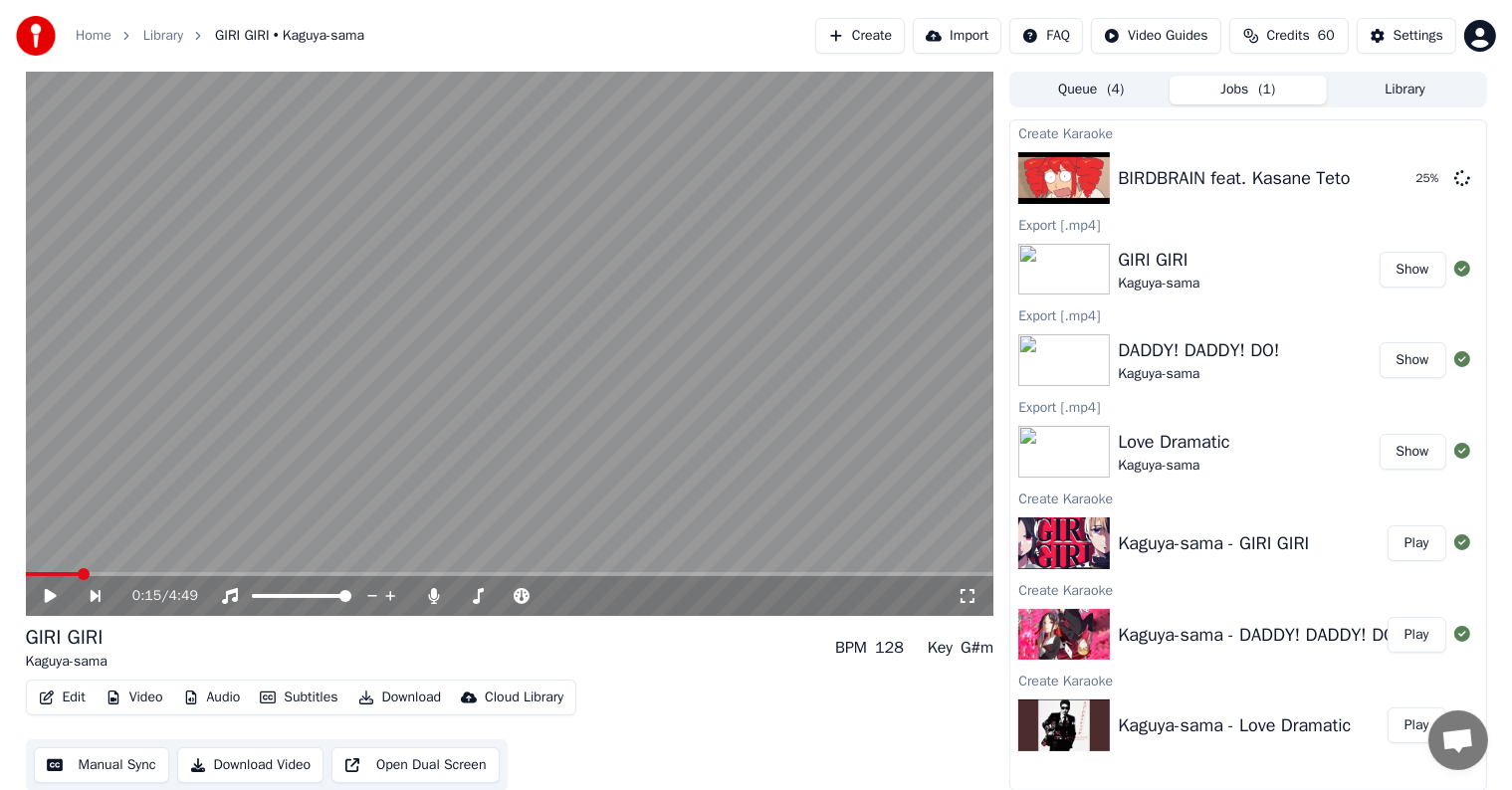 click on "Create" at bounding box center (860, 36) 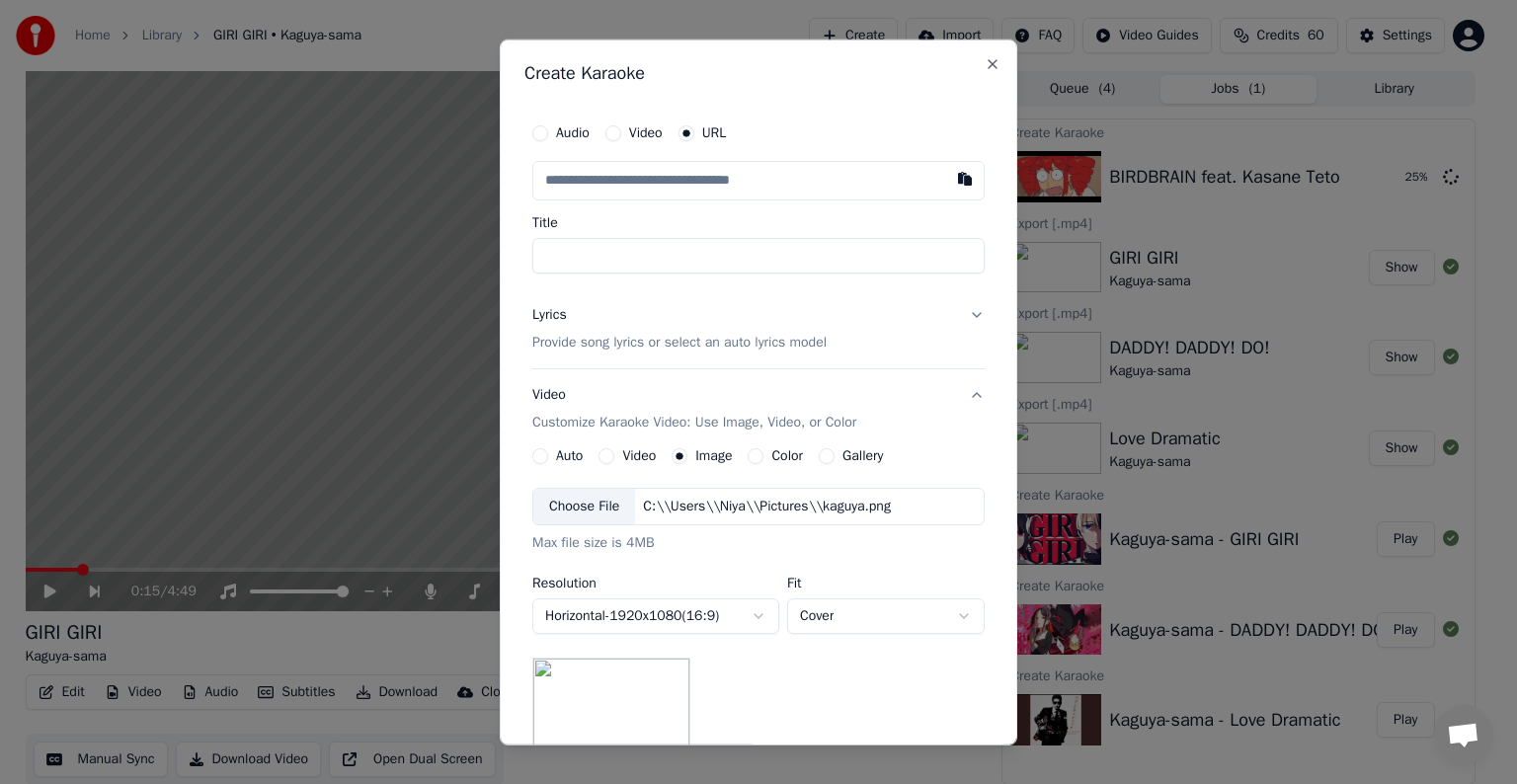 click on "Video" at bounding box center [646, 133] 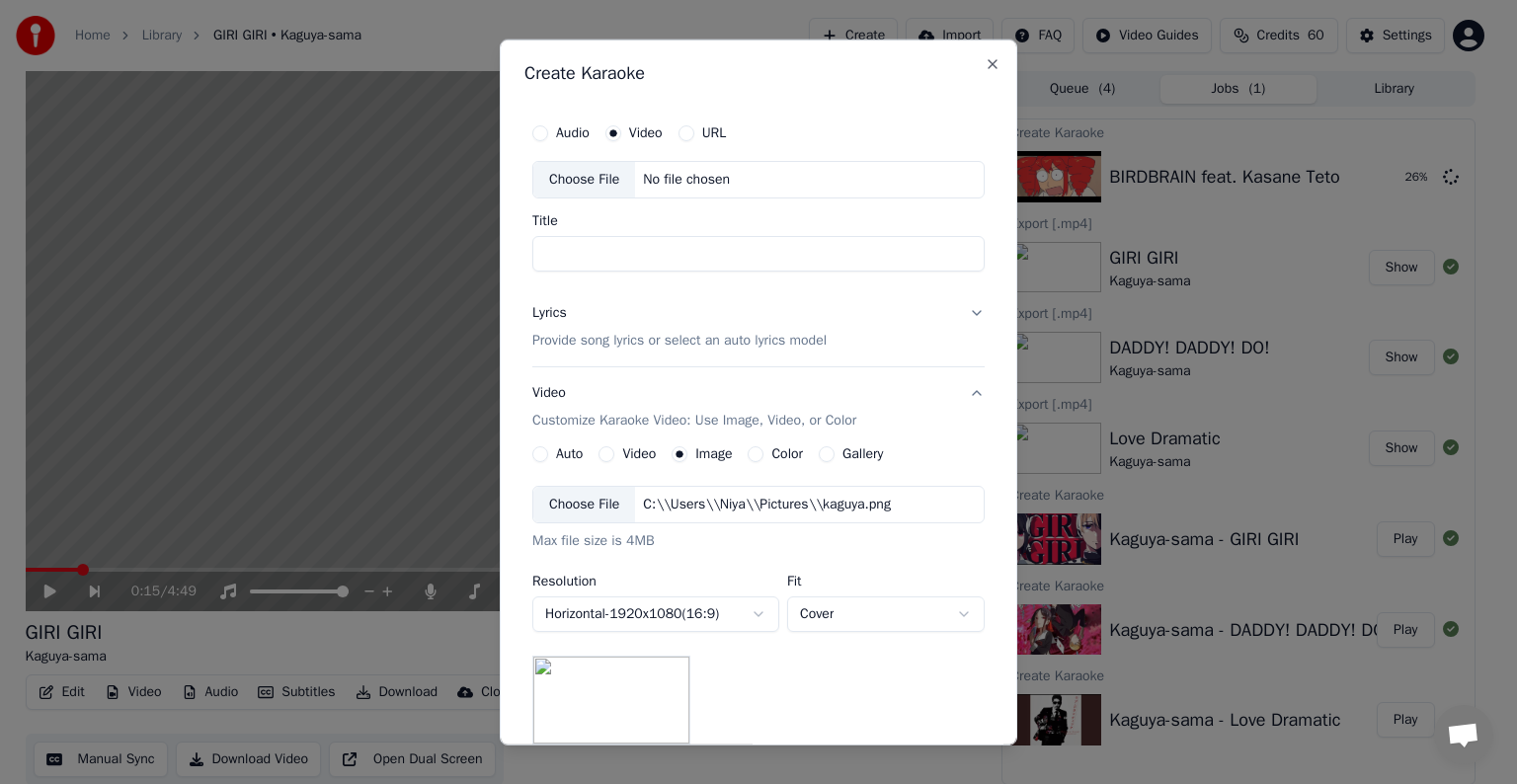 click on "URL" at bounding box center (702, 133) 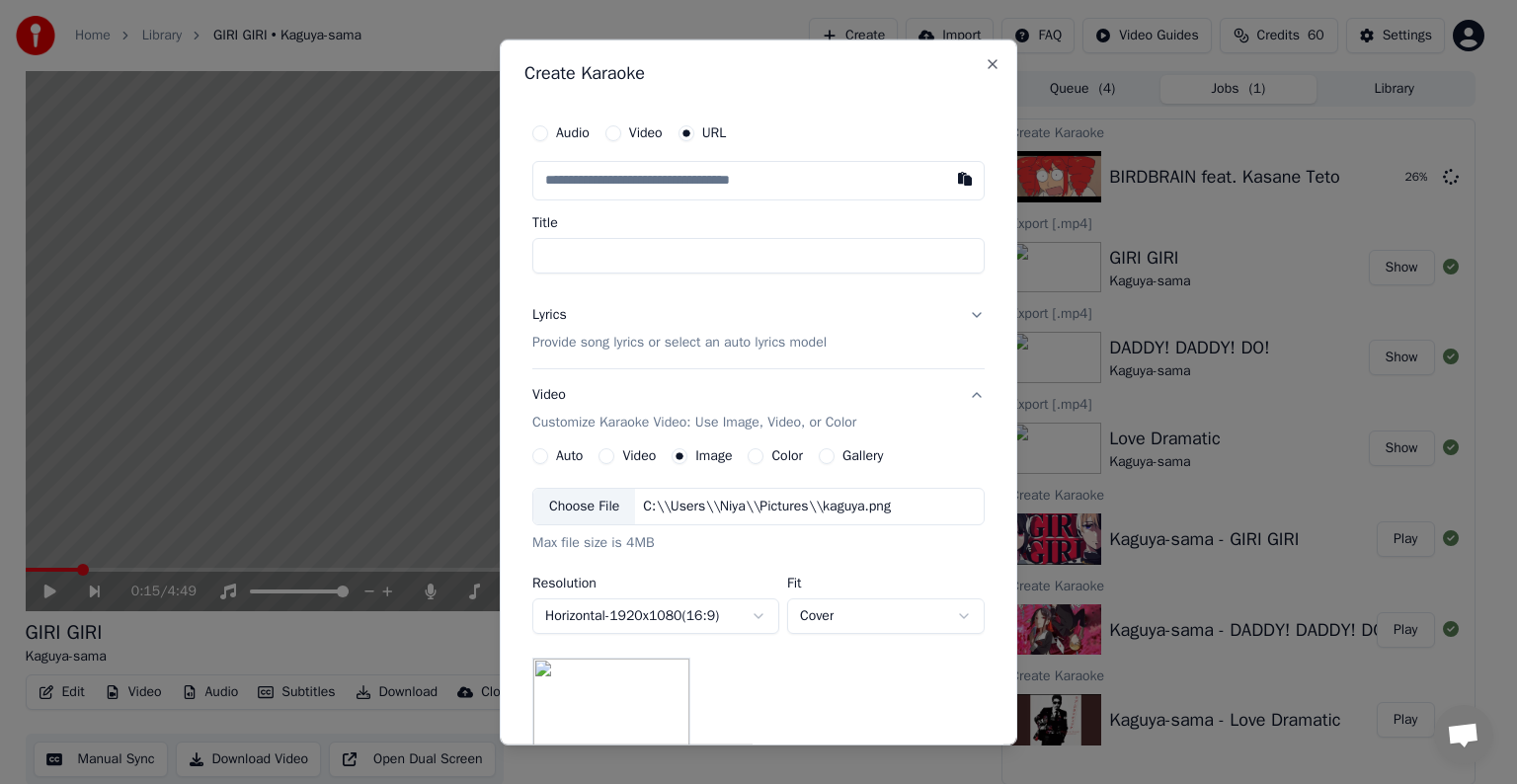 click at bounding box center (758, 181) 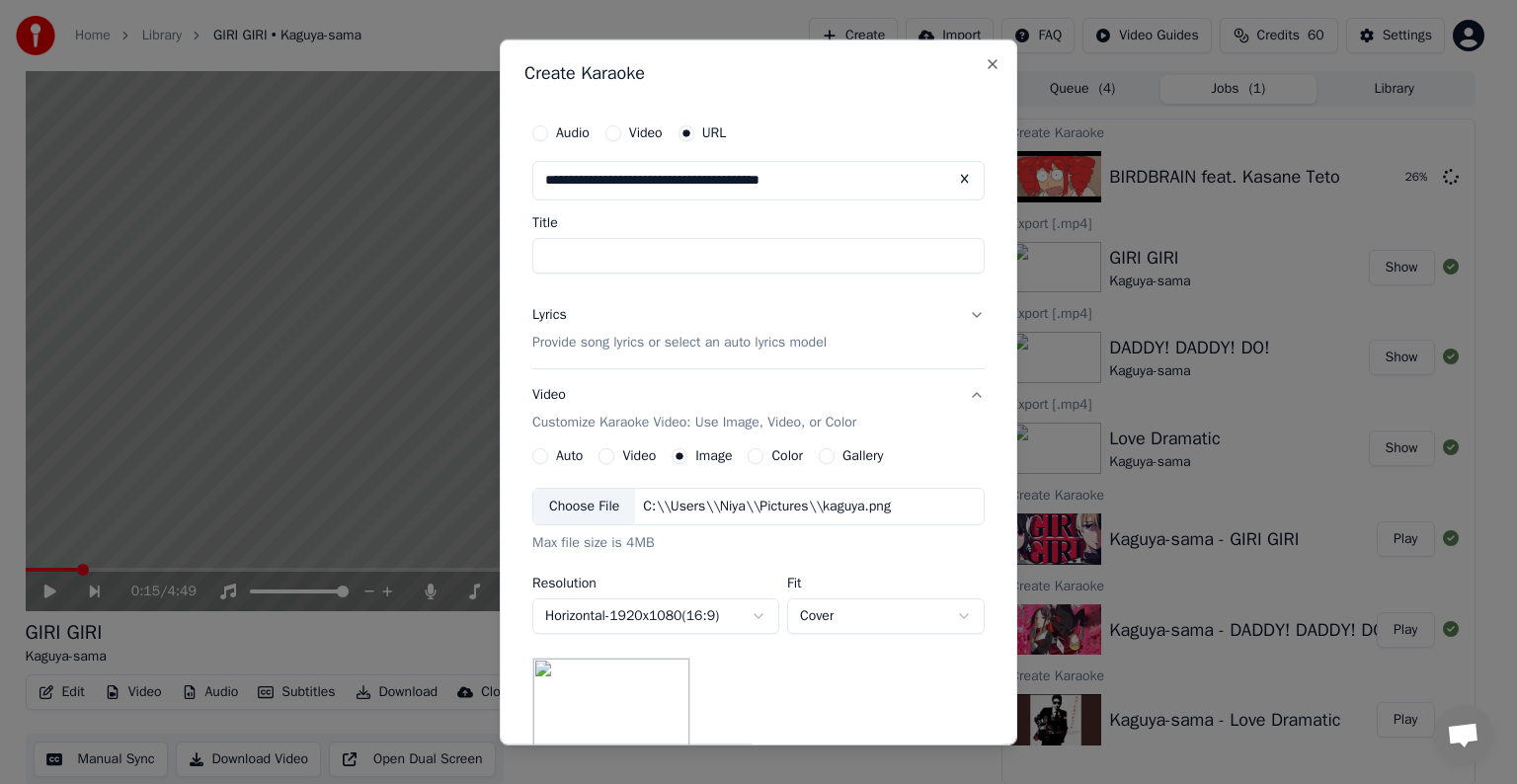type on "**********" 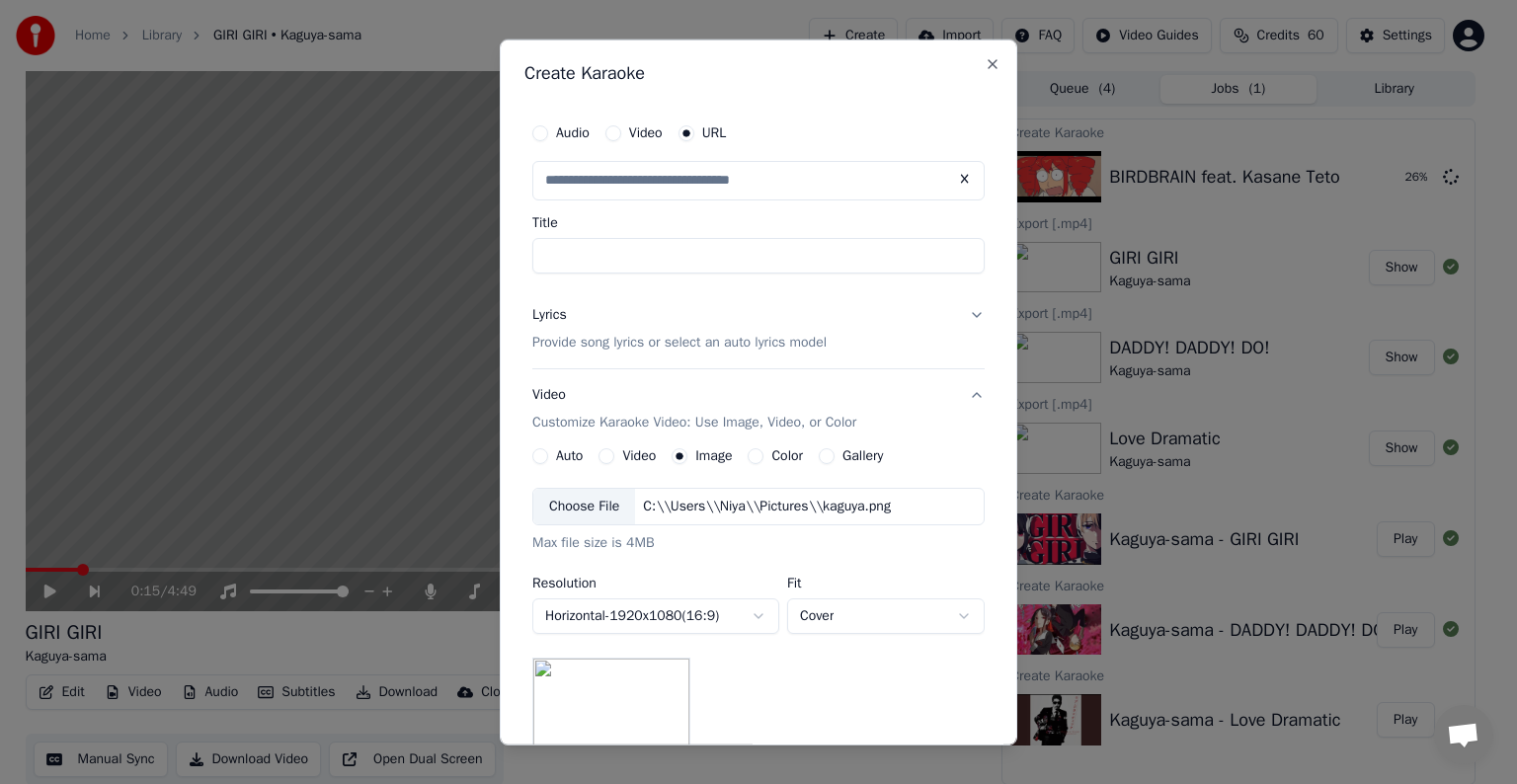 click on "Title" at bounding box center (758, 256) 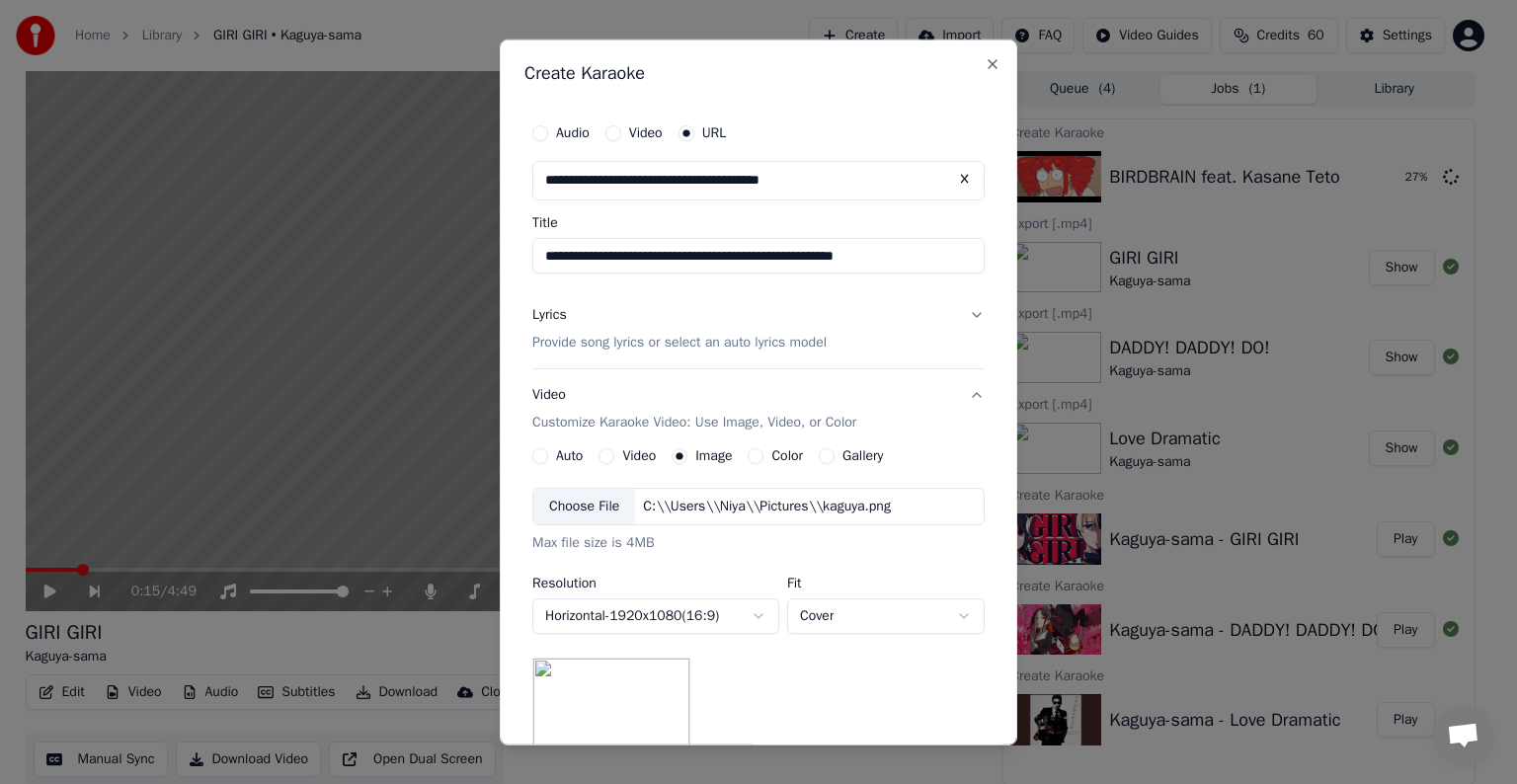 drag, startPoint x: 794, startPoint y: 251, endPoint x: 625, endPoint y: 257, distance: 169.10648 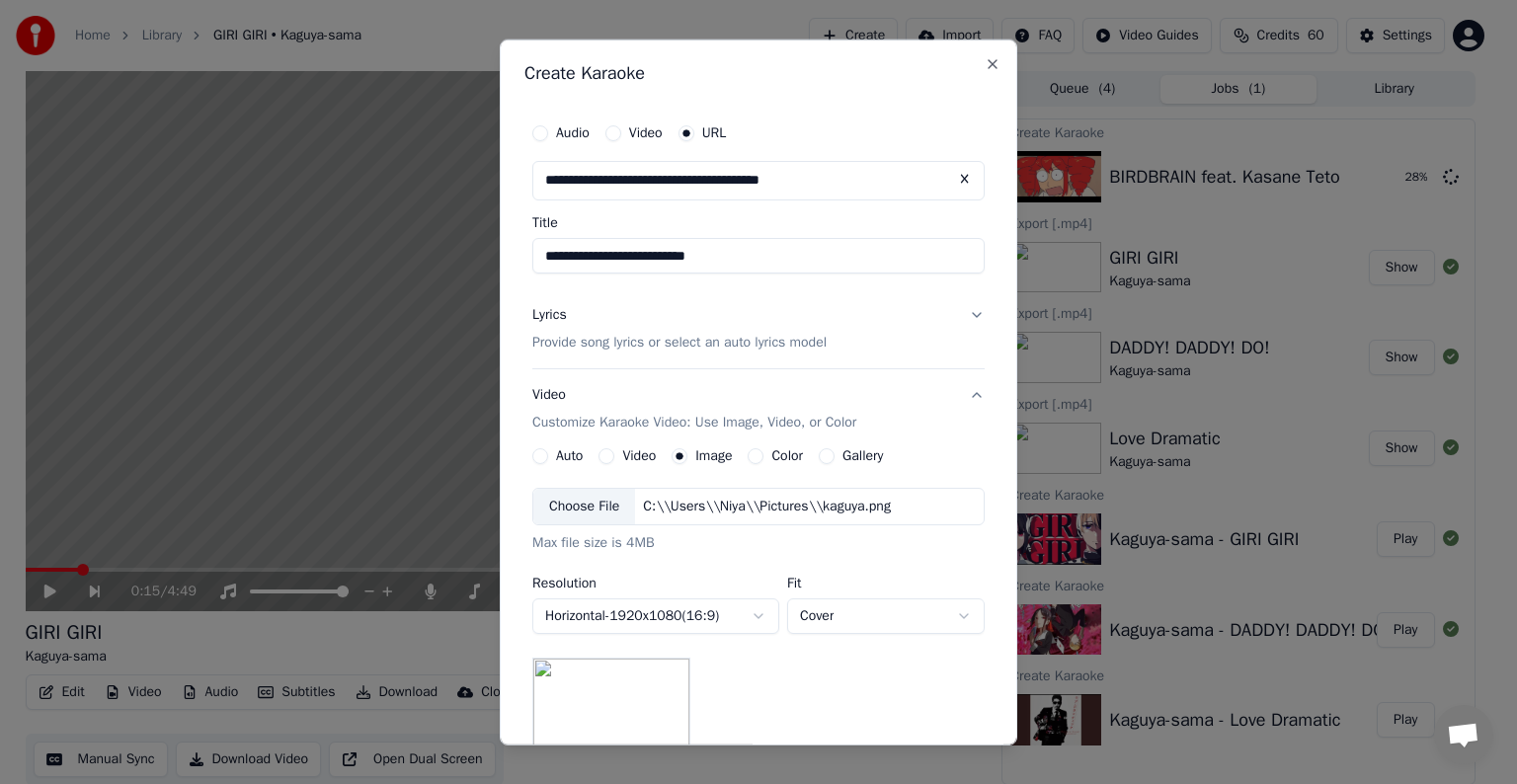 type on "**********" 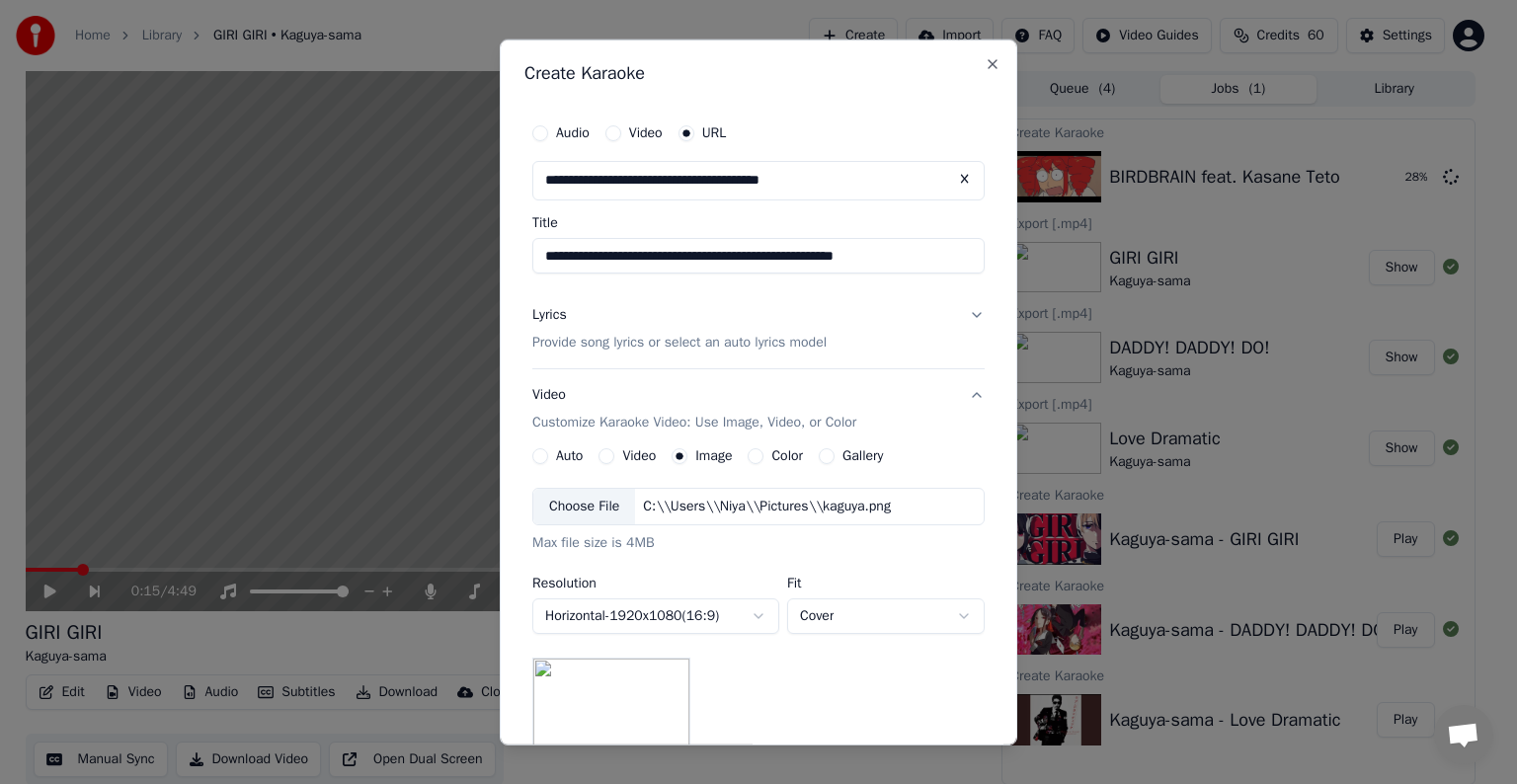 click on "**********" at bounding box center [758, 256] 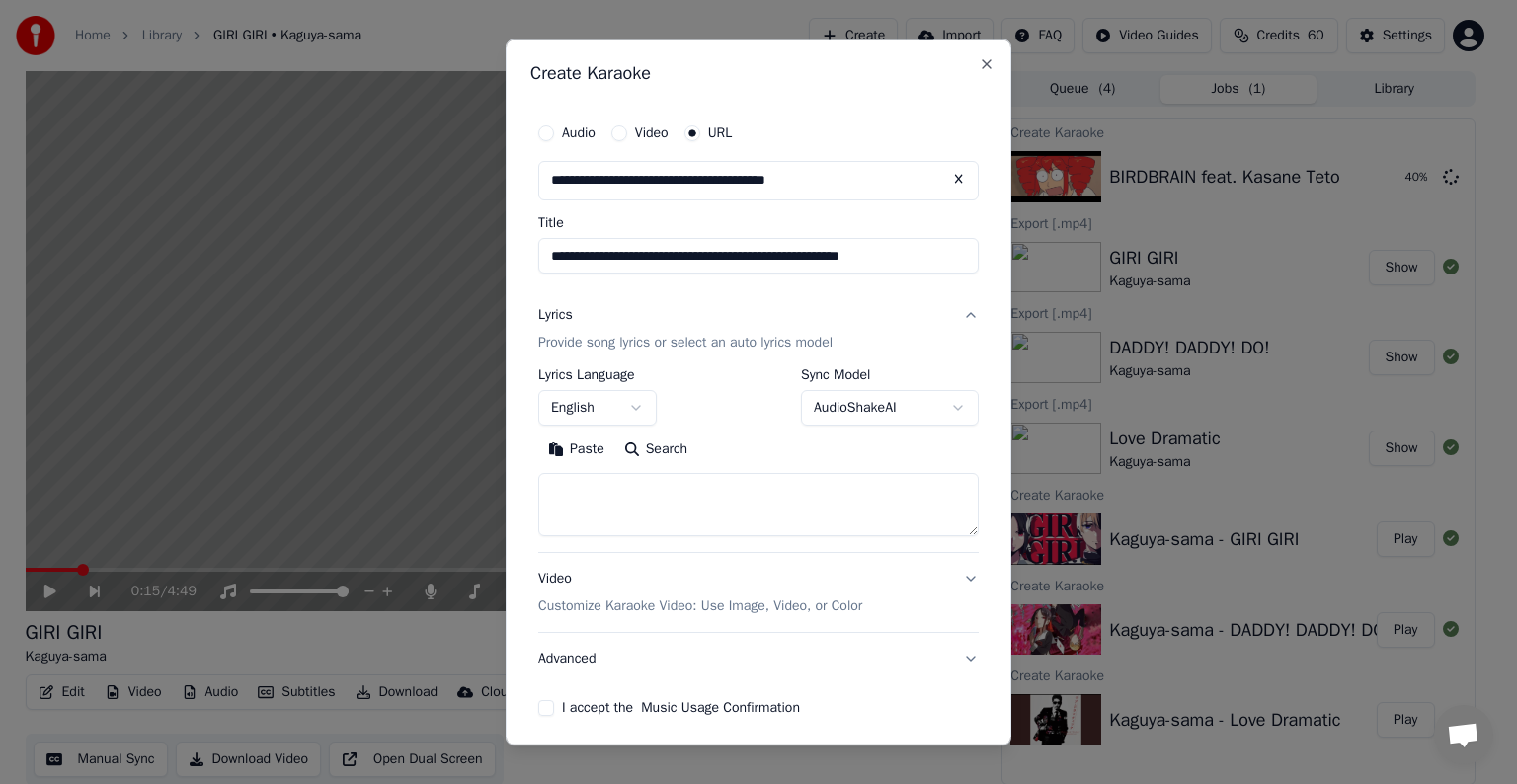 click at bounding box center [758, 505] 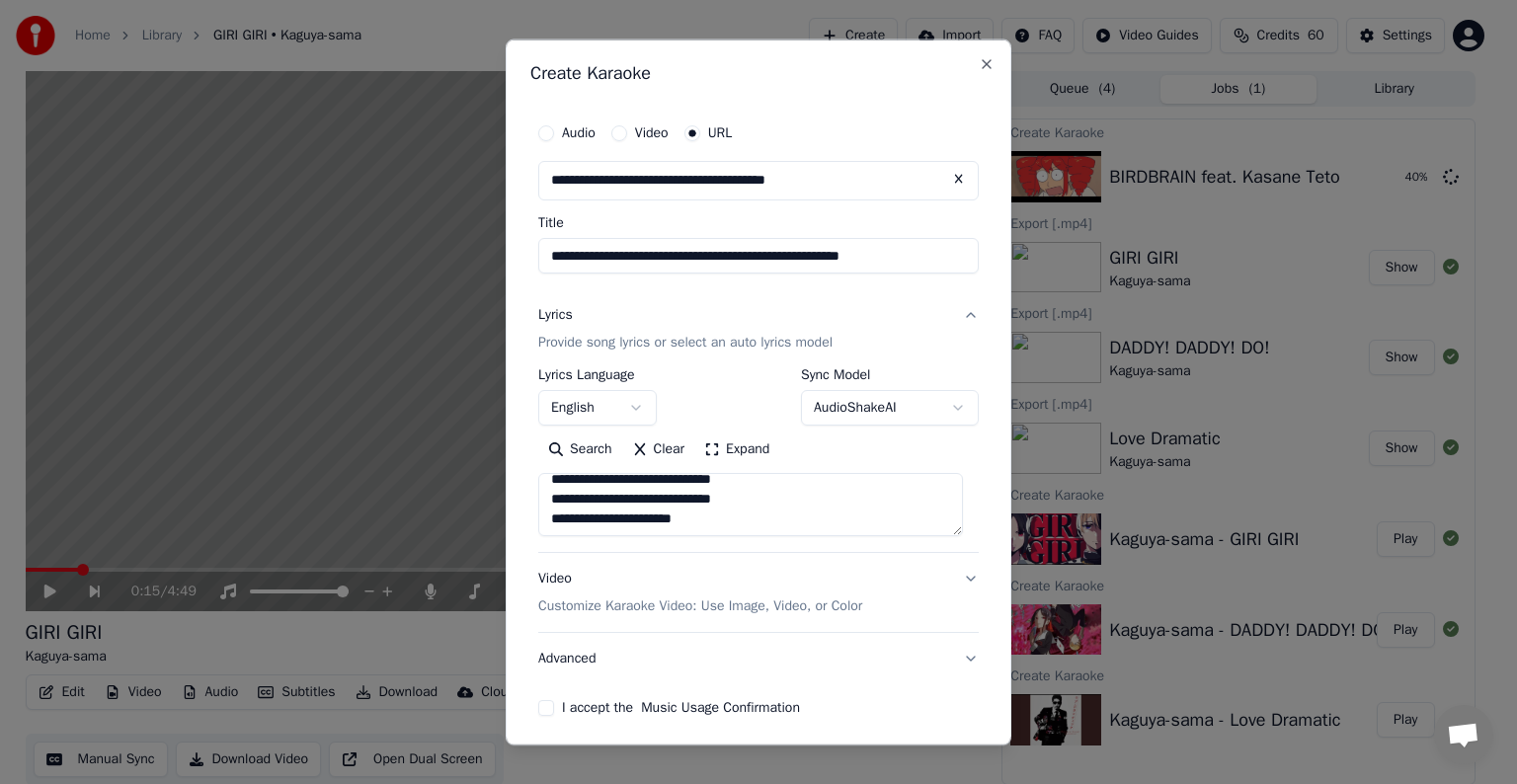 scroll, scrollTop: 1315, scrollLeft: 0, axis: vertical 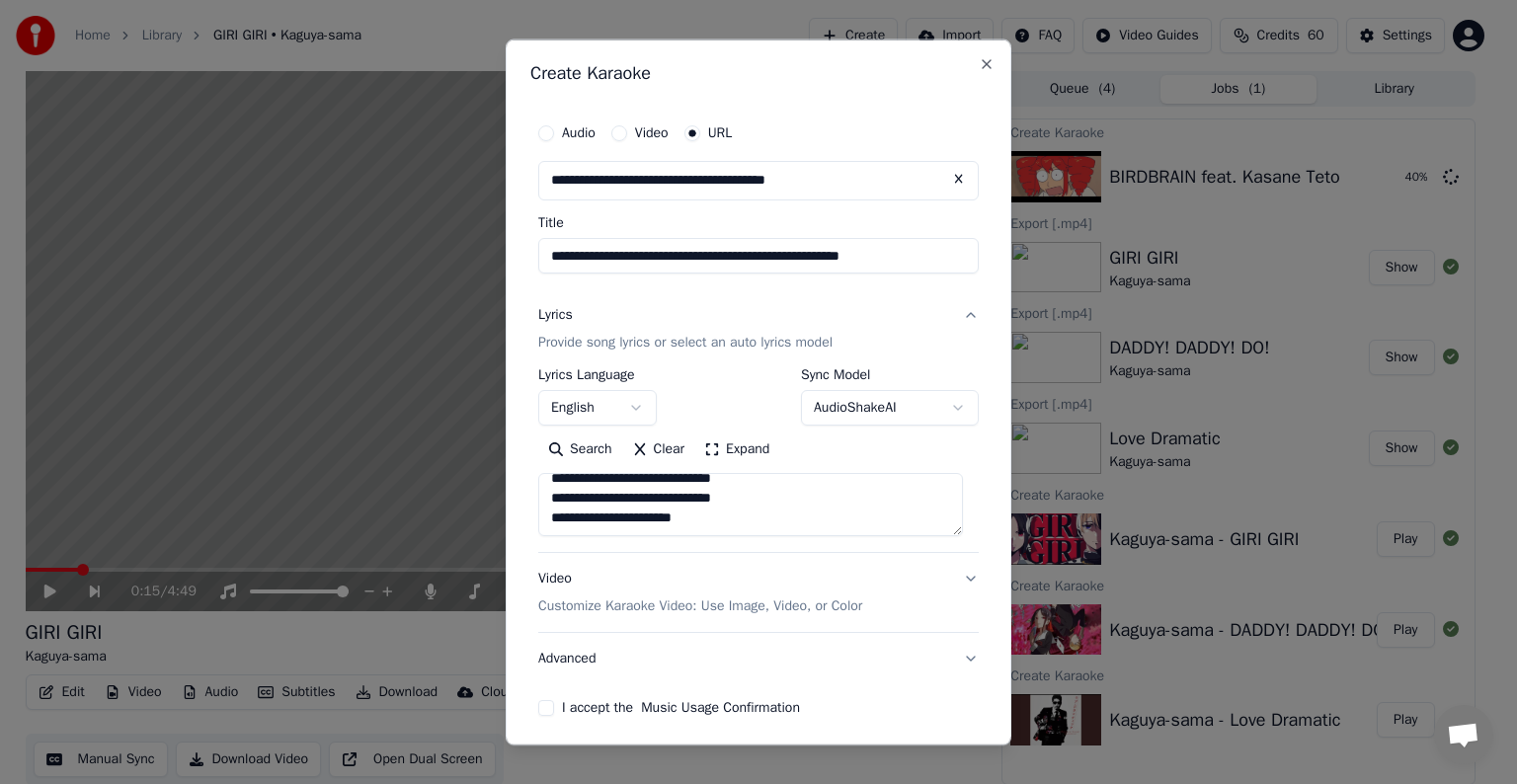 type on "**********" 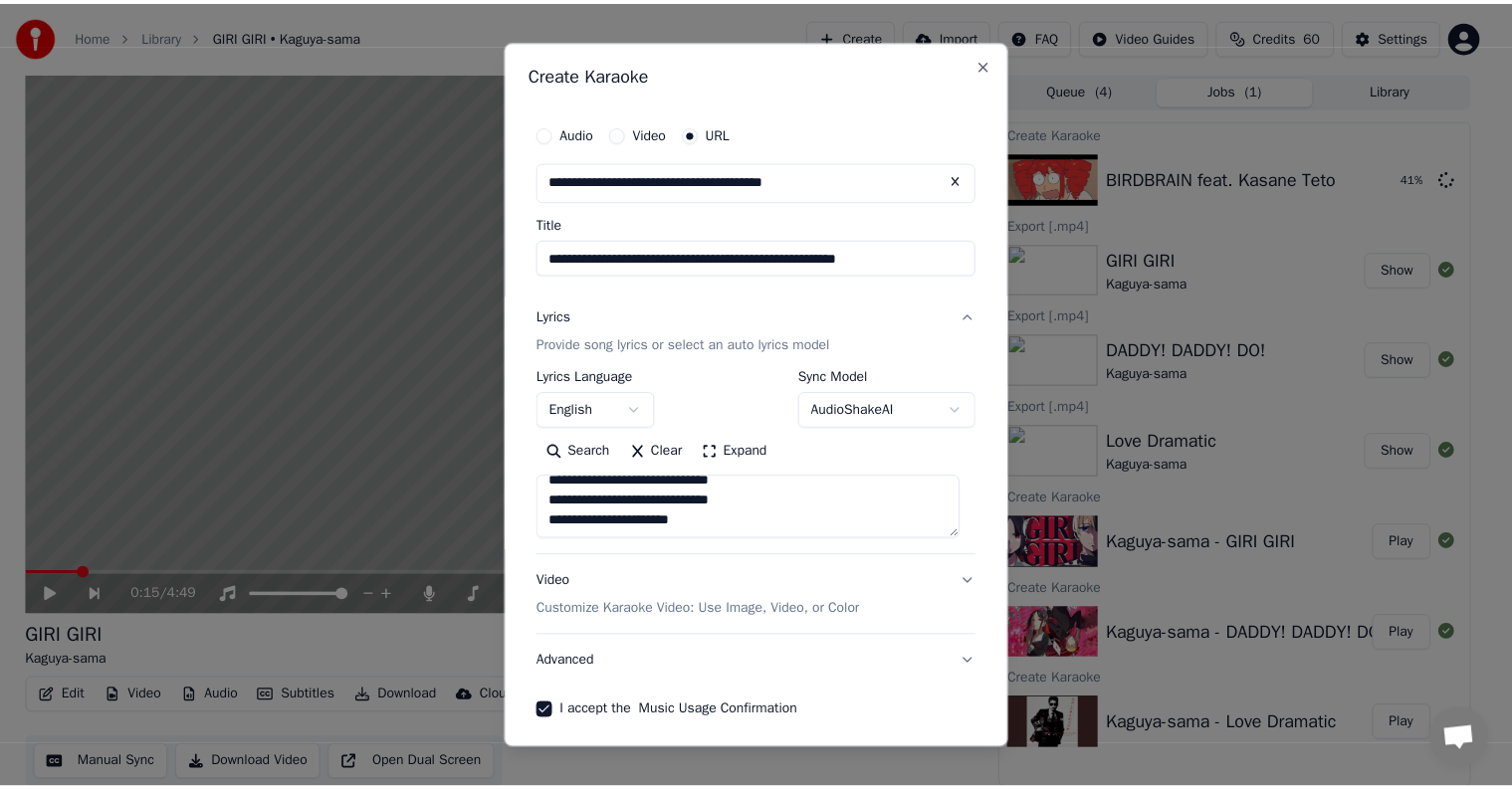 scroll, scrollTop: 78, scrollLeft: 0, axis: vertical 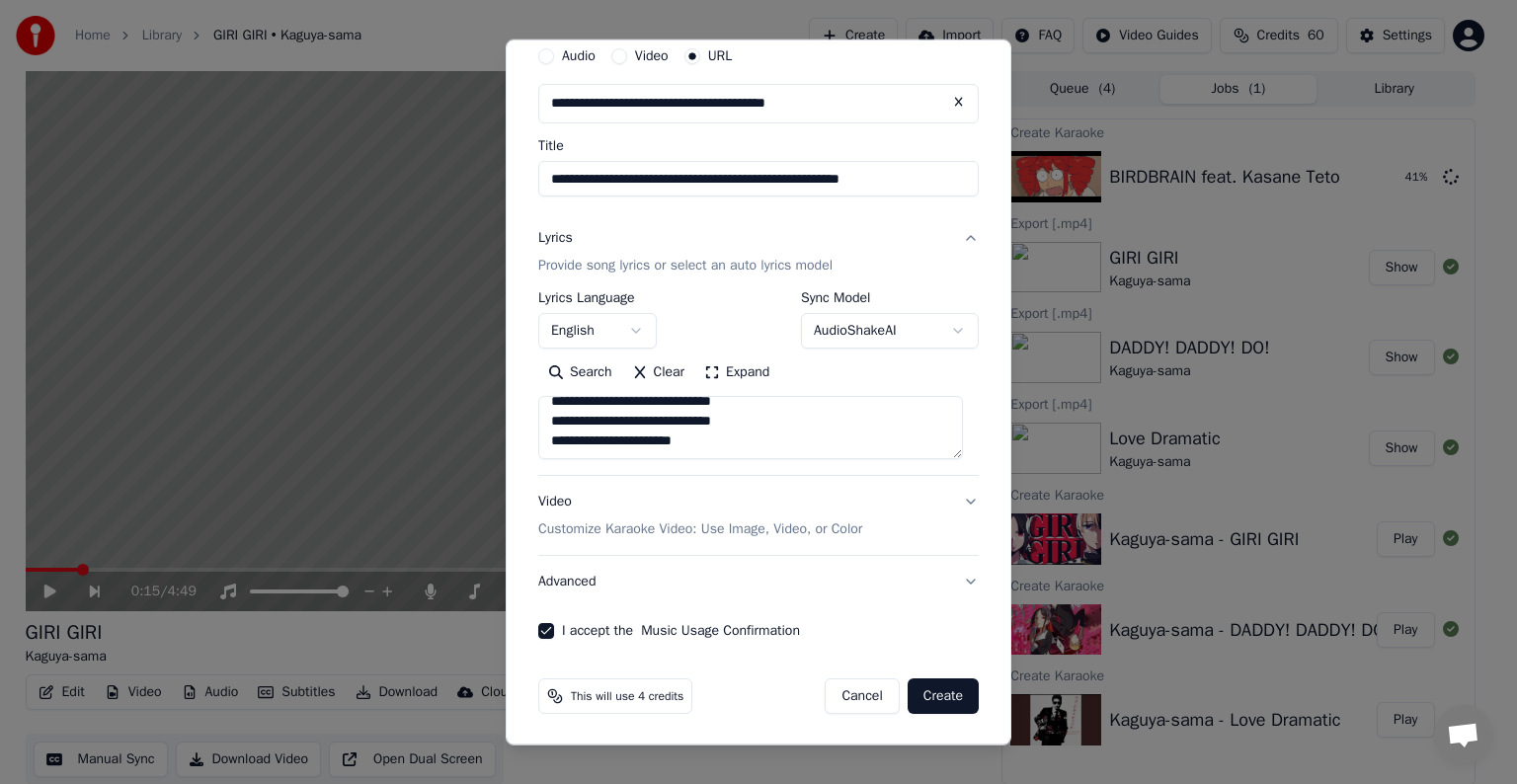 click on "Create" at bounding box center (943, 696) 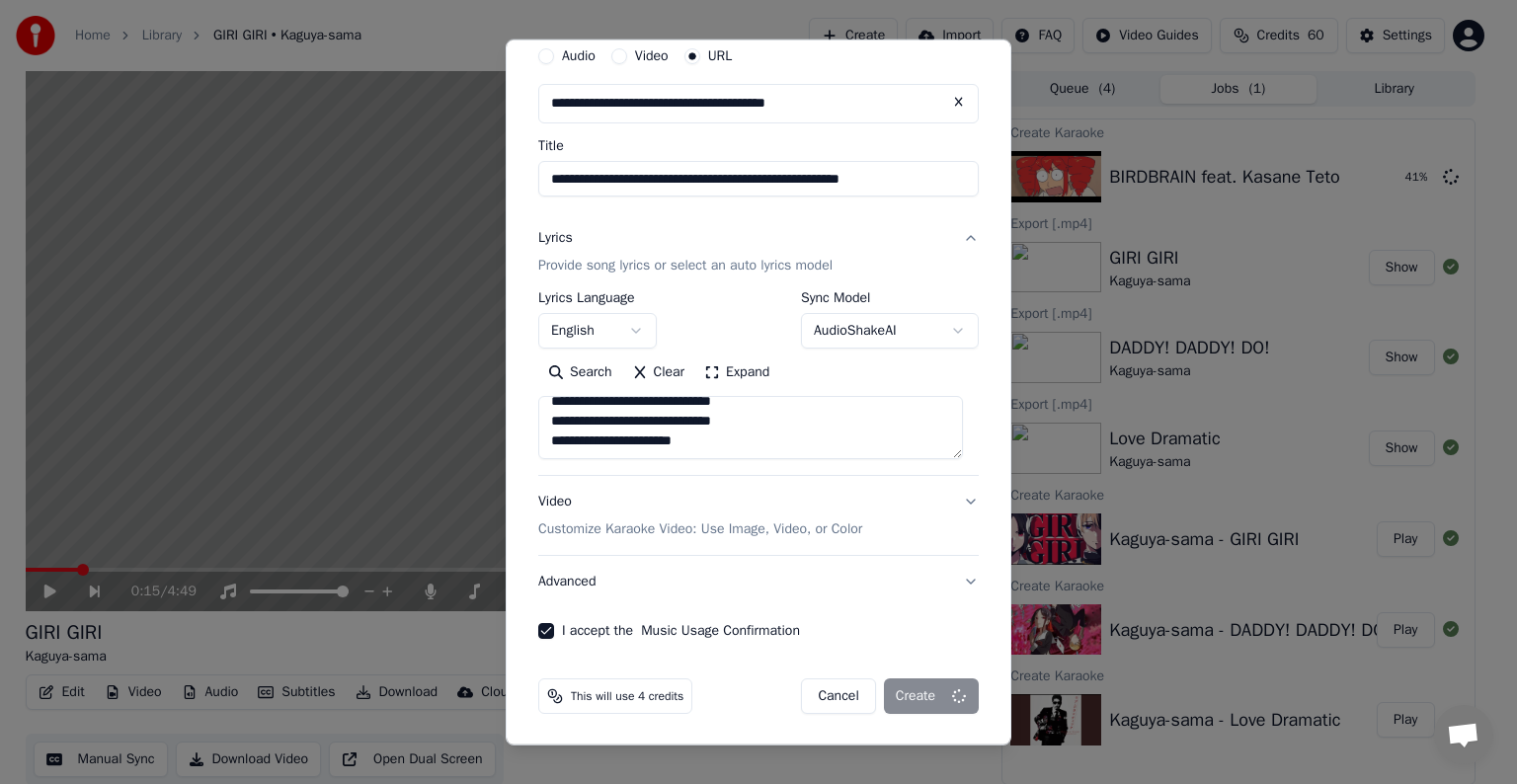 select 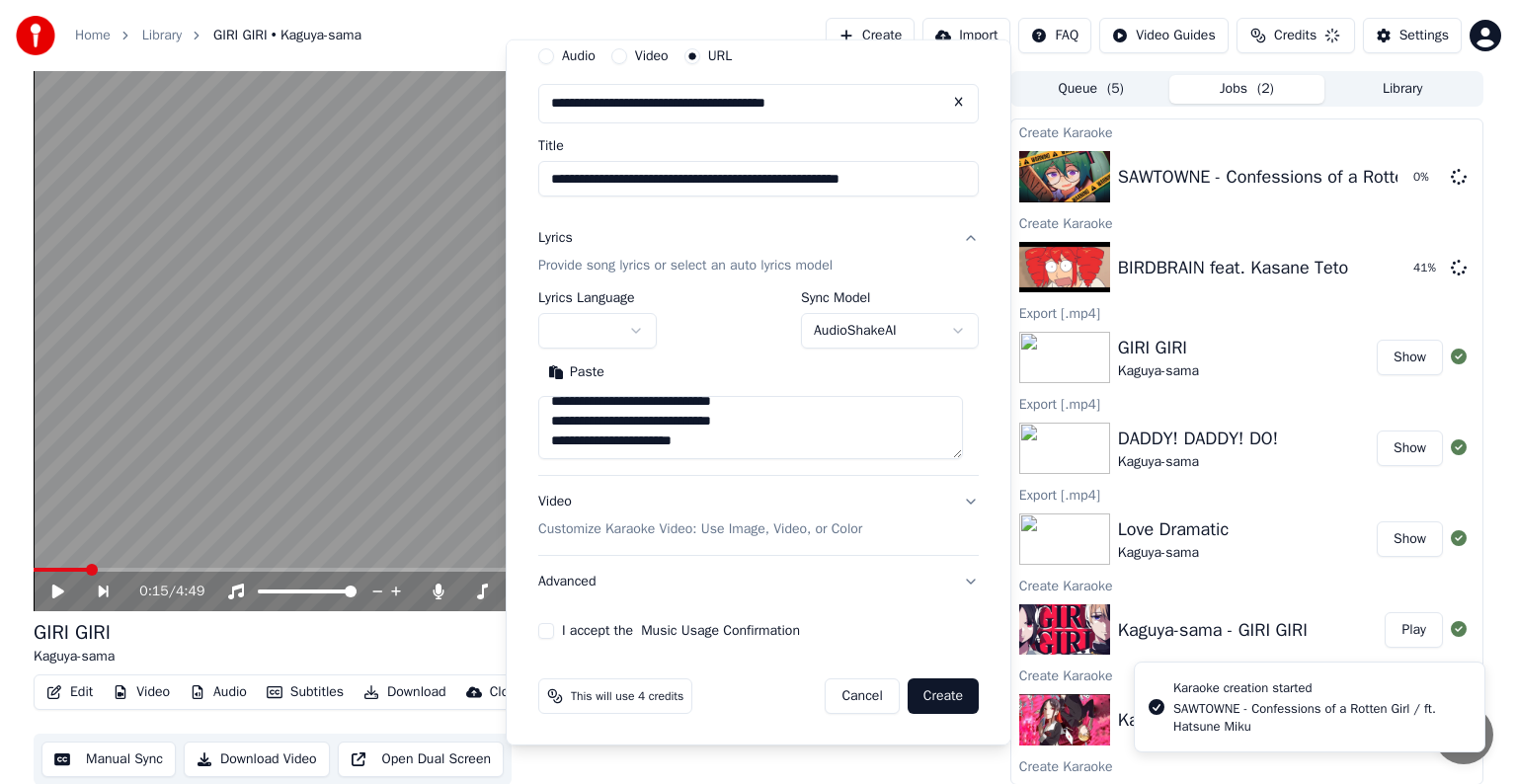 type 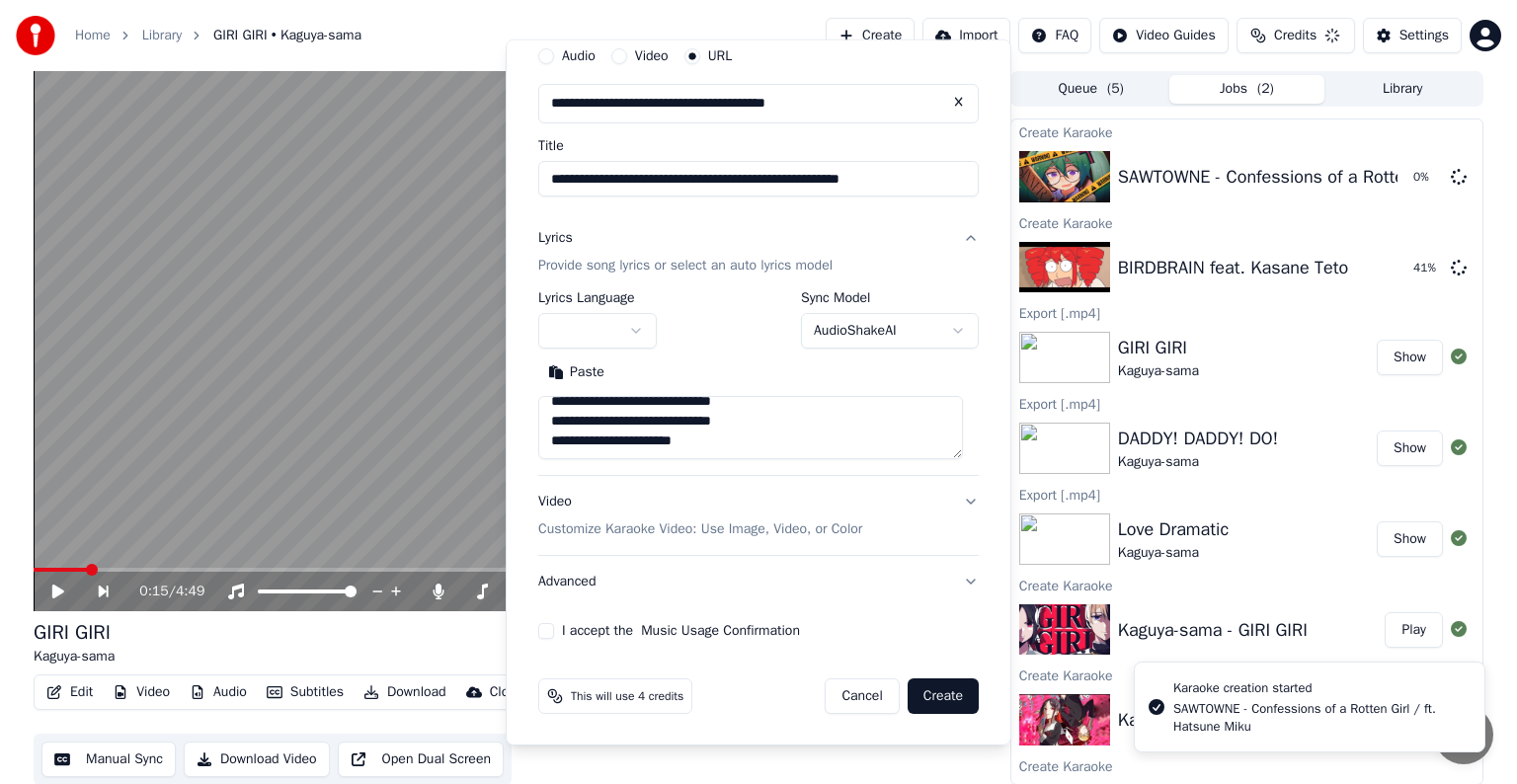 type 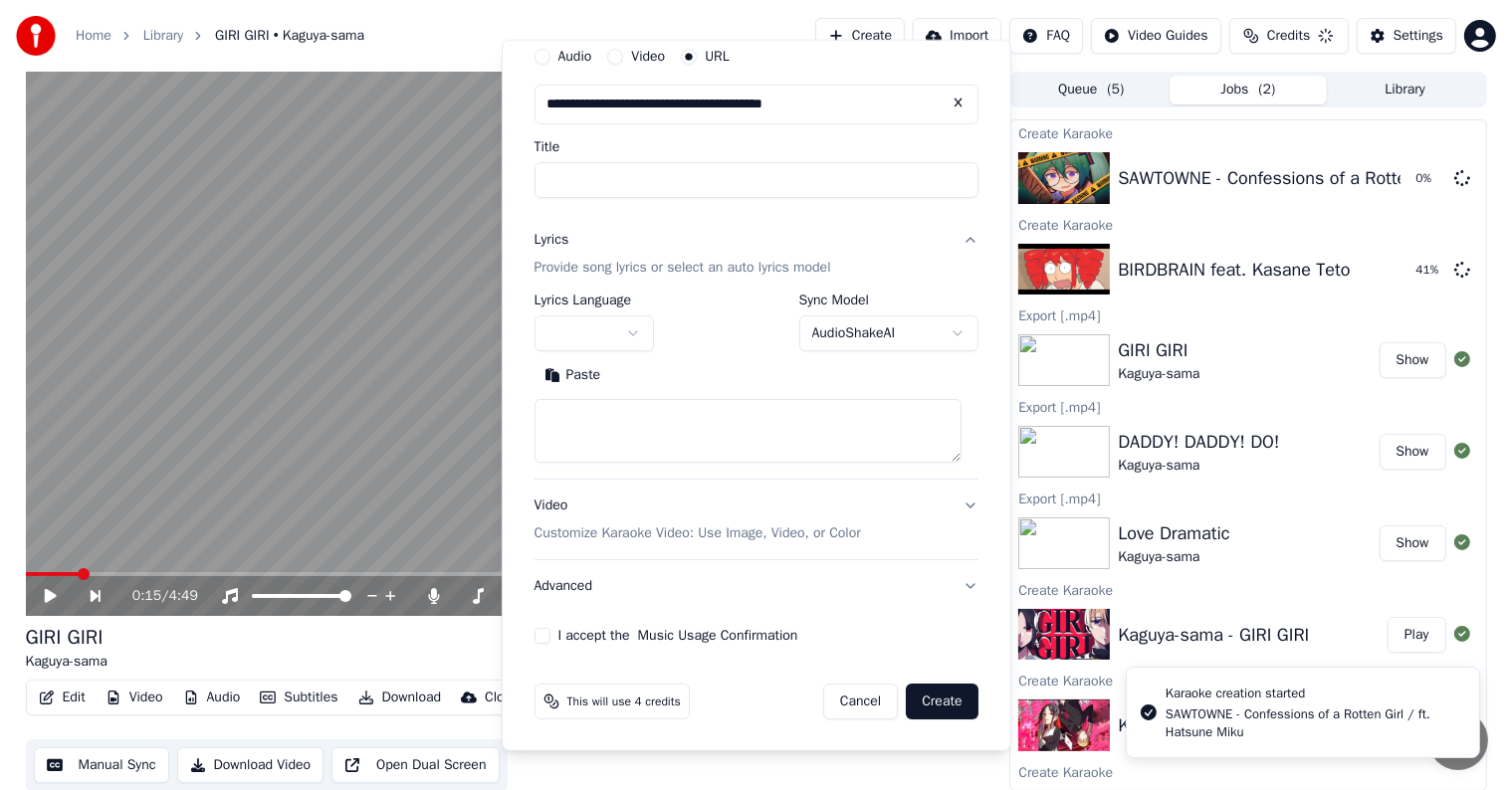 scroll, scrollTop: 0, scrollLeft: 0, axis: both 